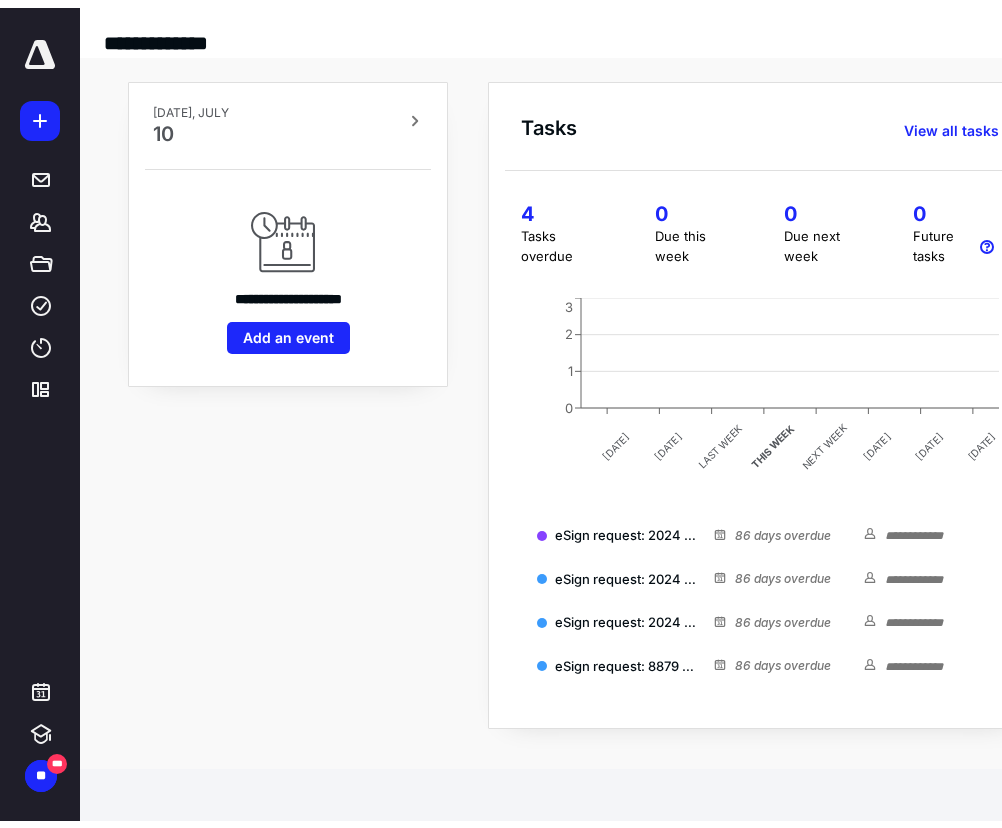scroll, scrollTop: 0, scrollLeft: 0, axis: both 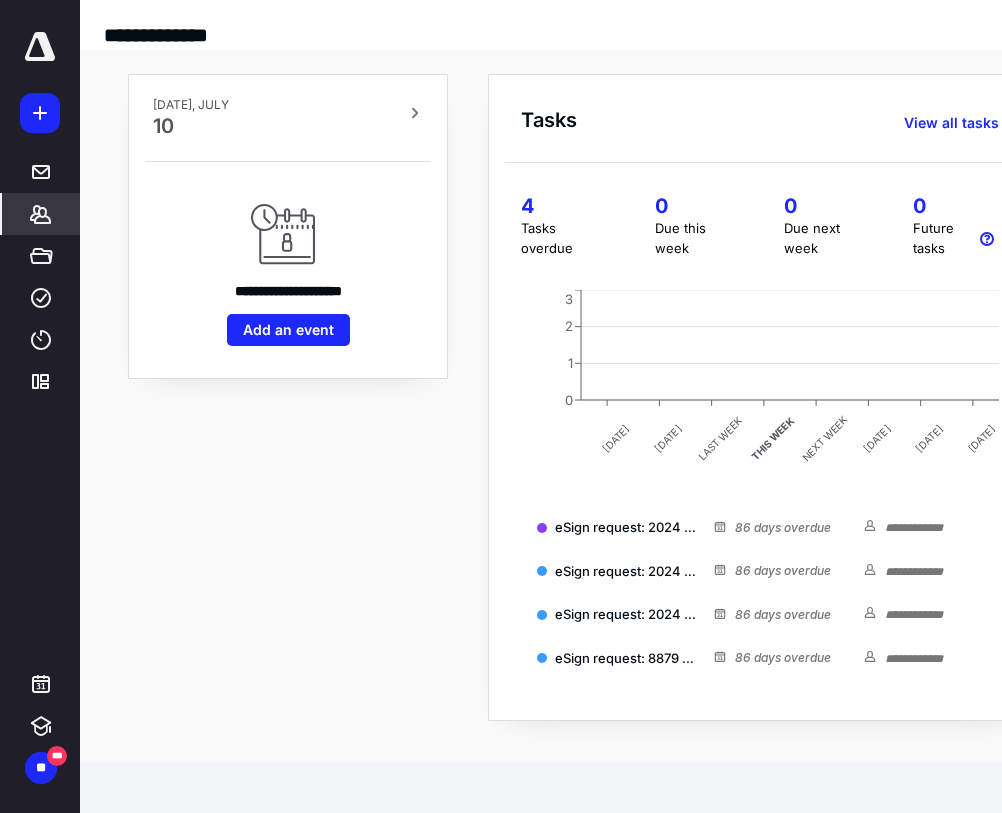 click 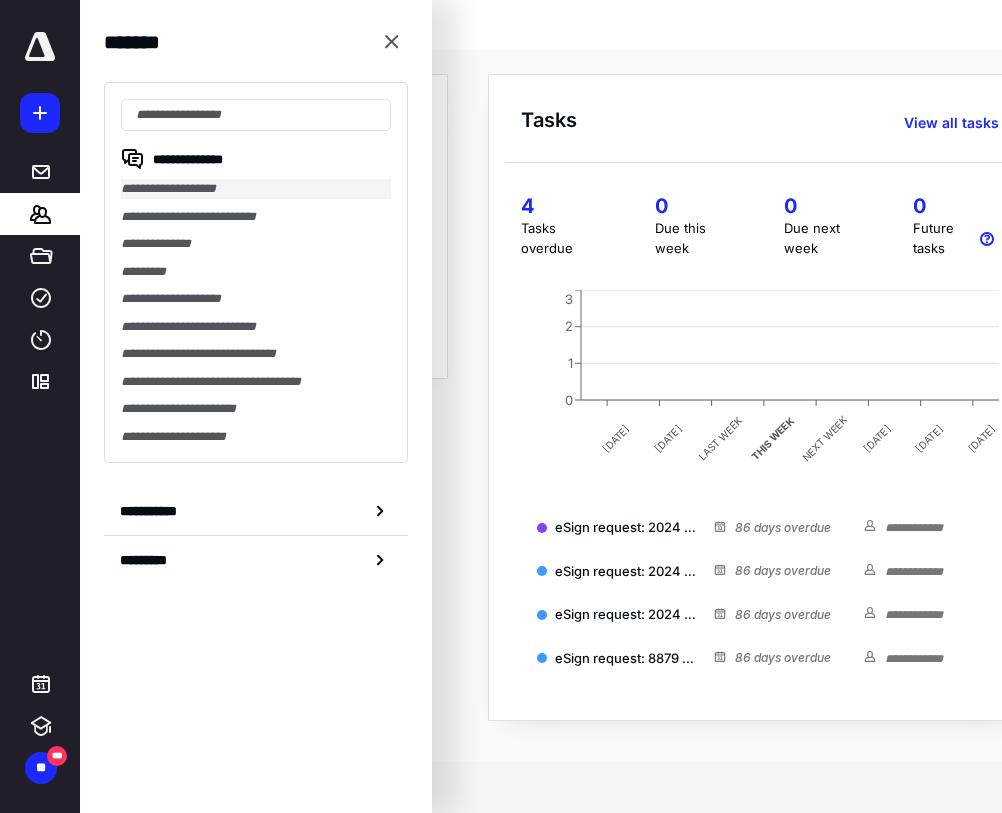 click on "**********" at bounding box center (256, 189) 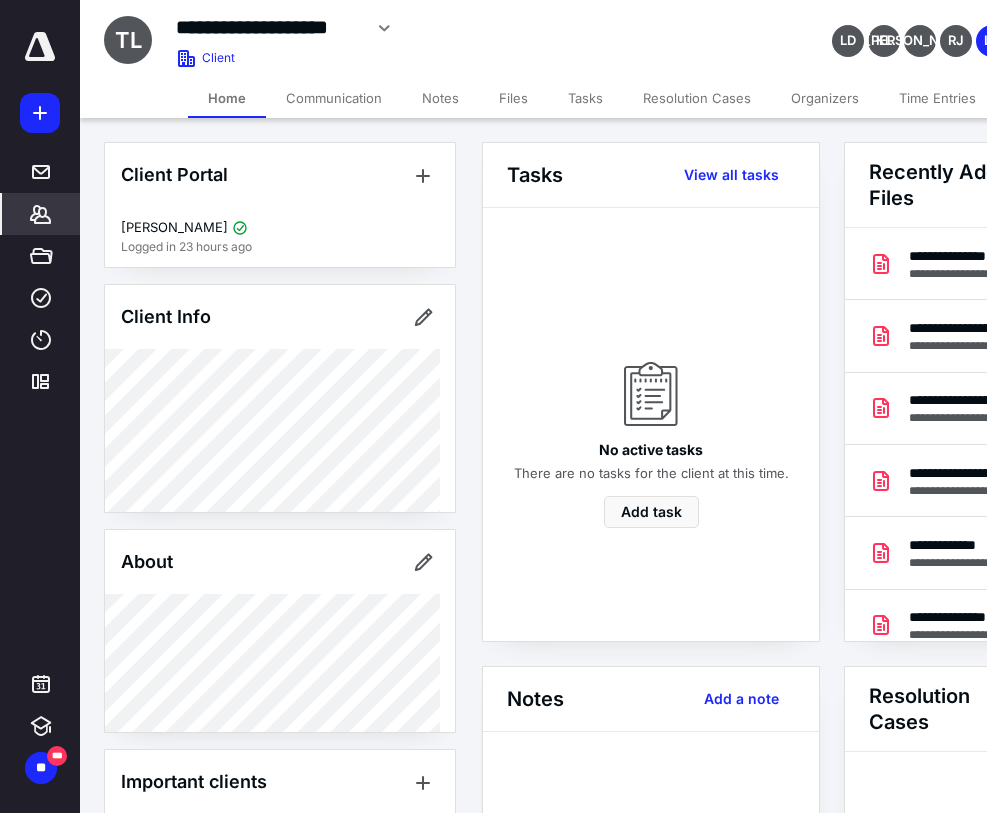 click on "Files" at bounding box center (513, 98) 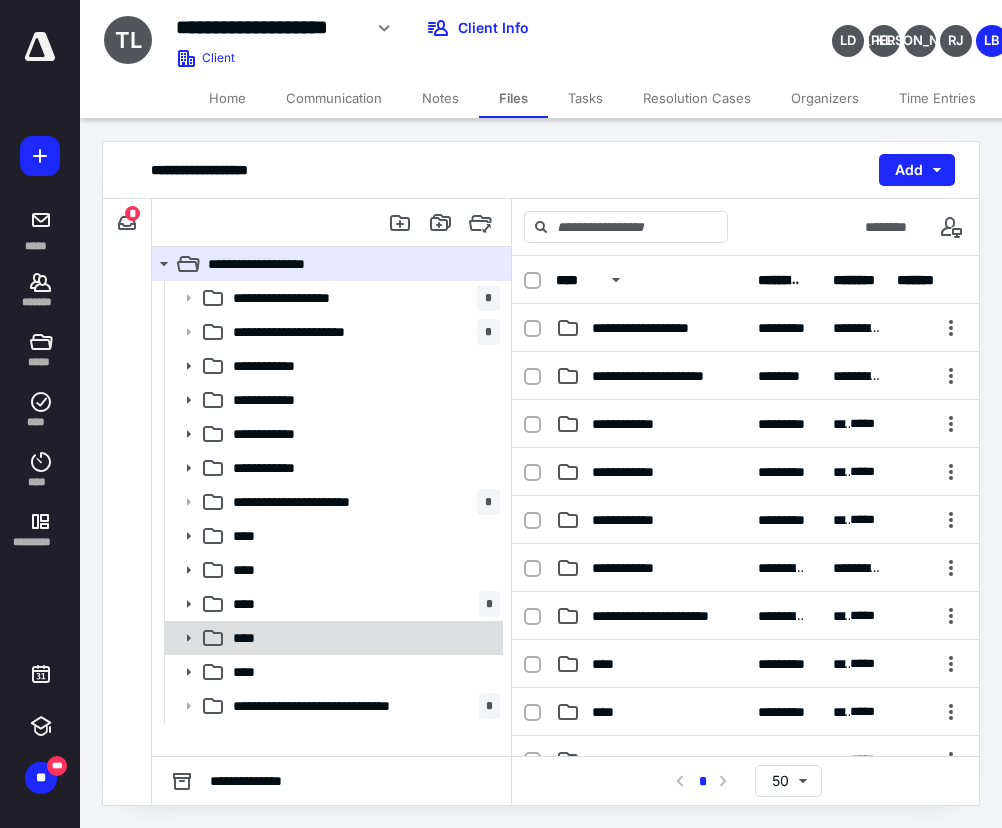 click on "****" at bounding box center [362, 638] 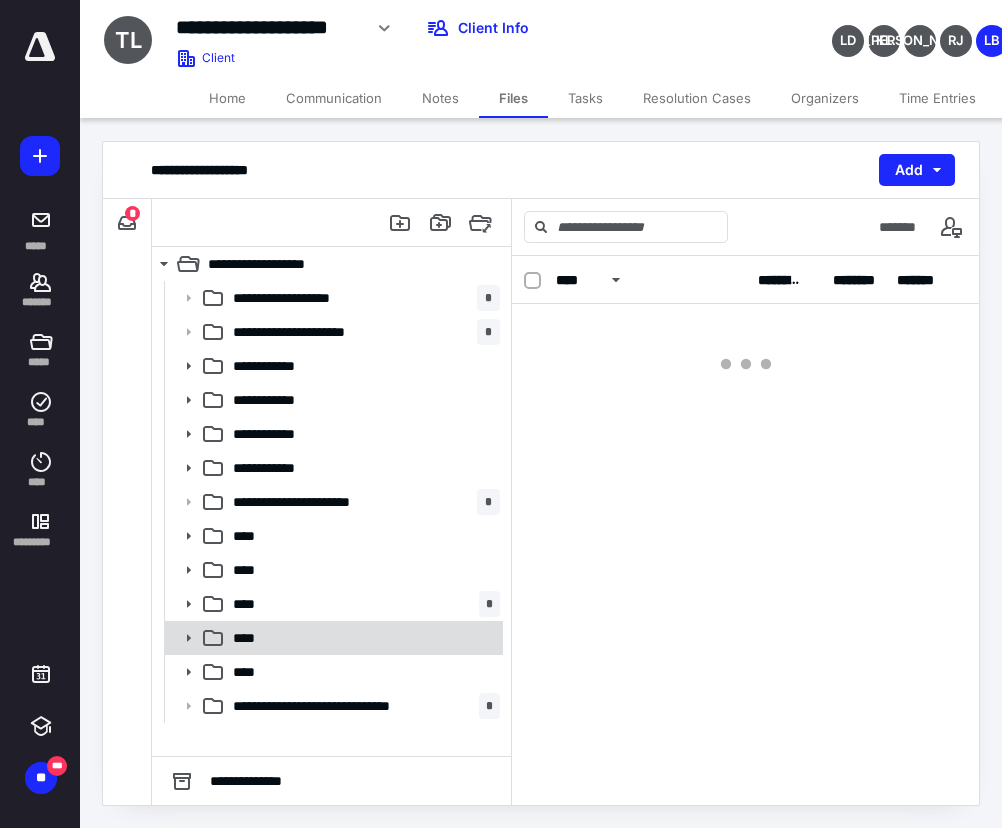 click on "****" at bounding box center (362, 638) 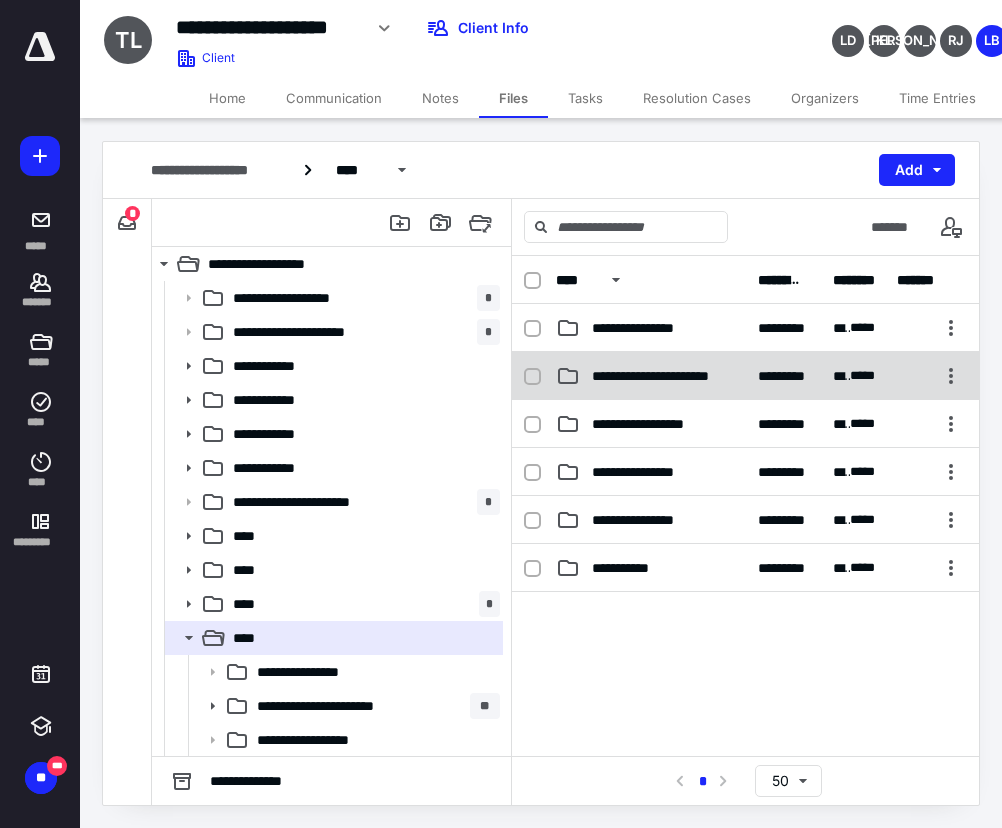 click on "**********" at bounding box center [659, 376] 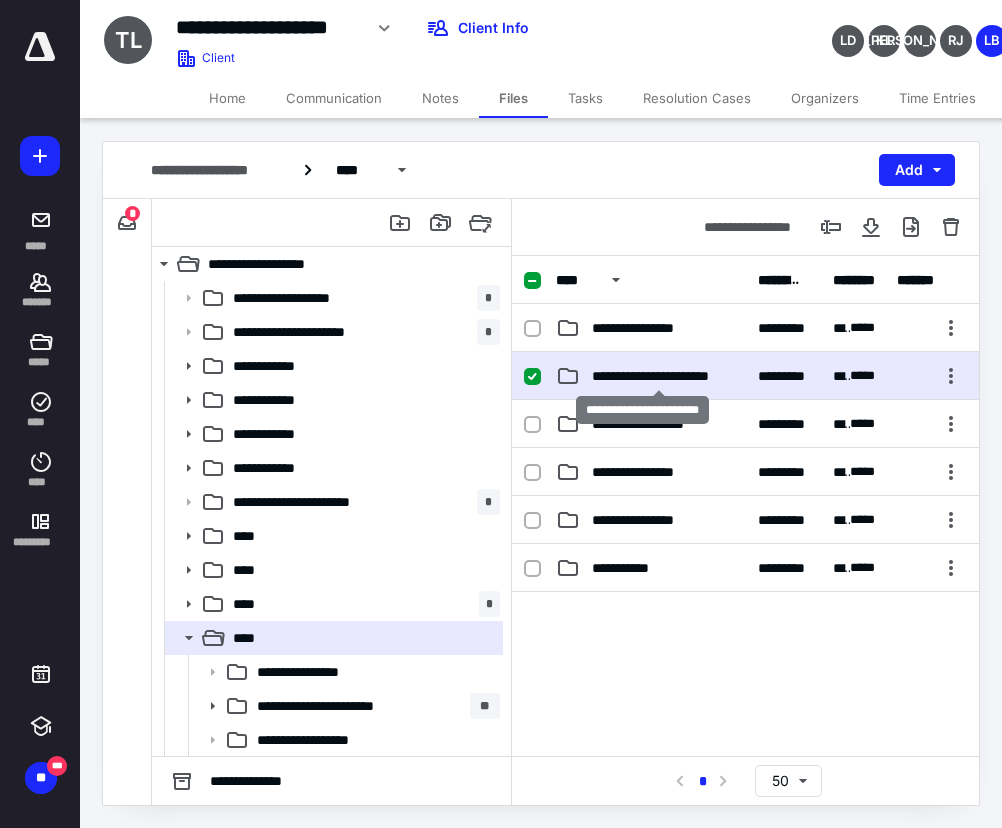 click on "**********" at bounding box center [659, 376] 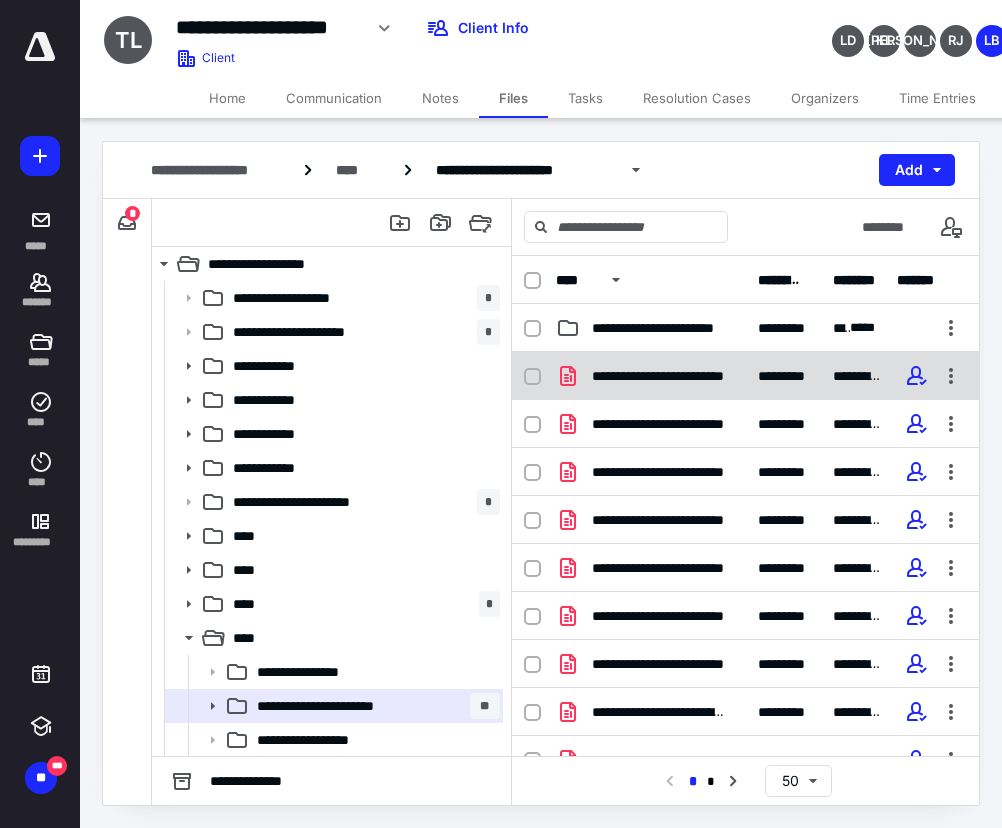 click on "**********" at bounding box center (745, 376) 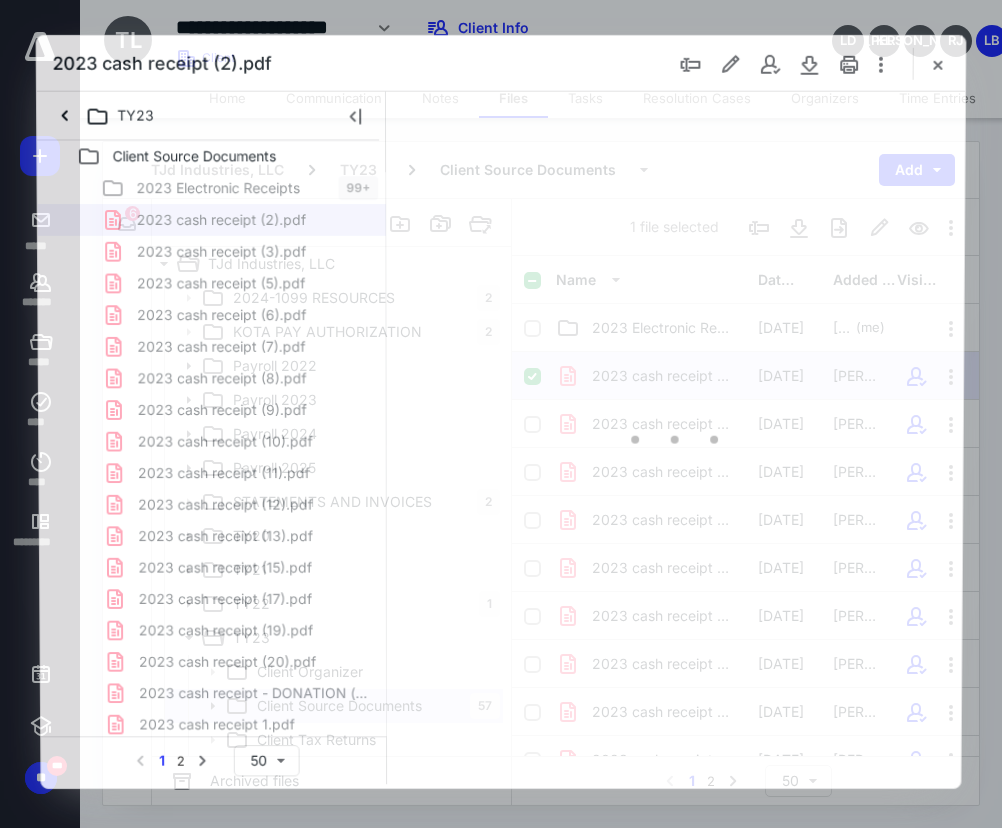 scroll, scrollTop: 0, scrollLeft: 0, axis: both 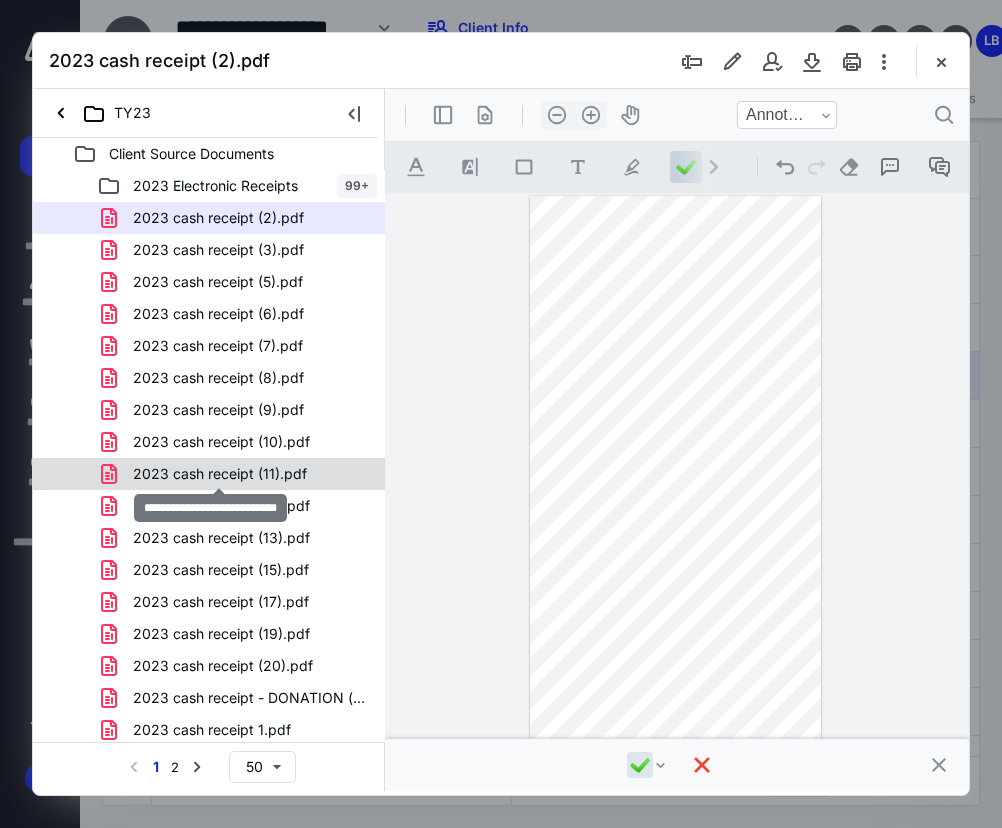 click on "2023 cash receipt  (11).pdf" at bounding box center (220, 474) 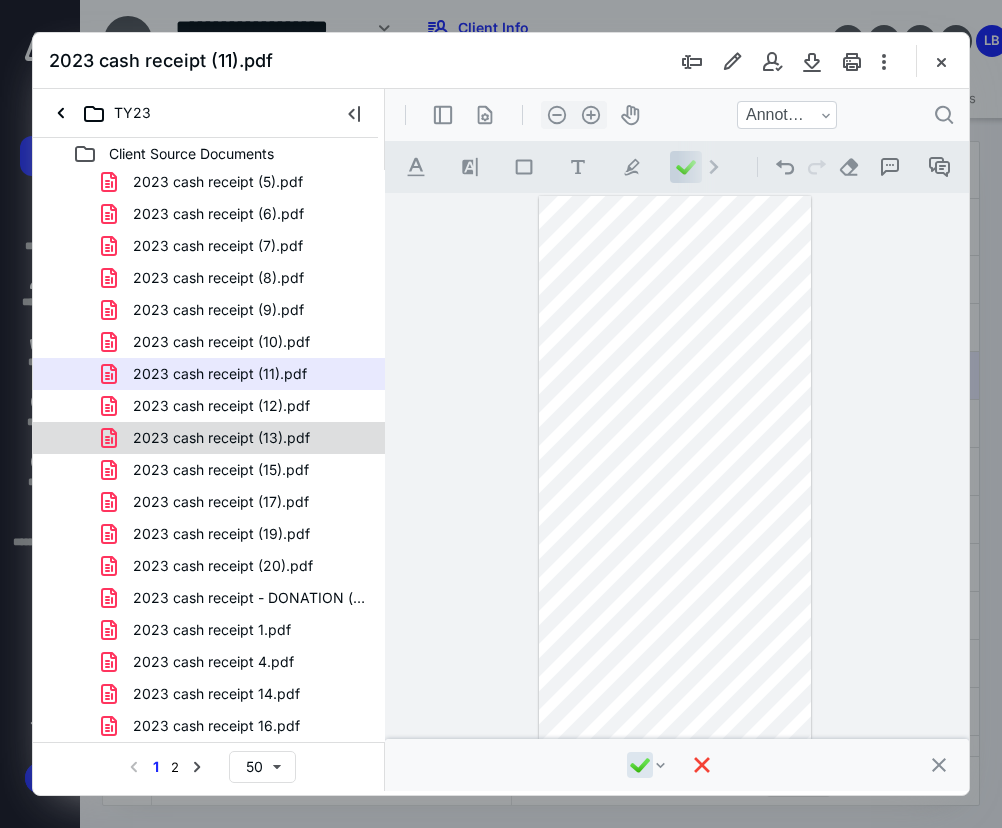 scroll, scrollTop: 200, scrollLeft: 0, axis: vertical 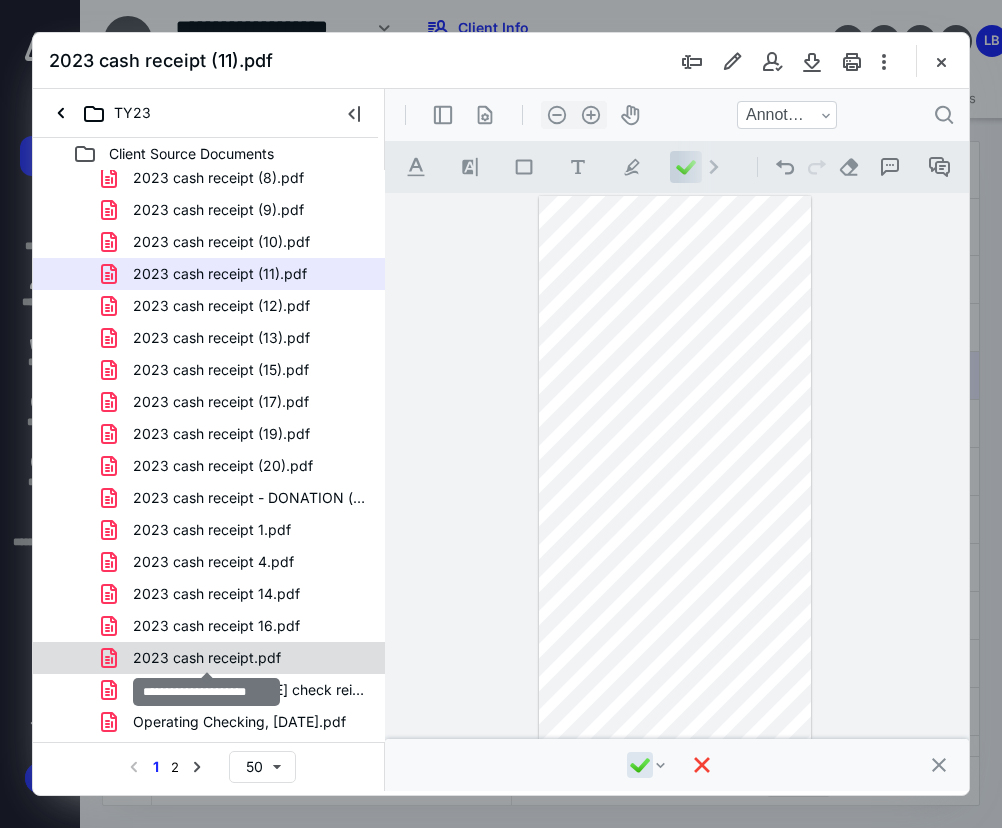 click on "2023 cash receipt.pdf" at bounding box center [207, 658] 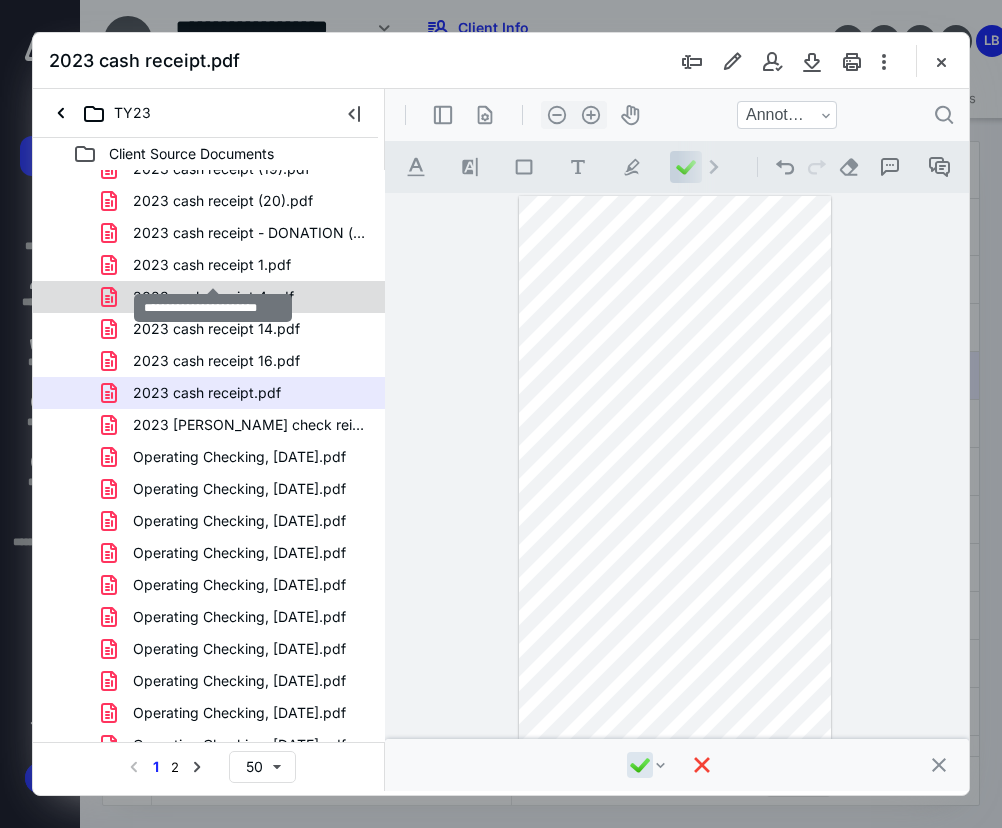 scroll, scrollTop: 500, scrollLeft: 0, axis: vertical 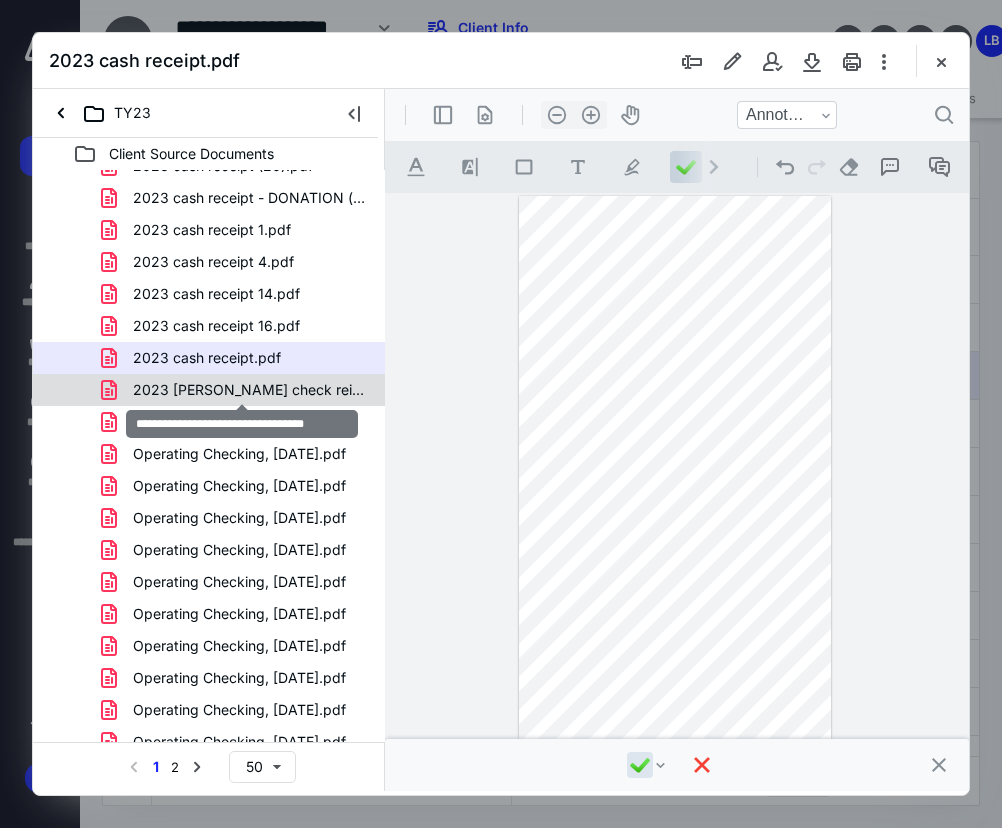 click on "2023 [PERSON_NAME] check reimbursement.pdf" at bounding box center [249, 390] 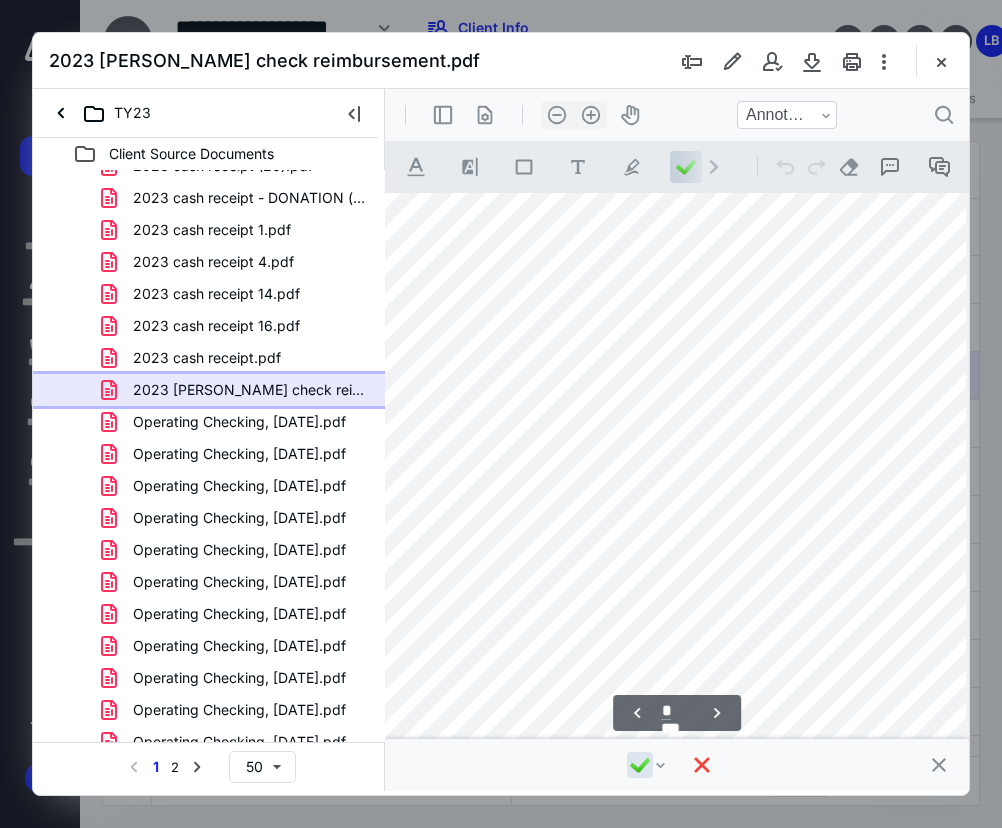 scroll, scrollTop: 5340, scrollLeft: 1583, axis: both 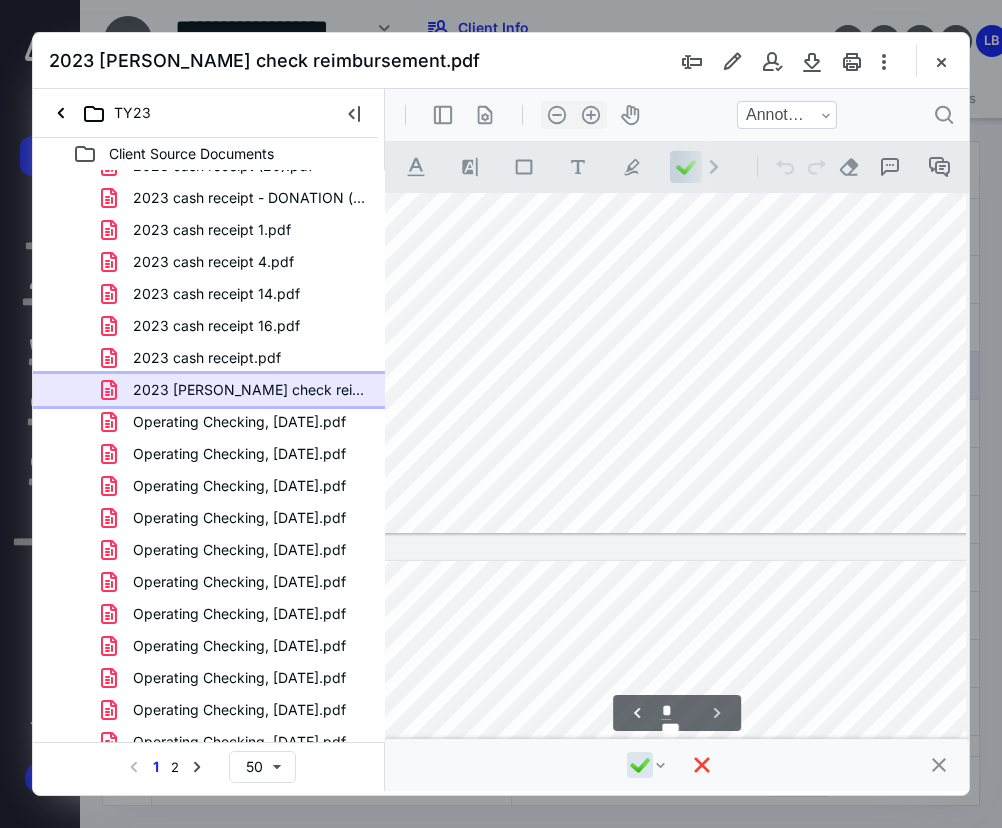 type on "*" 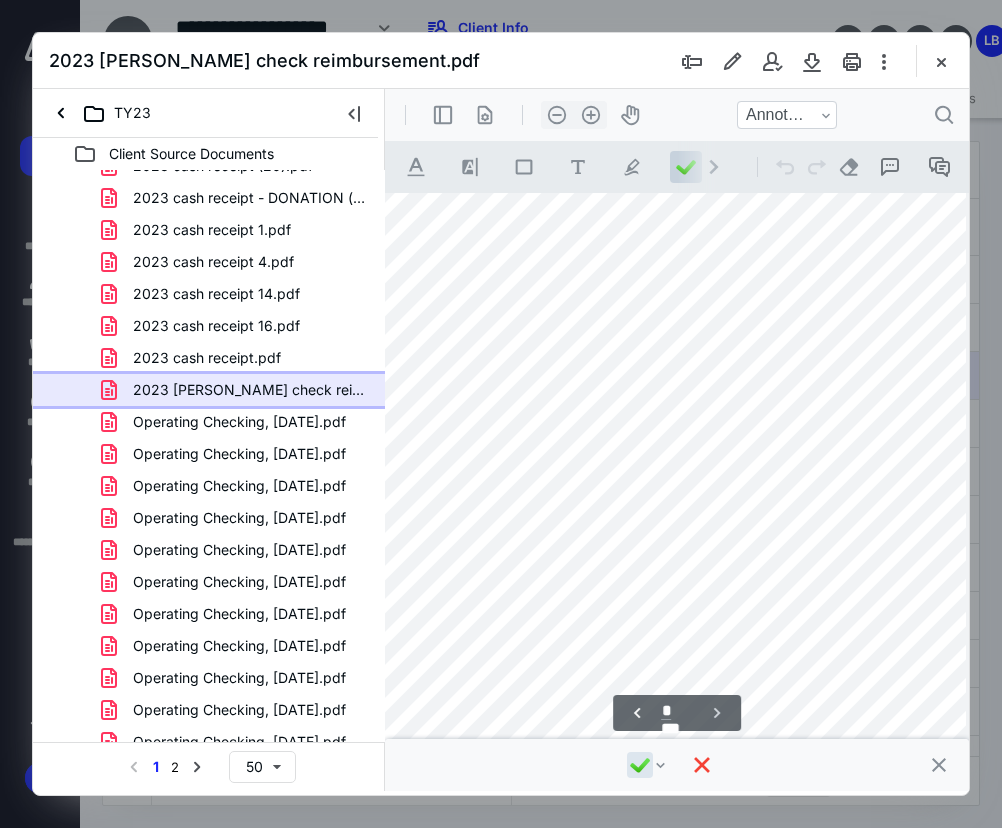 scroll, scrollTop: 1421, scrollLeft: 0, axis: vertical 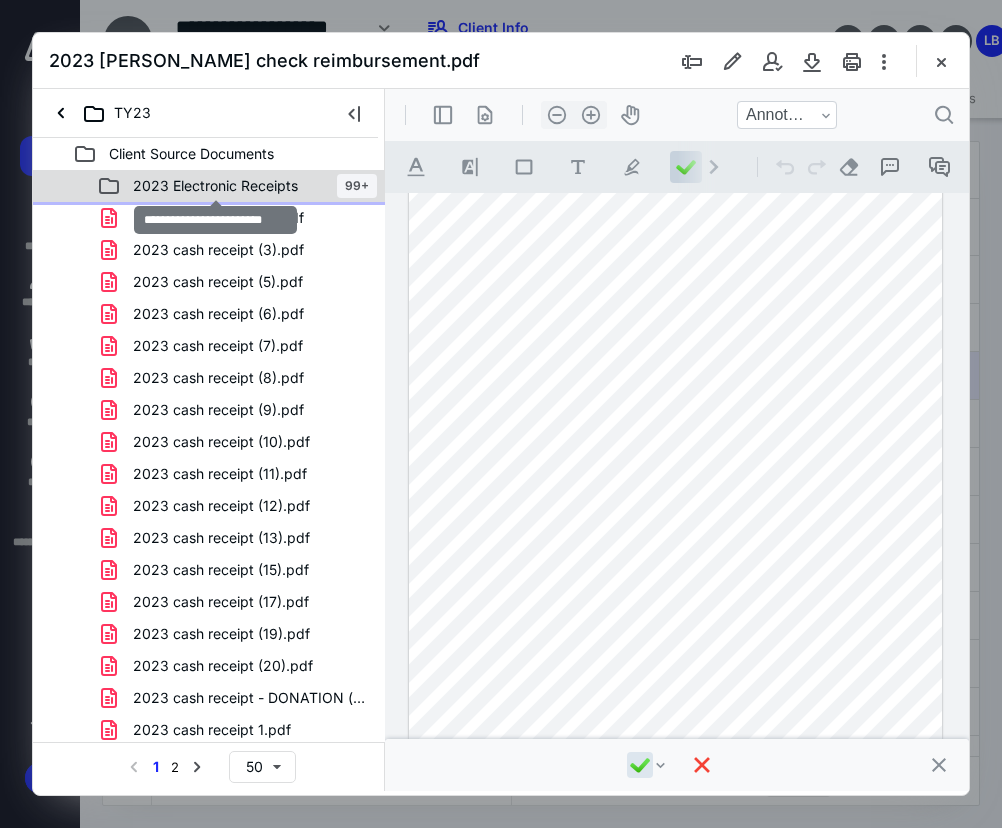 click on "2023 Electronic Receipts" at bounding box center [215, 186] 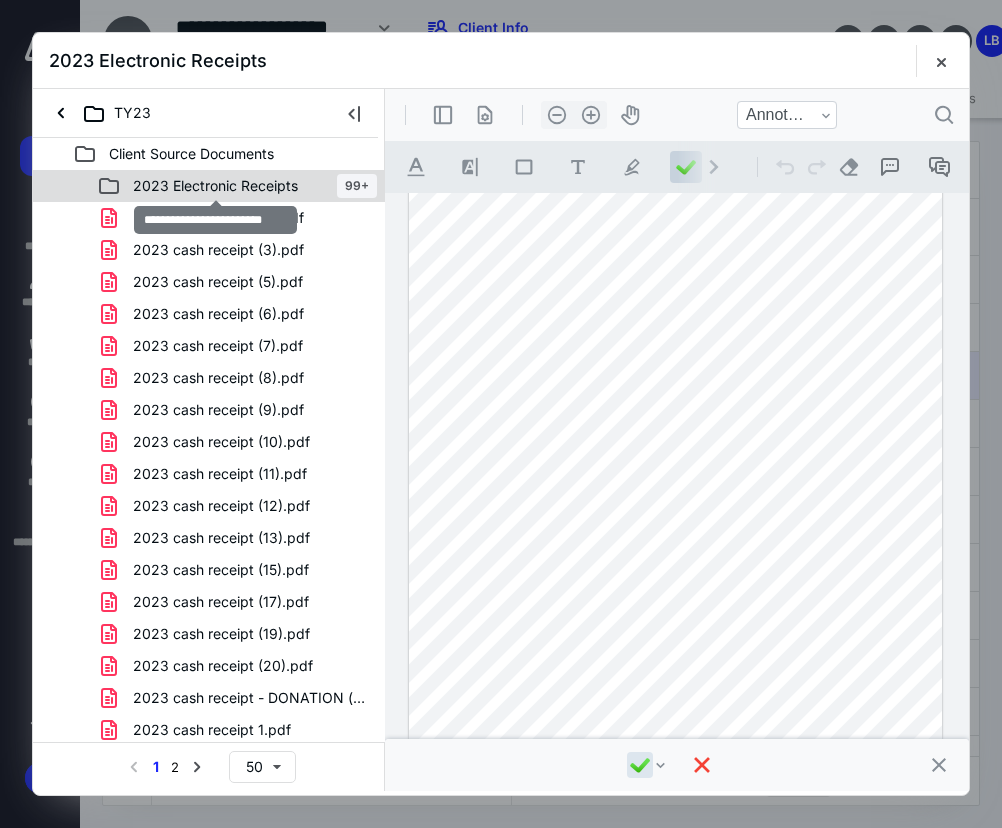 click on "2023 Electronic Receipts" at bounding box center (215, 186) 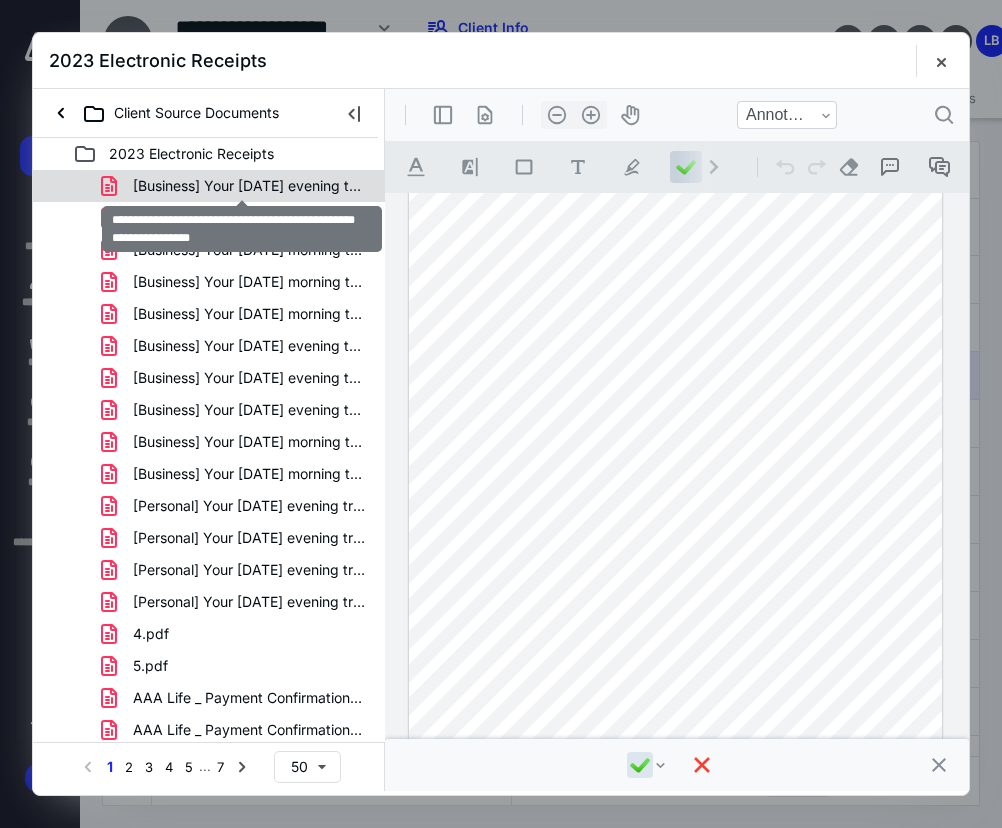 click on "[Business] Your [DATE] evening trip with Uber - Red Falc (1).pdf" at bounding box center (249, 186) 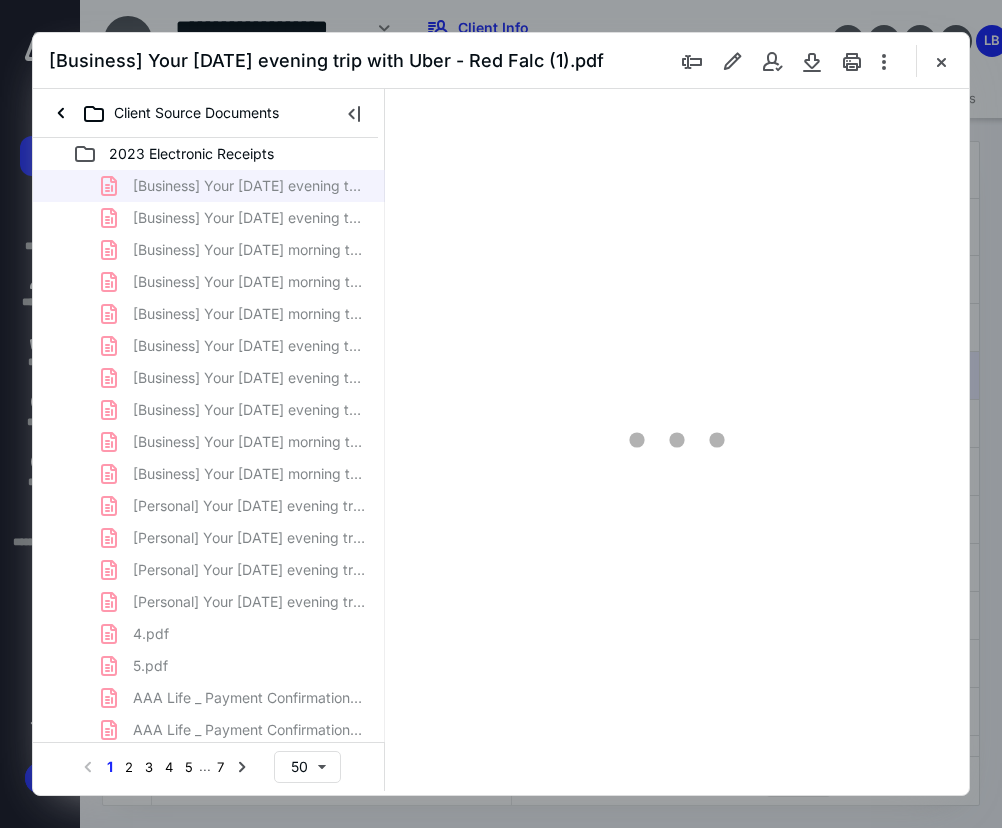 scroll, scrollTop: 107, scrollLeft: 0, axis: vertical 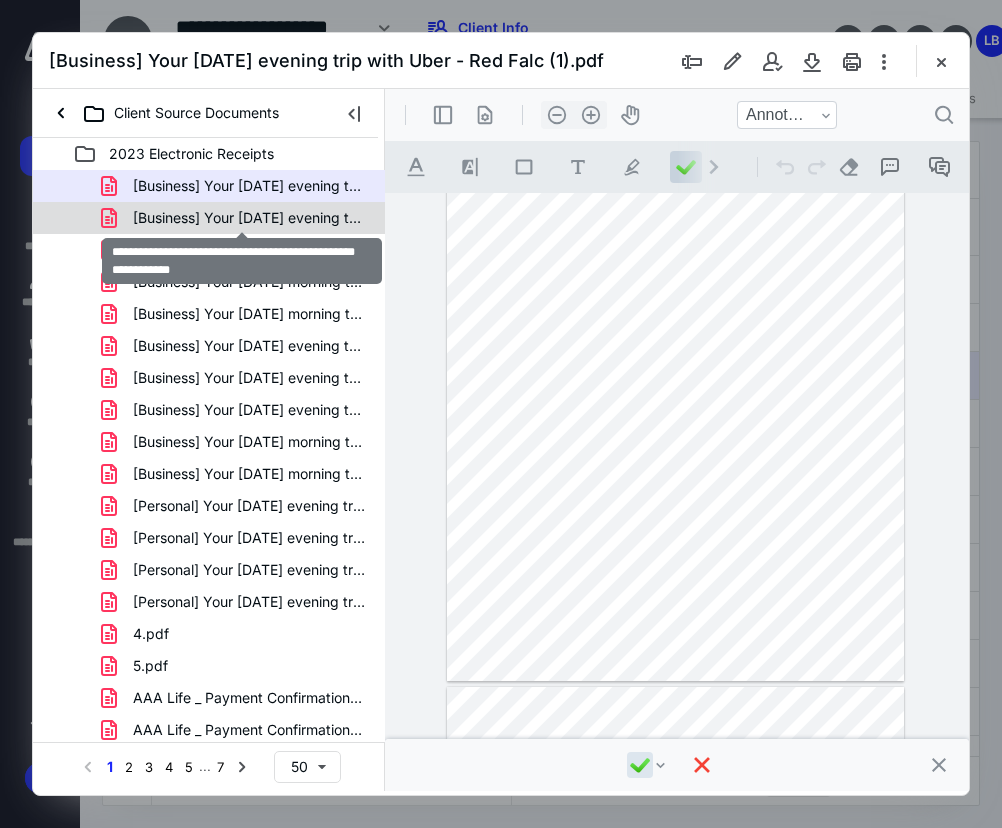 click on "[Business] Your [DATE] evening trip with Uber - Red Falc.pdf" at bounding box center (249, 218) 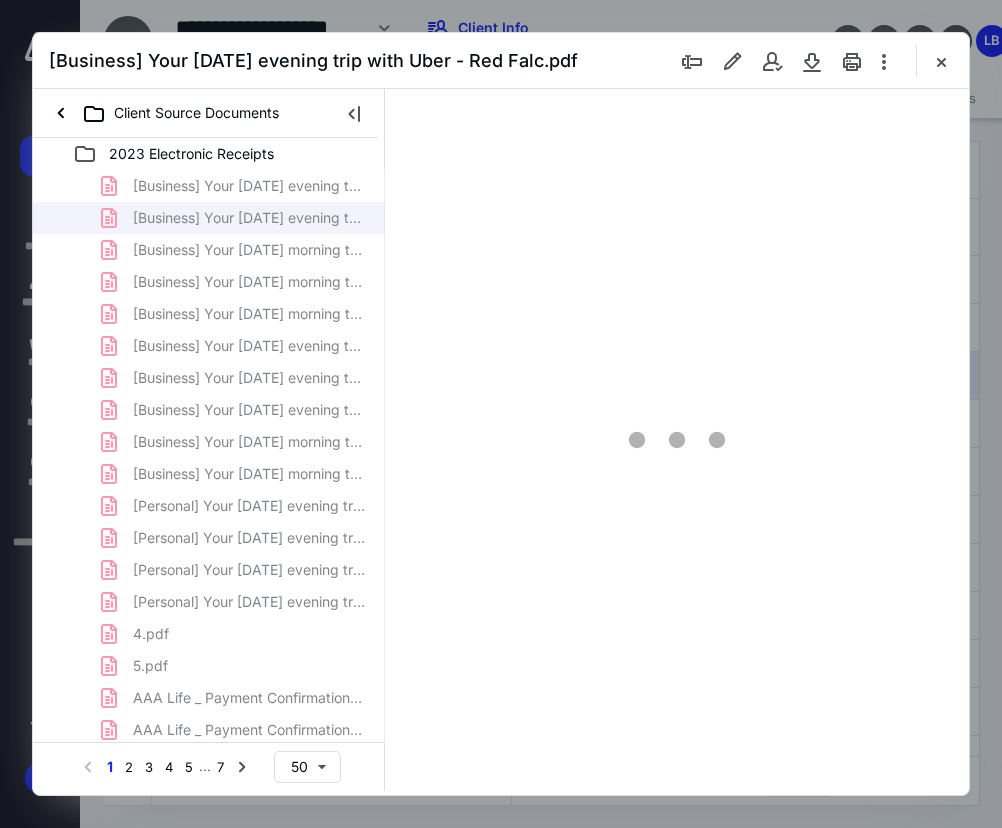 scroll, scrollTop: 107, scrollLeft: 0, axis: vertical 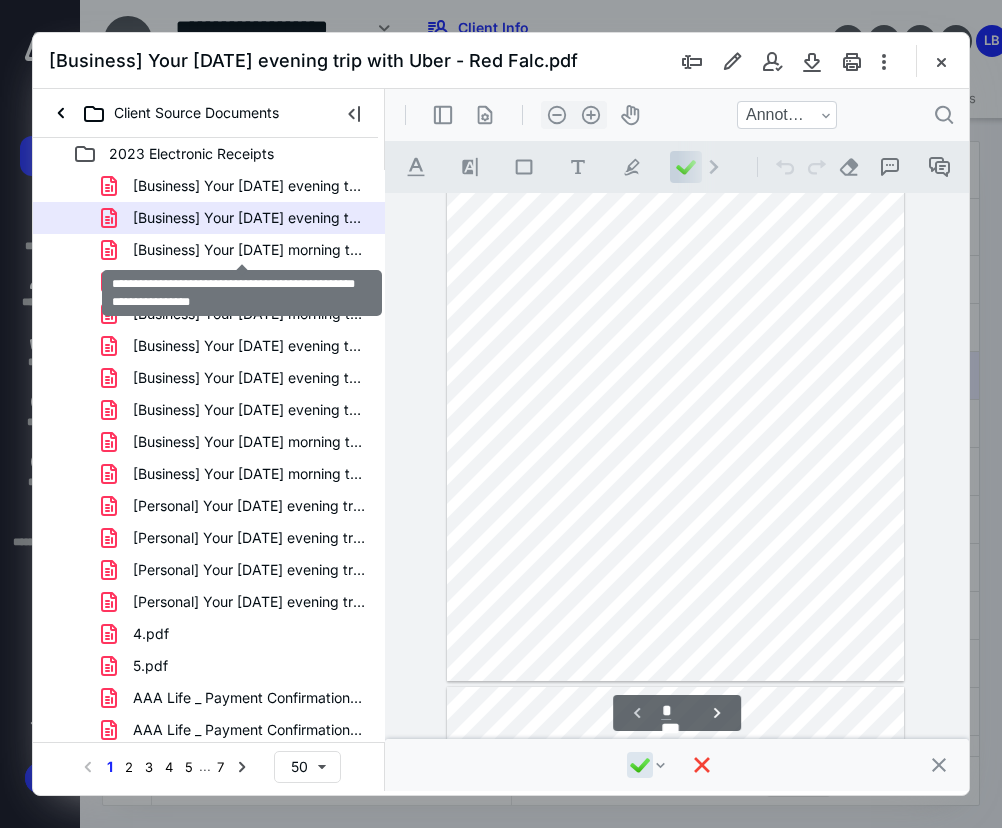 click on "[Business] Your [DATE] morning trip with Uber - Red Falc (1).pdf" at bounding box center (249, 250) 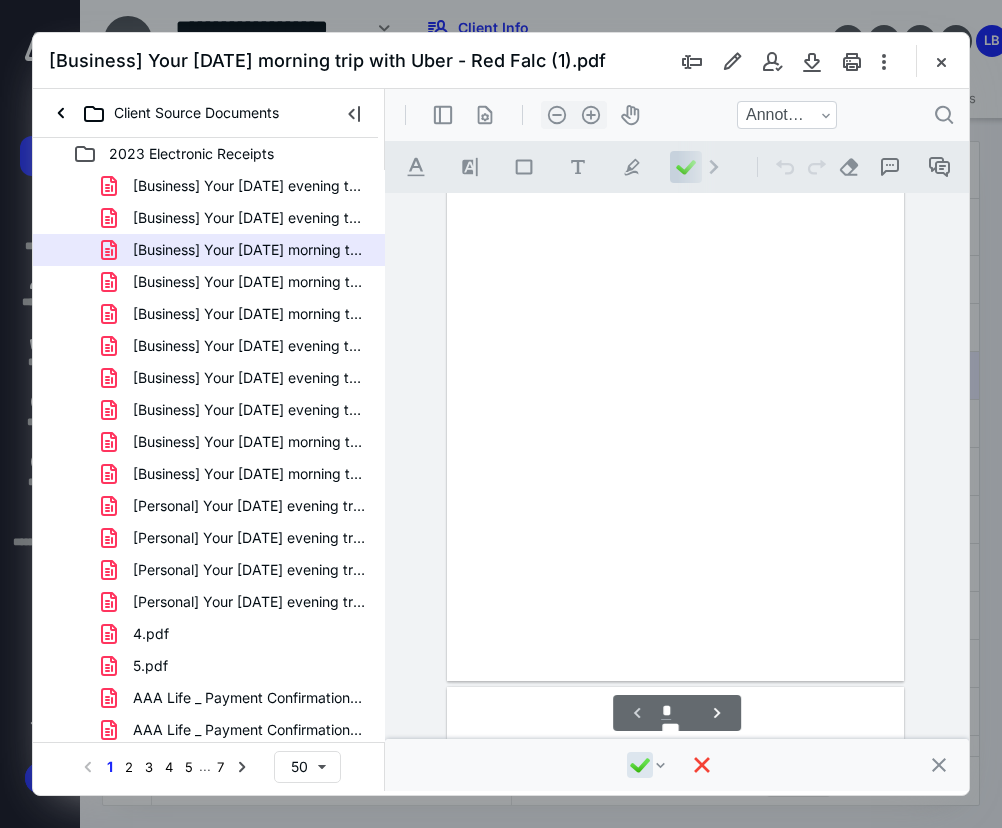scroll, scrollTop: 107, scrollLeft: 0, axis: vertical 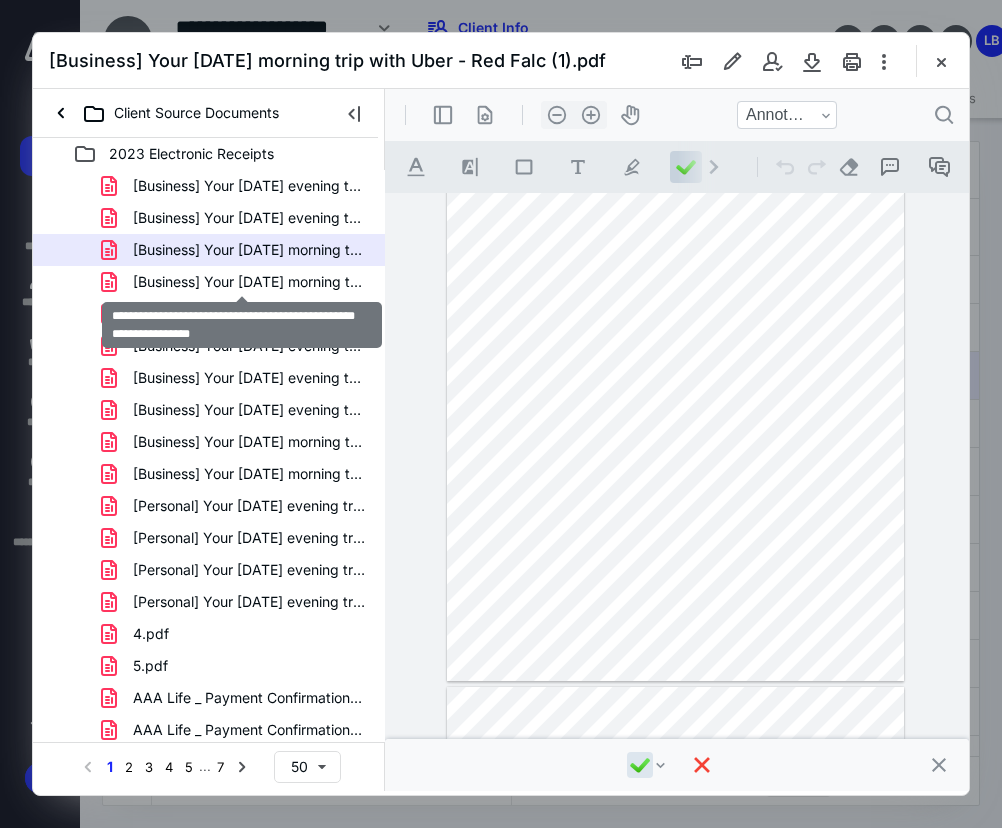 click on "[Business] Your [DATE] morning trip with Uber - Red Falc (2).pdf" at bounding box center (249, 282) 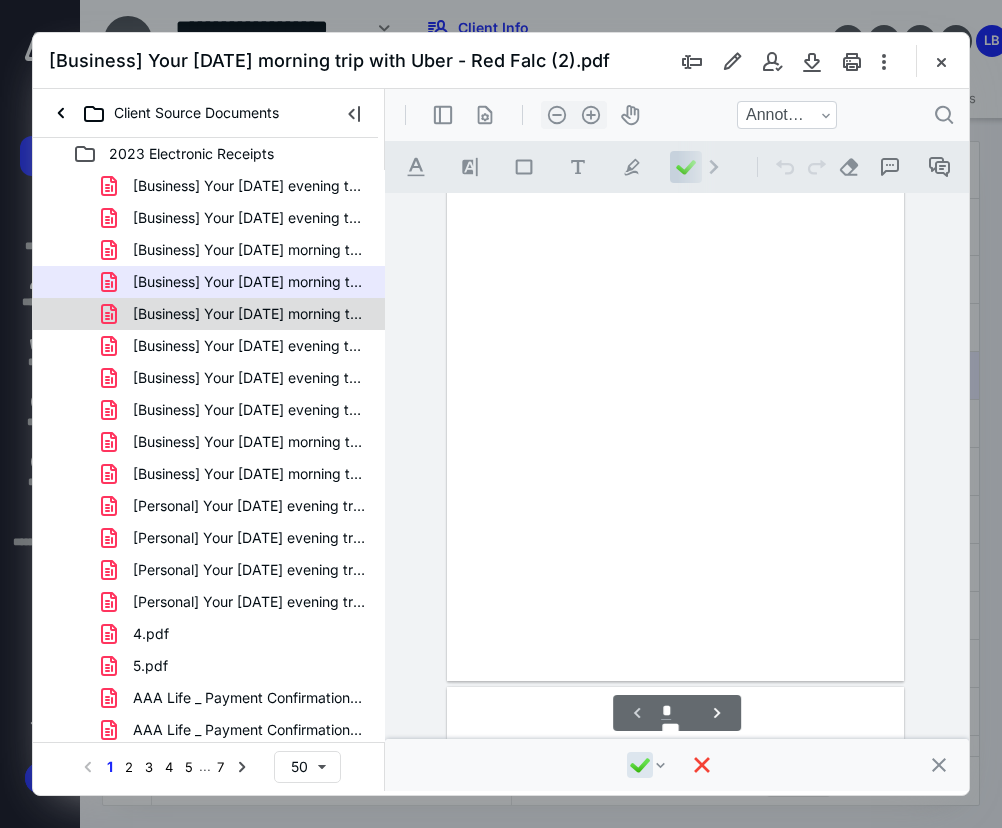scroll, scrollTop: 107, scrollLeft: 0, axis: vertical 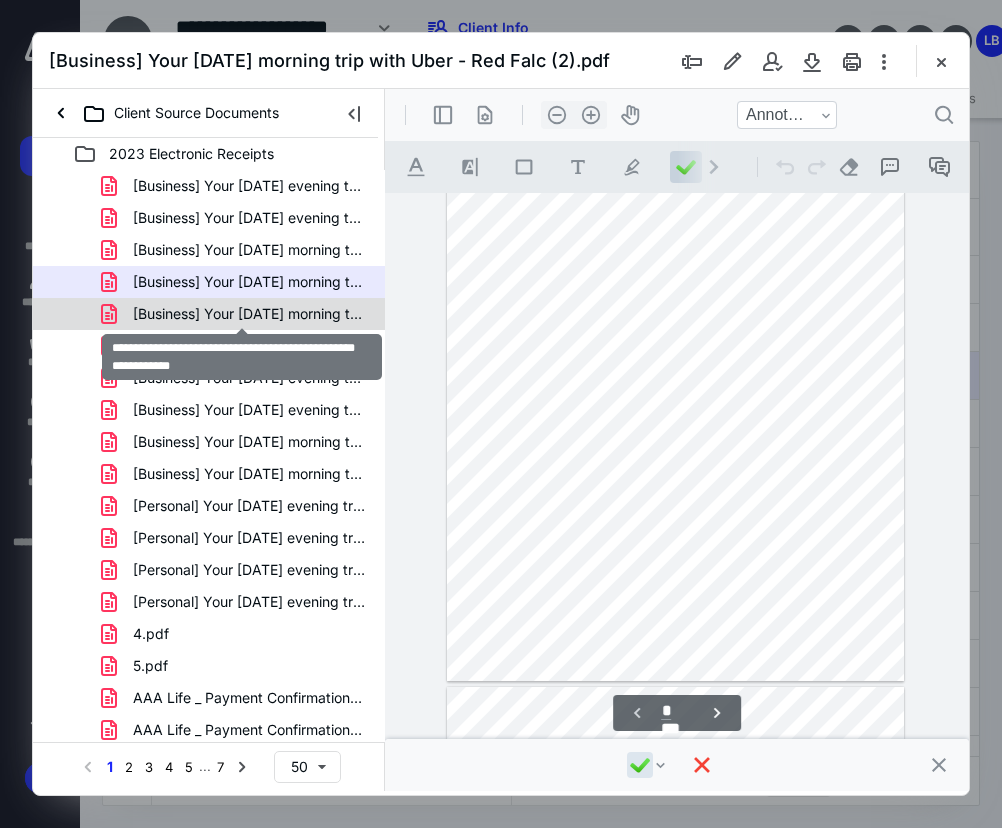 click on "[Business] Your [DATE] morning trip with Uber - Red Falc.pdf" at bounding box center [249, 314] 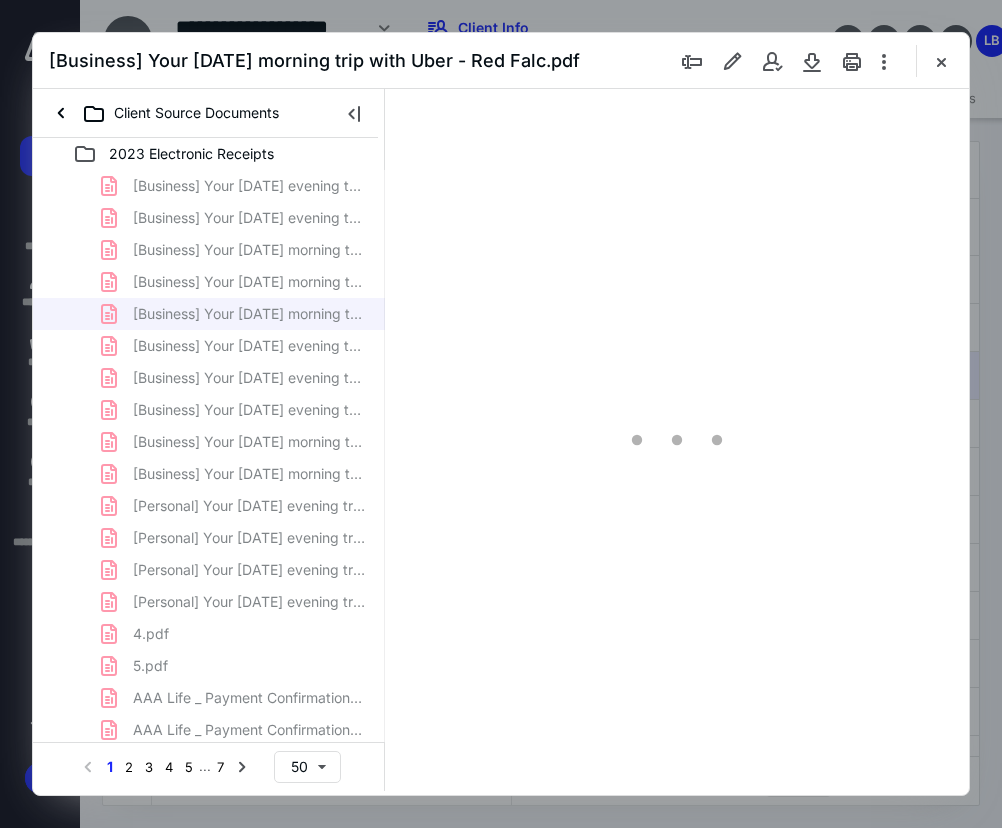 scroll, scrollTop: 107, scrollLeft: 0, axis: vertical 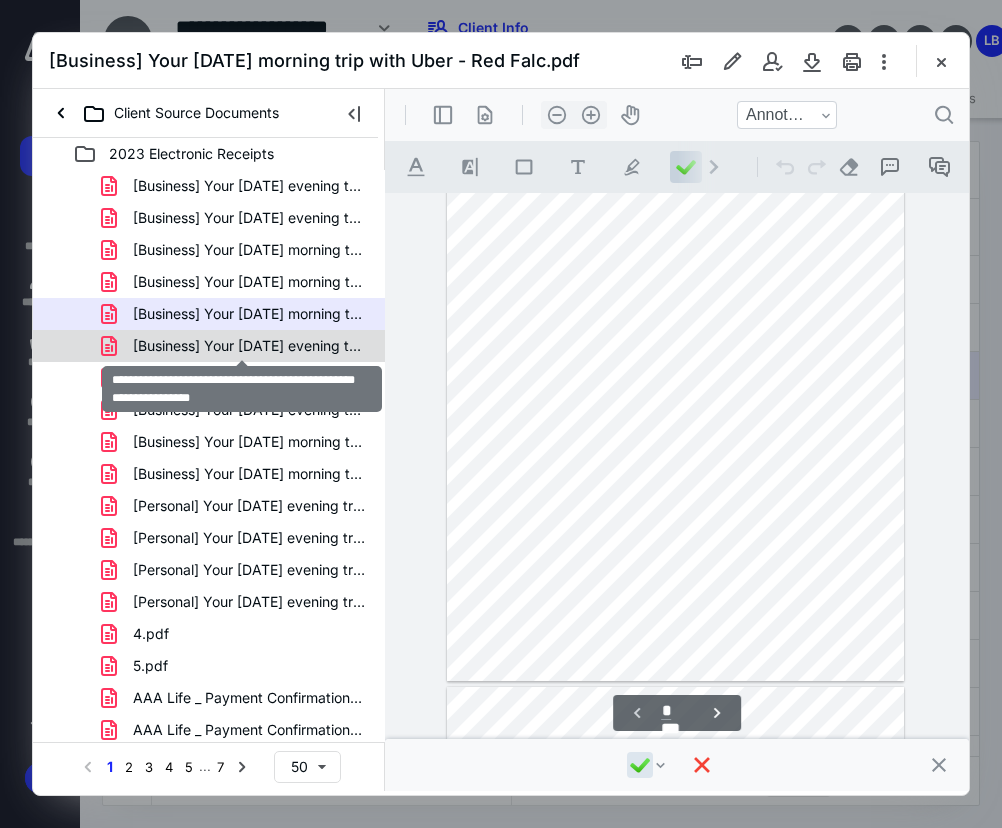 click on "[Business] Your [DATE] evening trip with Uber - Red Falcon (1).pdf" at bounding box center [249, 346] 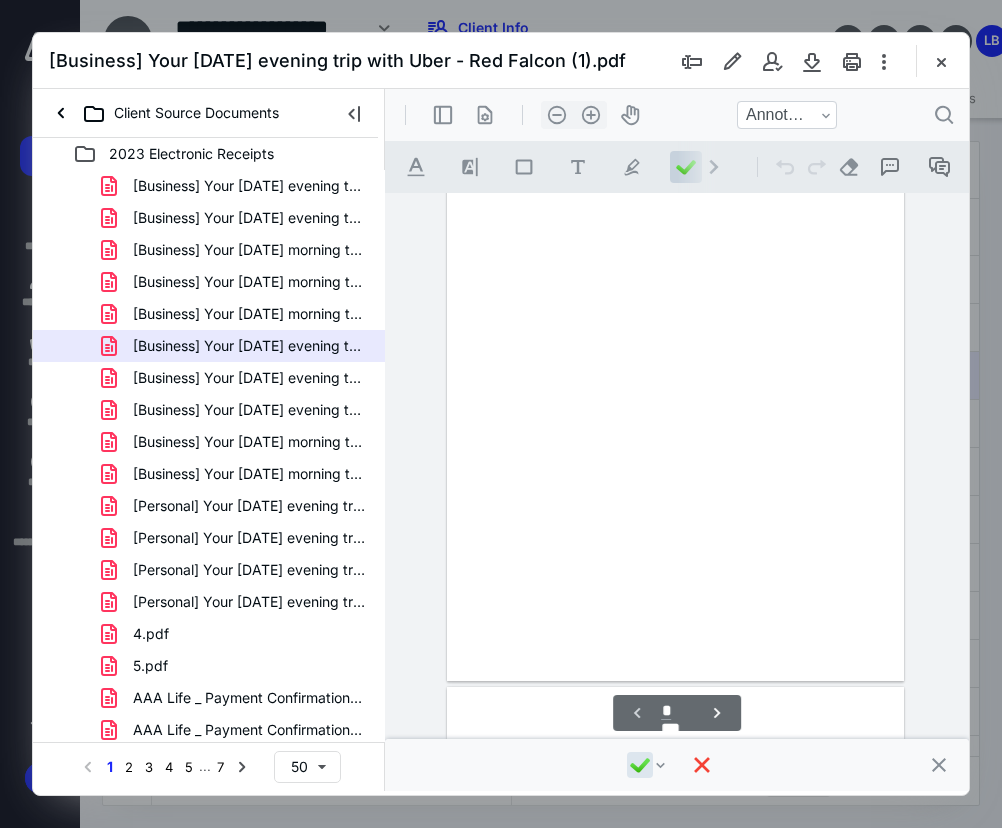 scroll, scrollTop: 107, scrollLeft: 0, axis: vertical 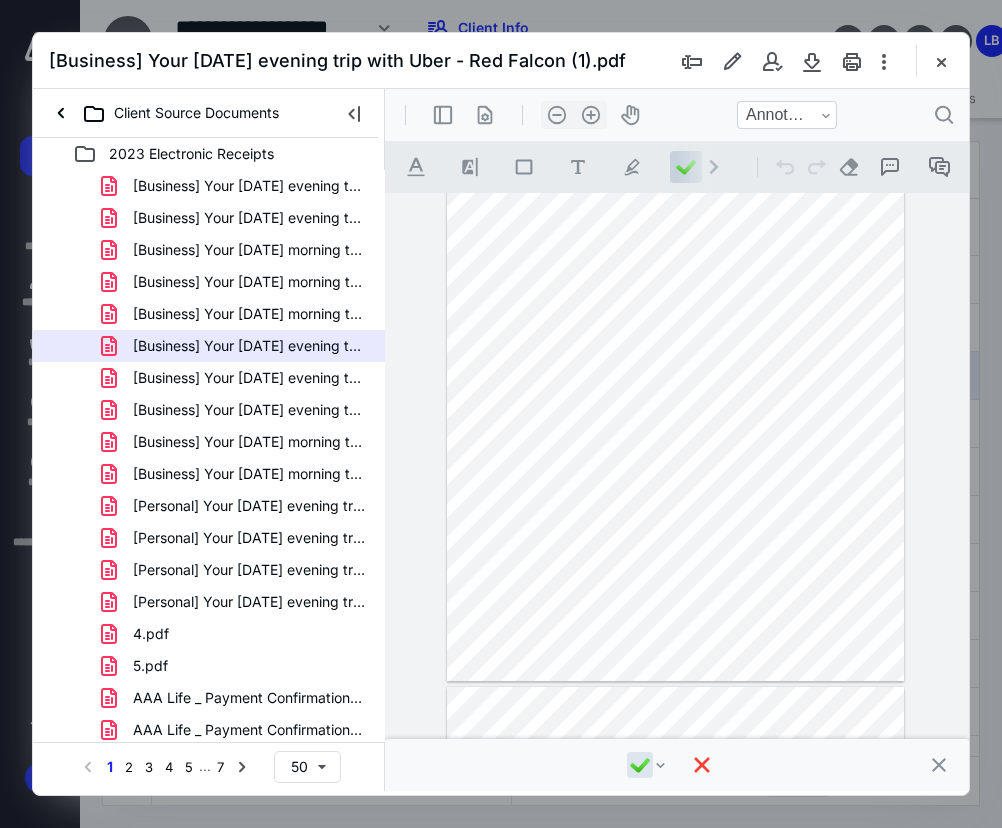 click on "[Business] Your [DATE] evening trip with Uber - Red Falcon (2).pdf" at bounding box center [209, 378] 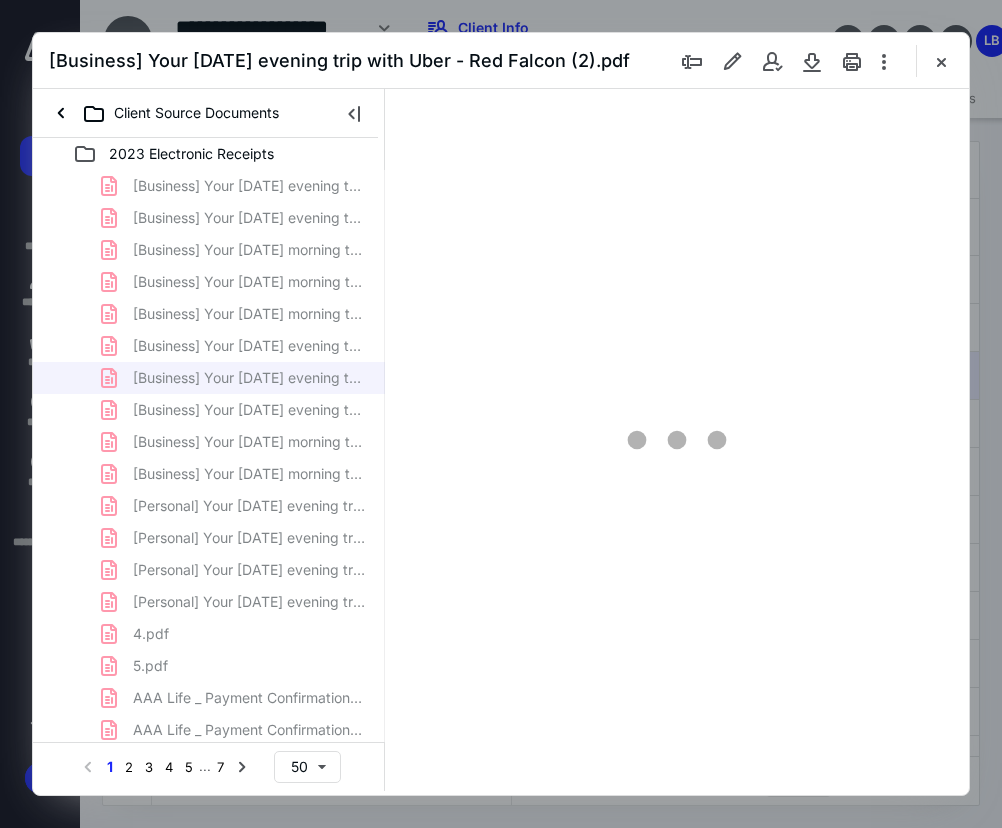 scroll, scrollTop: 107, scrollLeft: 0, axis: vertical 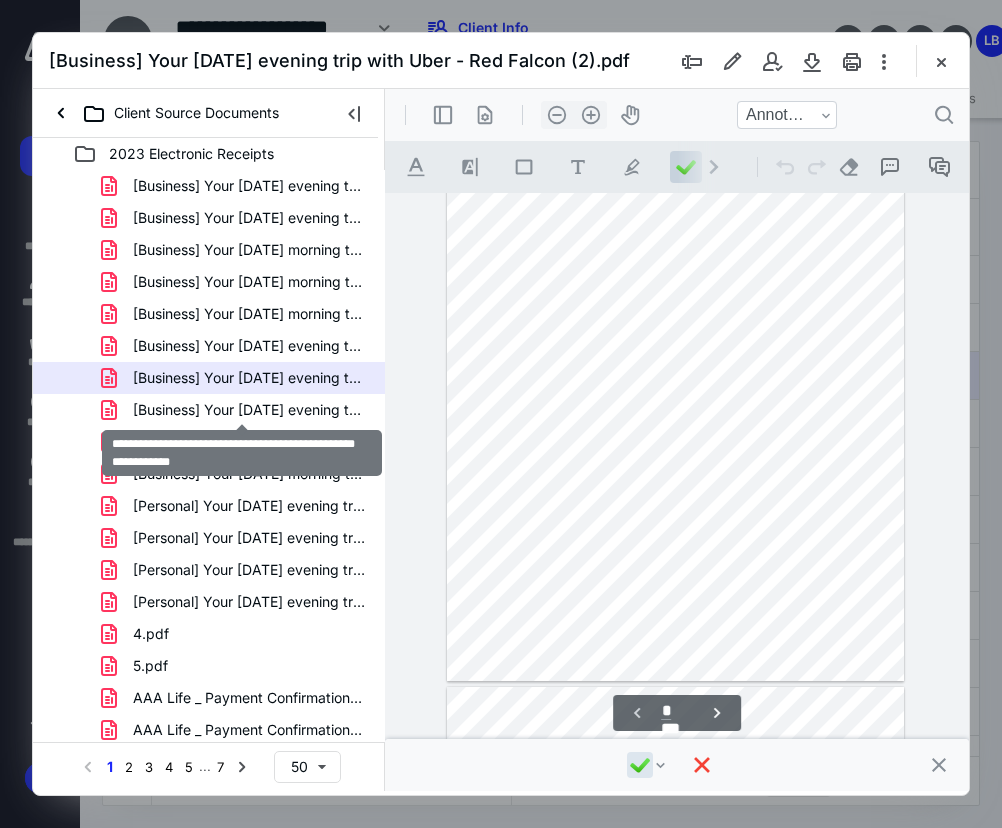 click on "[Business] Your [DATE] evening trip with Uber - Red Falcon.pdf" at bounding box center [249, 410] 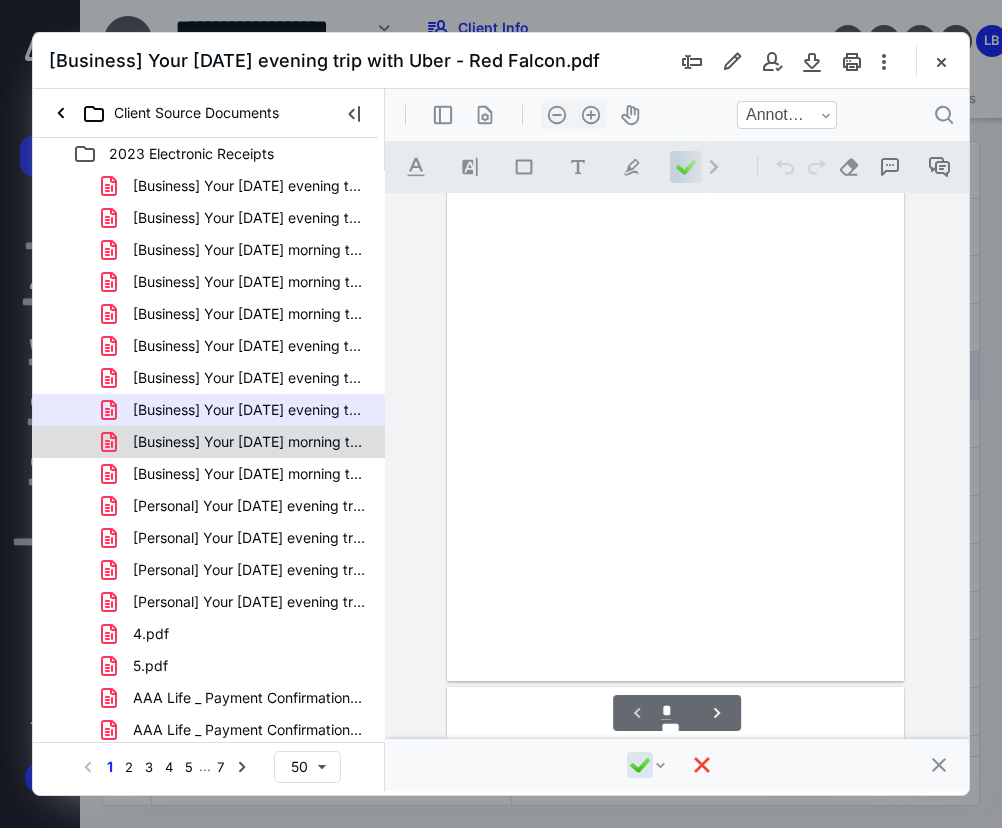 scroll, scrollTop: 107, scrollLeft: 0, axis: vertical 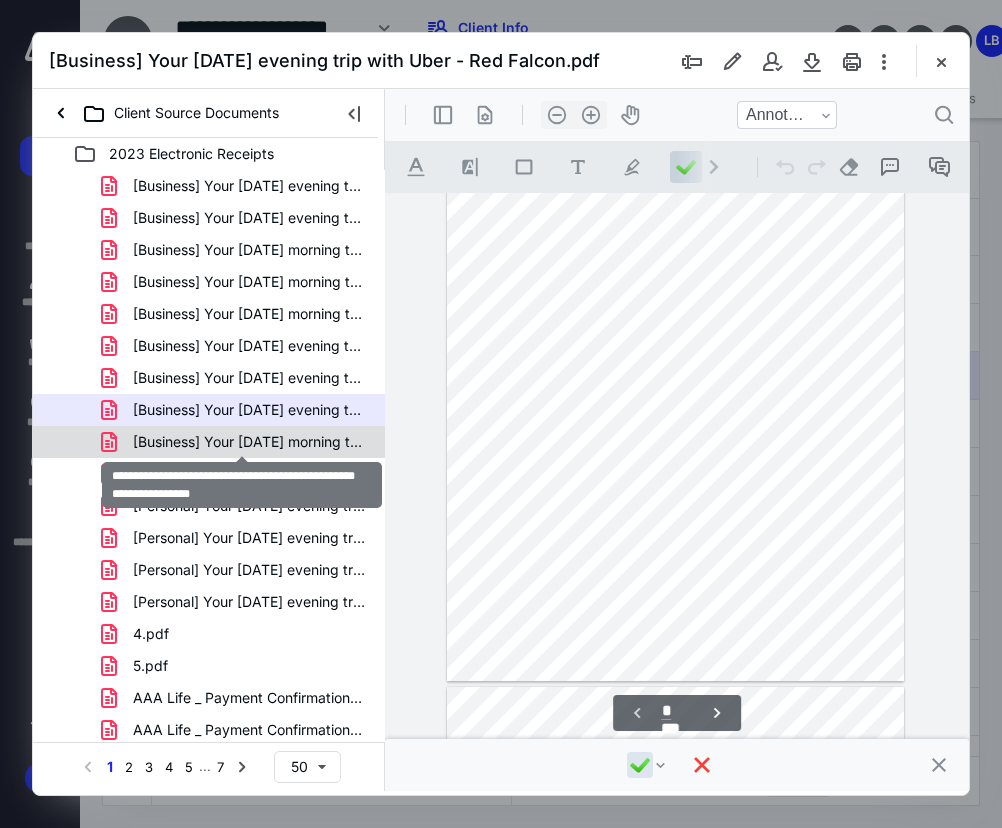 click on "[Business] Your [DATE] morning trip with Uber - Red Falcon (1).pdf" at bounding box center (249, 442) 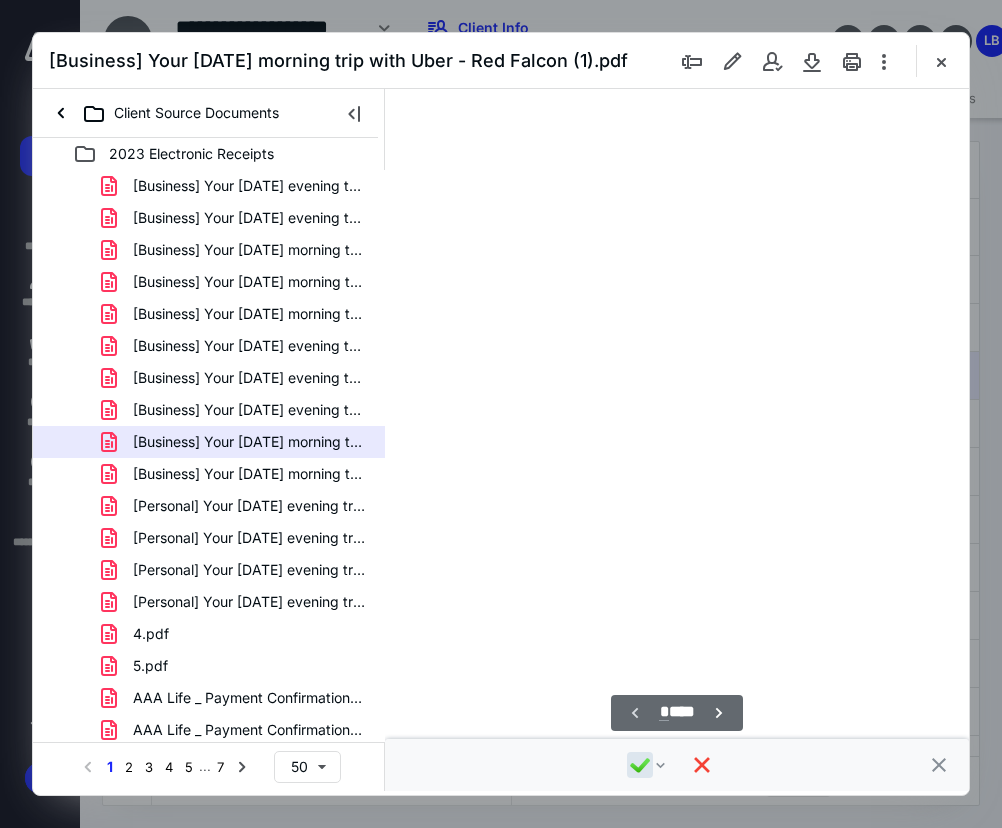 scroll, scrollTop: 107, scrollLeft: 0, axis: vertical 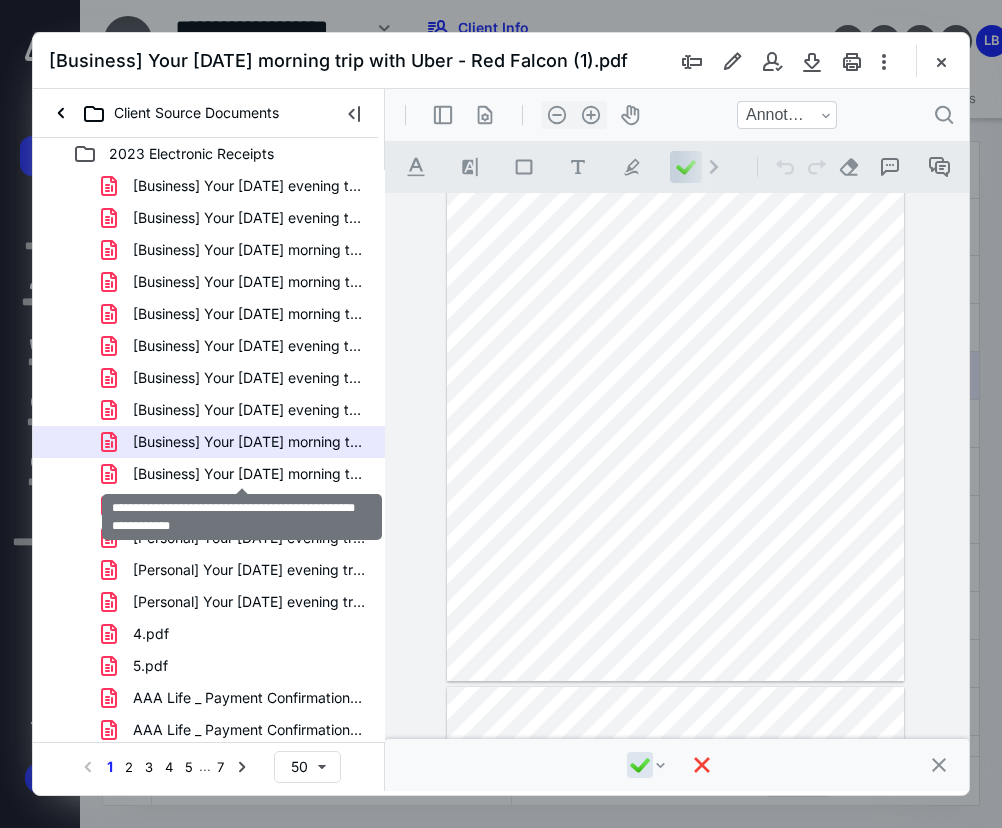 click on "[Business] Your [DATE] morning trip with Uber - Red Falcon.pdf" at bounding box center [249, 474] 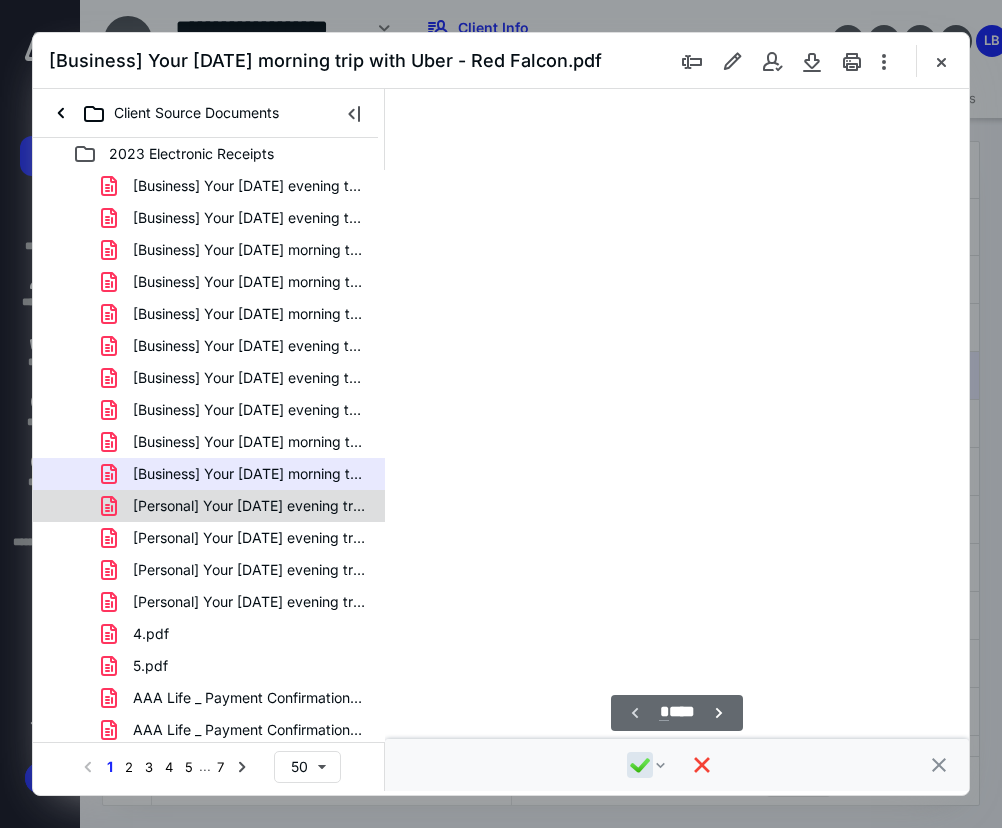 scroll, scrollTop: 107, scrollLeft: 0, axis: vertical 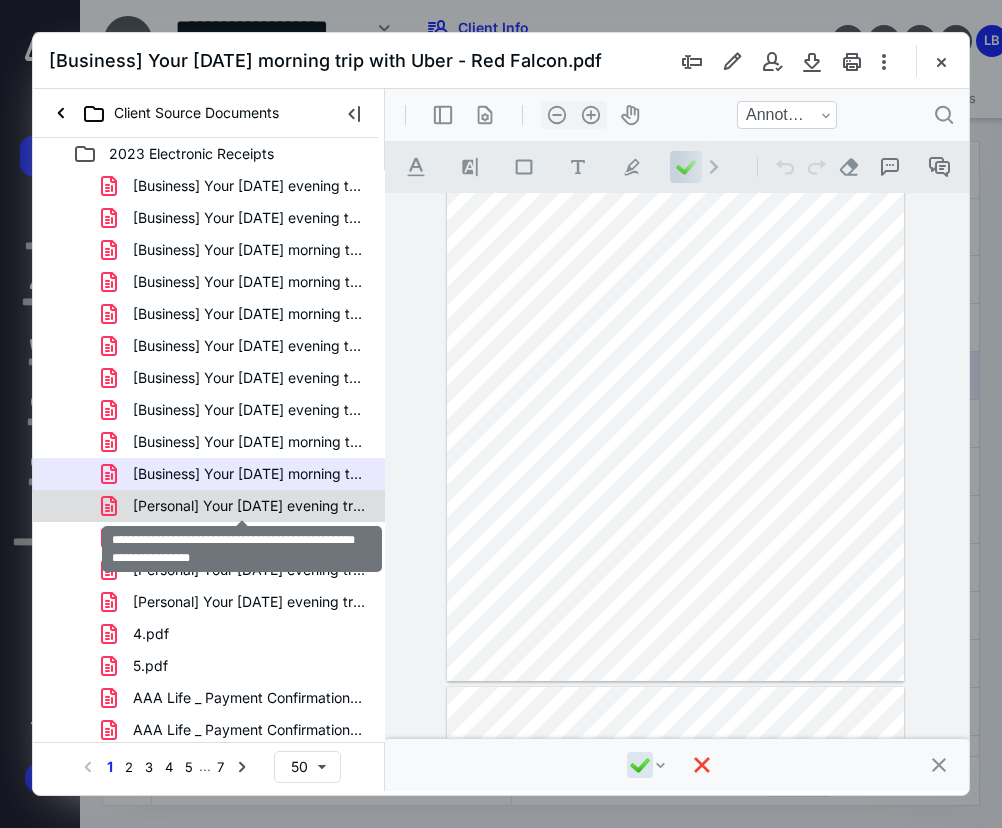 click on "[Personal] Your [DATE] evening trip with Uber - Red Falcon (1).pdf" at bounding box center (249, 506) 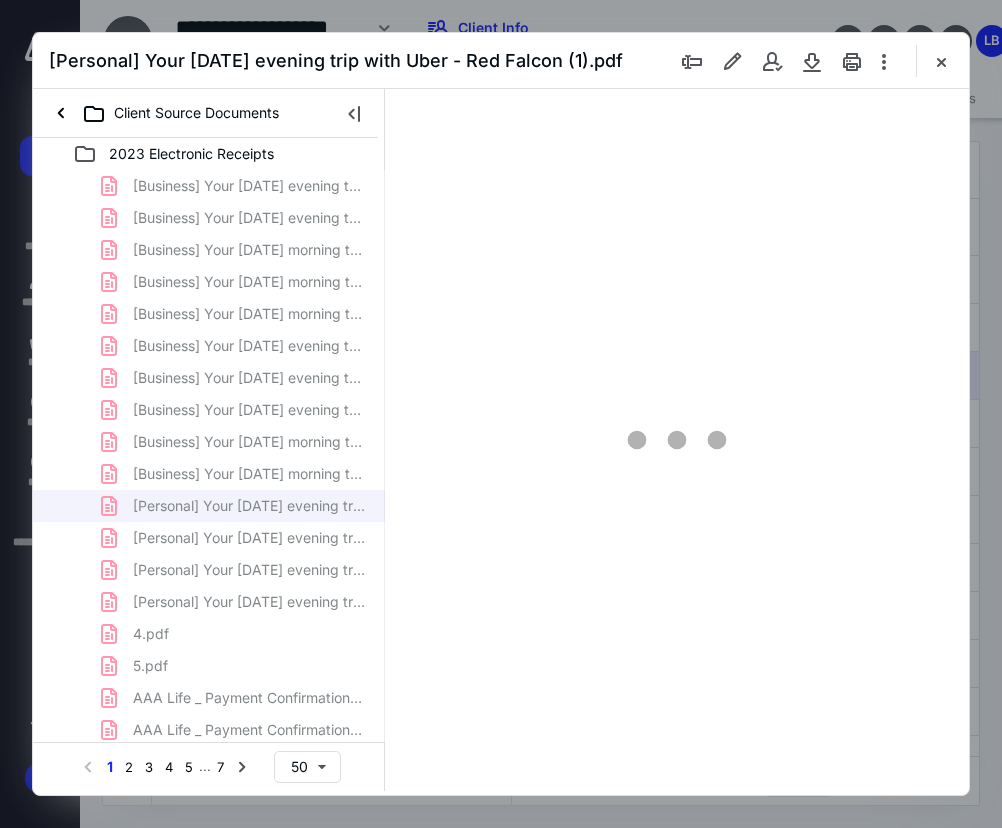 scroll, scrollTop: 107, scrollLeft: 0, axis: vertical 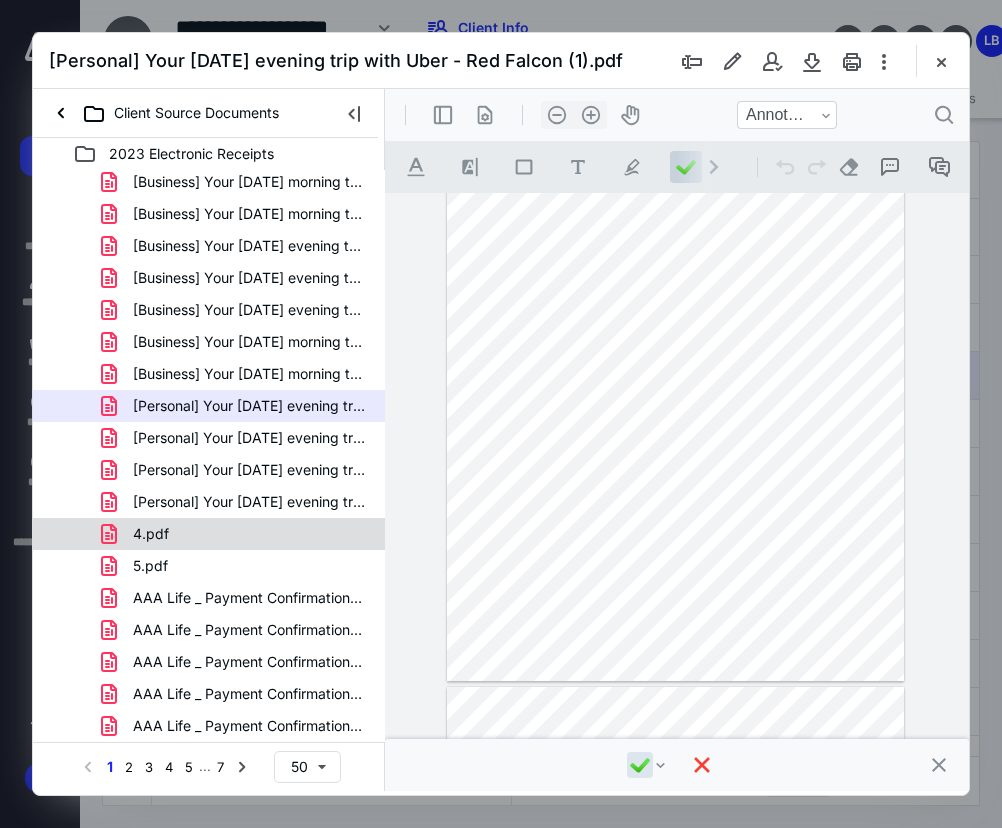 click on "4.pdf" at bounding box center (237, 534) 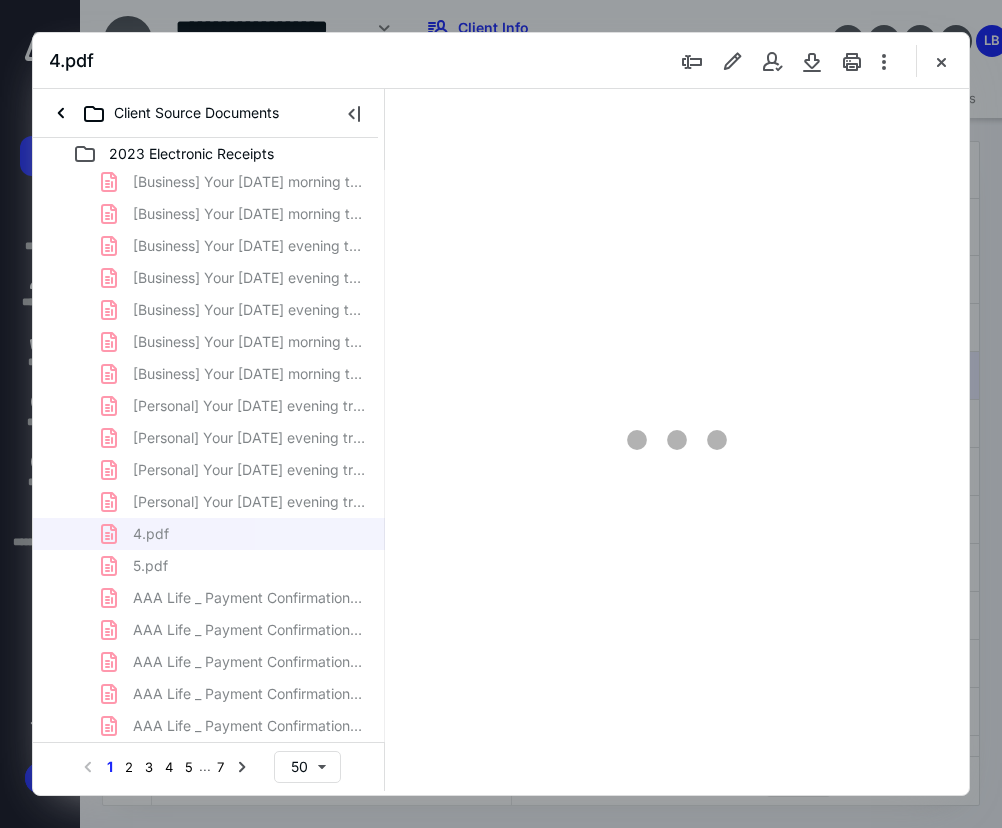 scroll, scrollTop: 107, scrollLeft: 0, axis: vertical 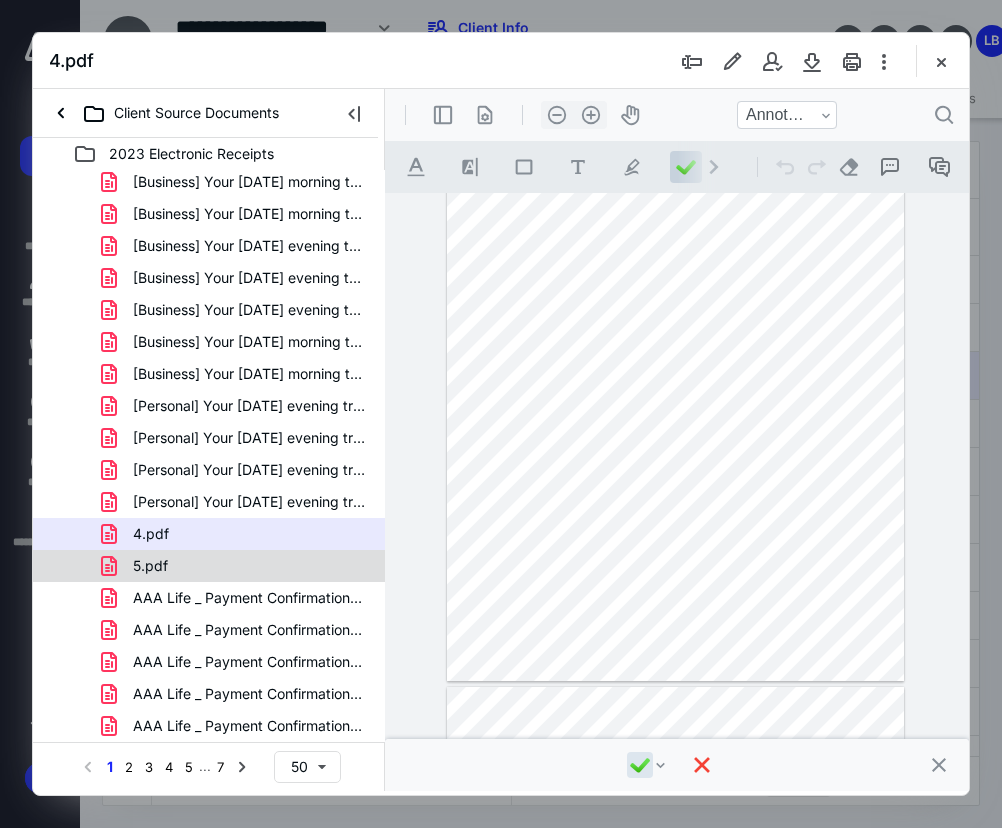 click on "5.pdf" at bounding box center [237, 566] 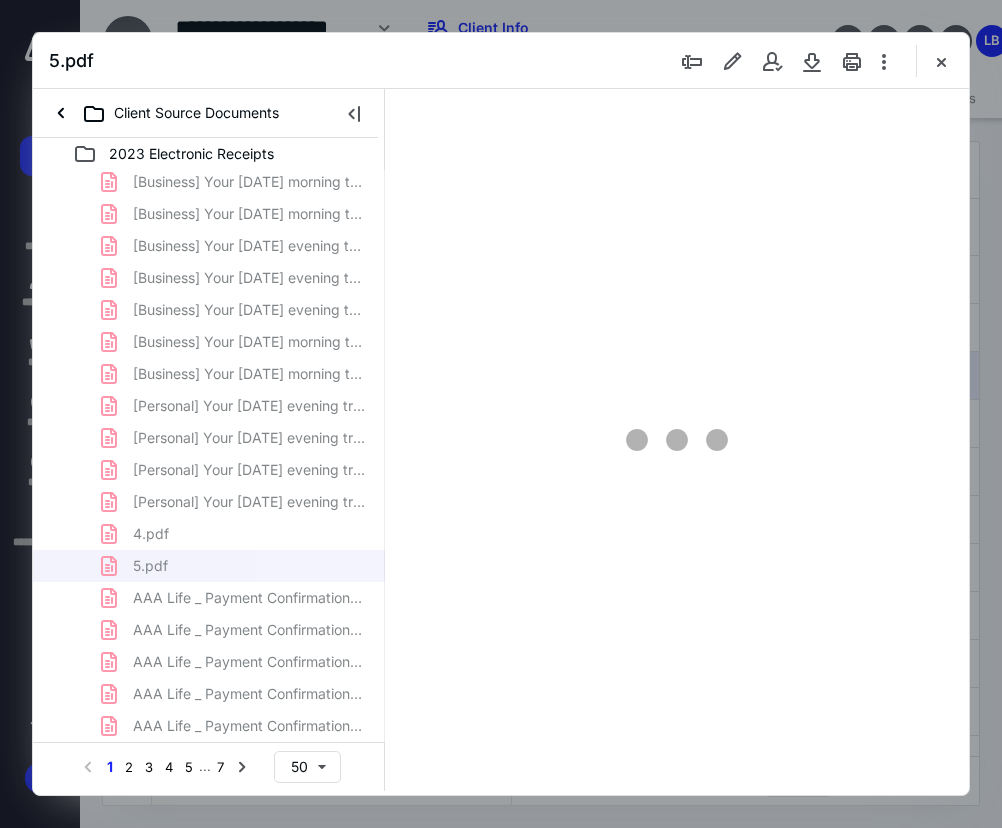 scroll, scrollTop: 0, scrollLeft: 0, axis: both 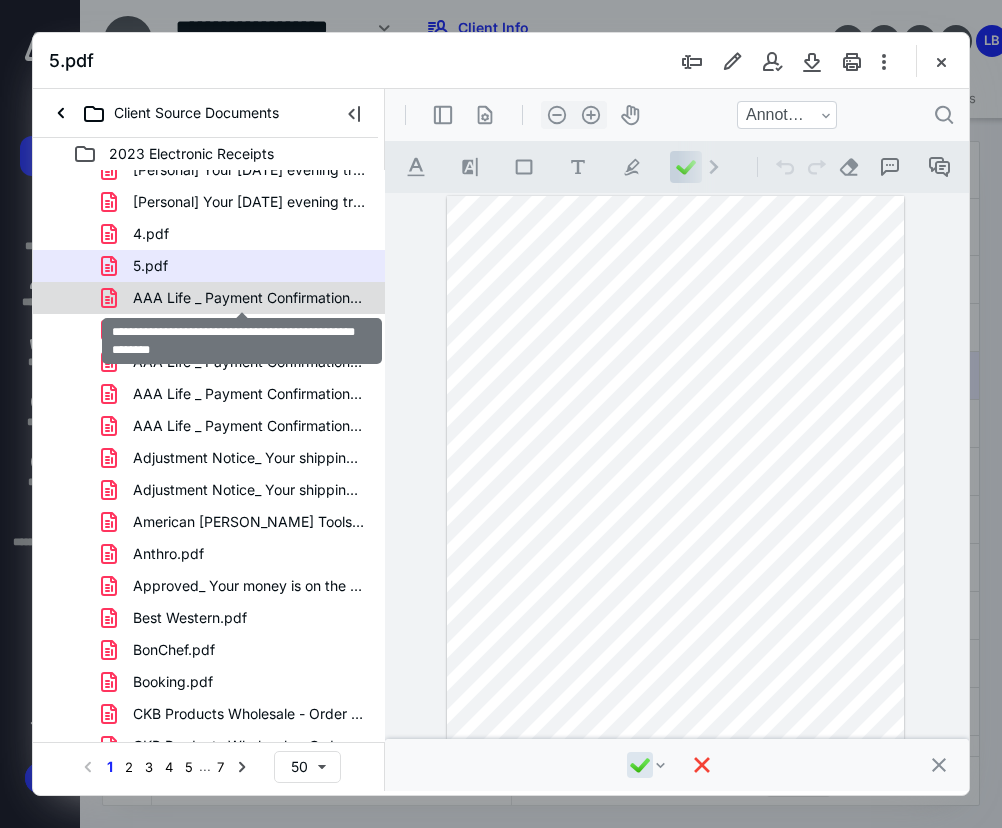 click on "AAA Life _ Payment Confirmation - Red Falcon - Outlook.pdf" at bounding box center [249, 298] 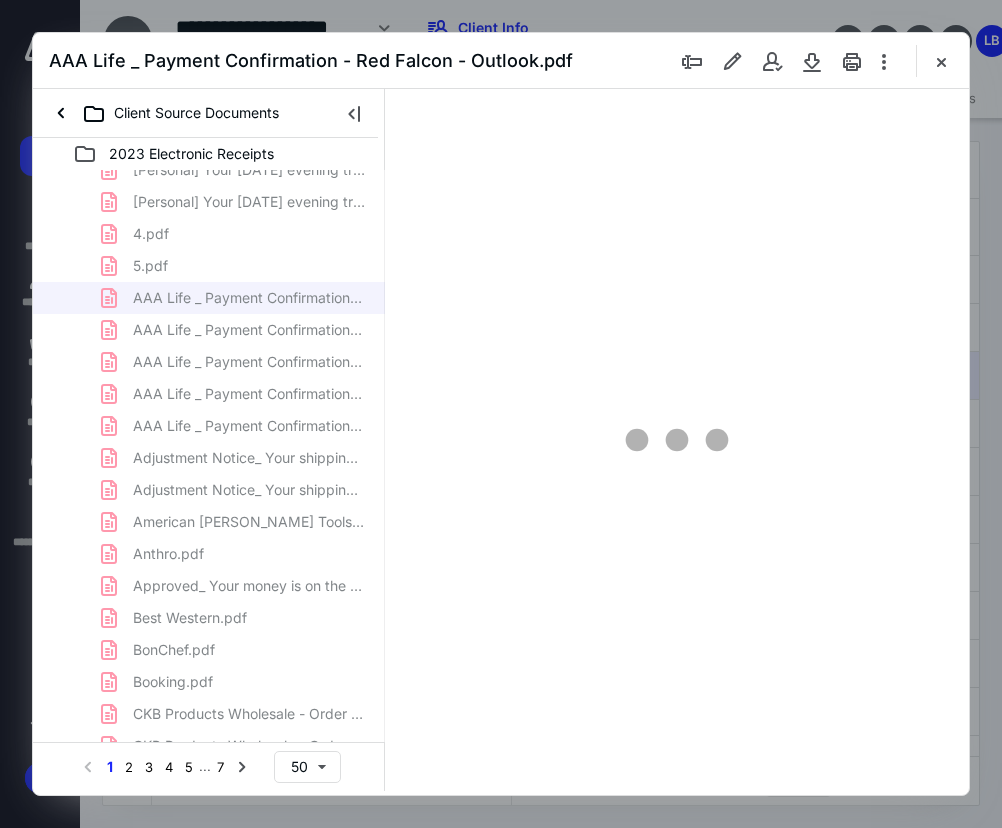scroll, scrollTop: 107, scrollLeft: 0, axis: vertical 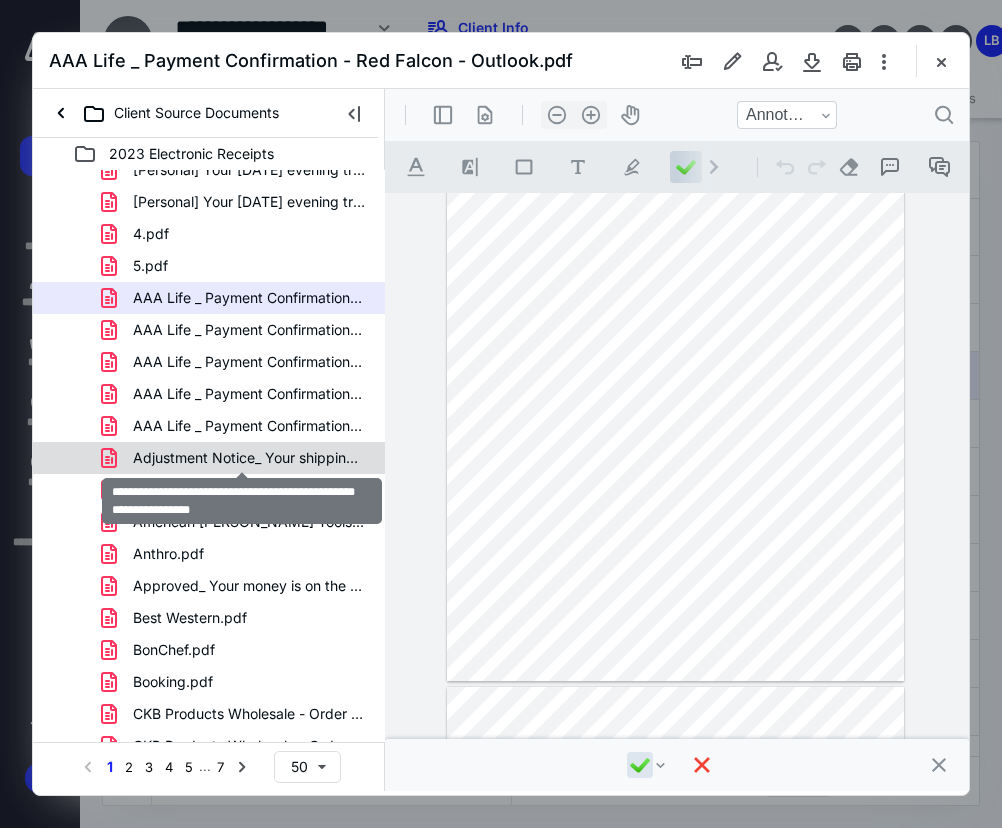 click on "Adjustment Notice_ Your shipping cost was different than e (1).pdf" at bounding box center [249, 458] 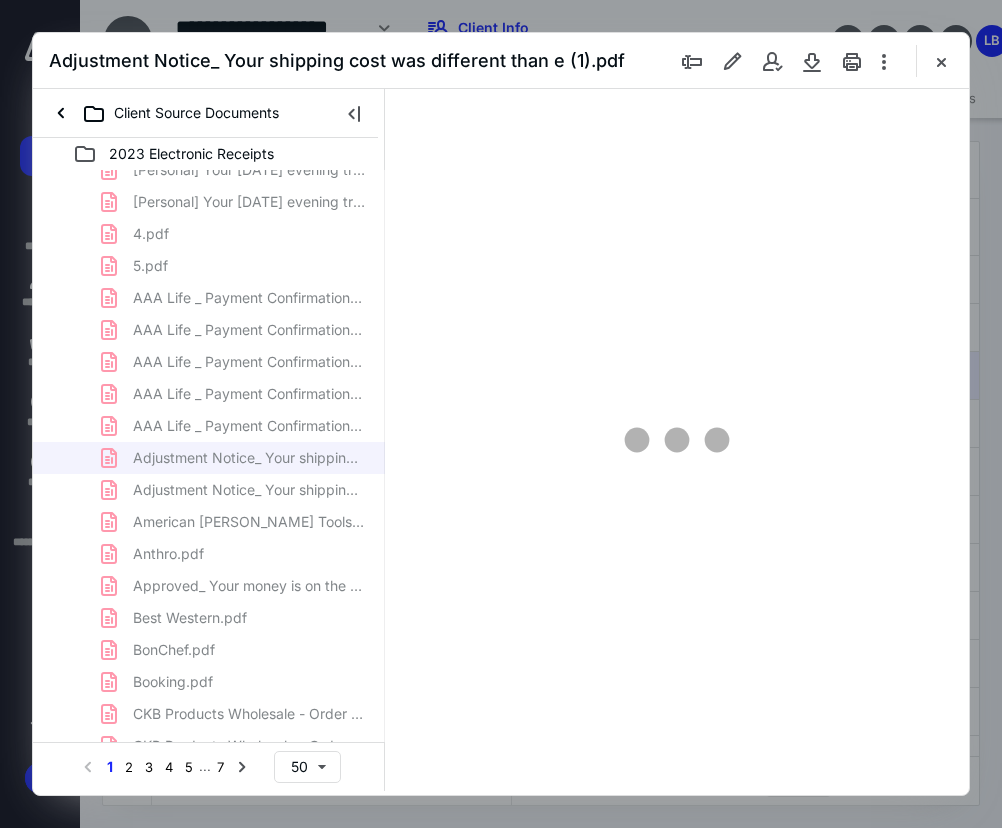 scroll, scrollTop: 0, scrollLeft: 0, axis: both 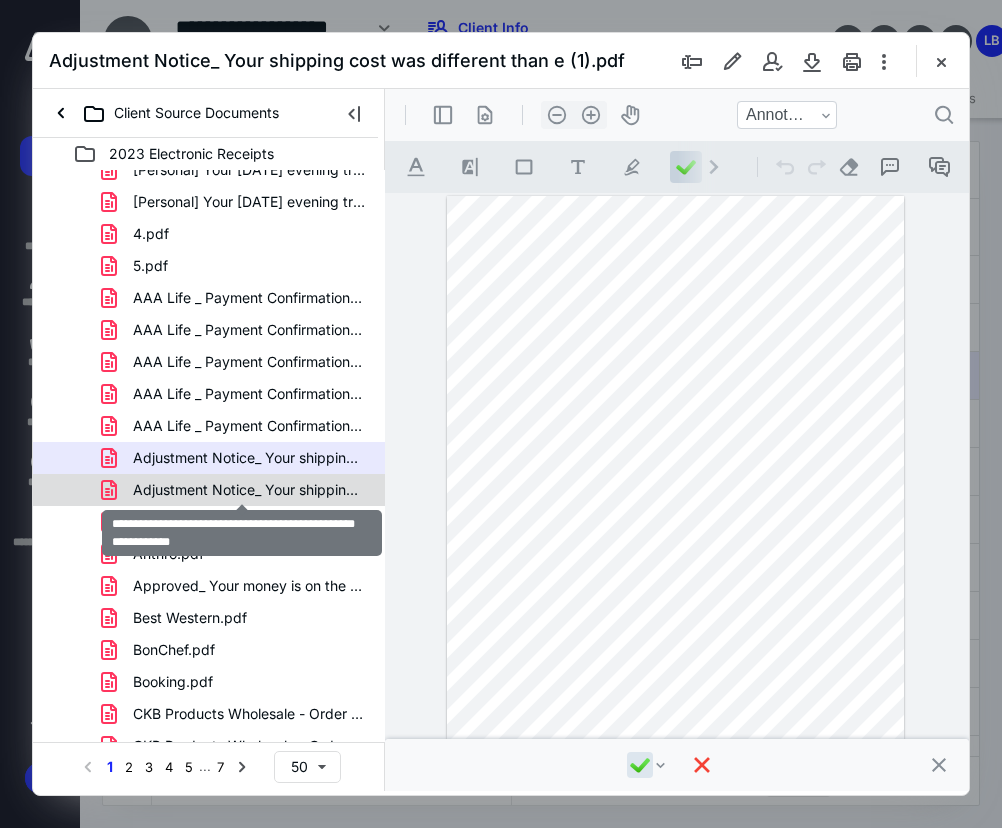 click on "Adjustment Notice_ Your shipping cost was different than e.pdf" at bounding box center [249, 490] 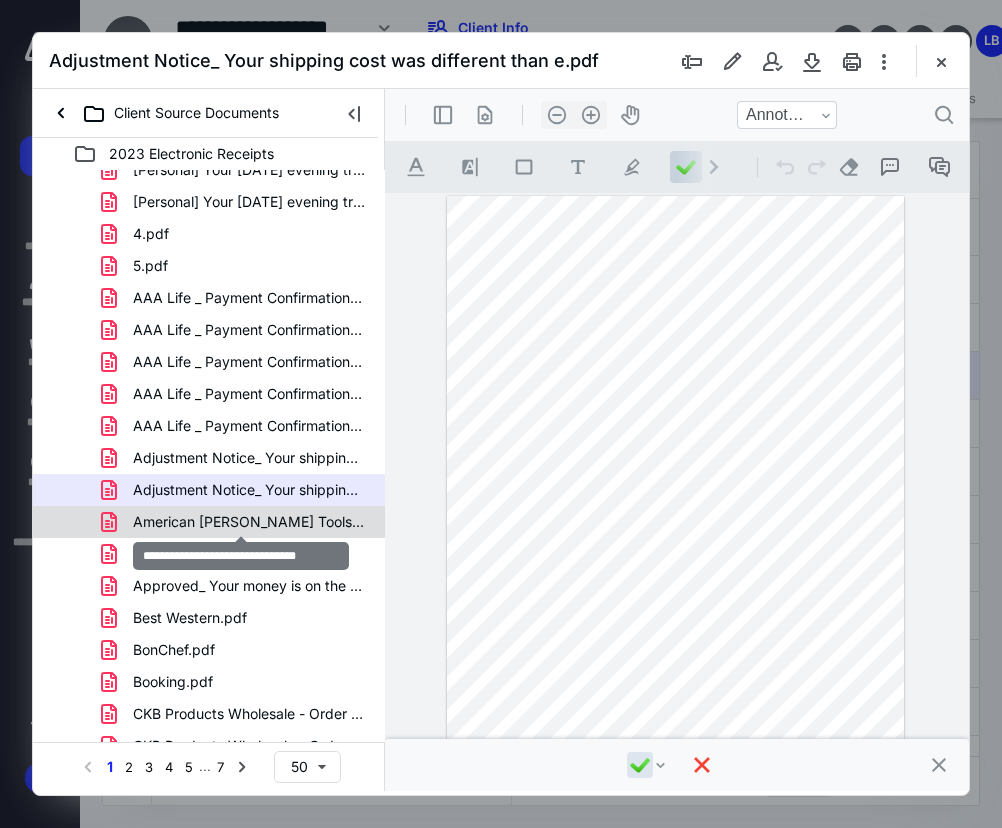 click on "American [PERSON_NAME] Tools.pdf" at bounding box center [249, 522] 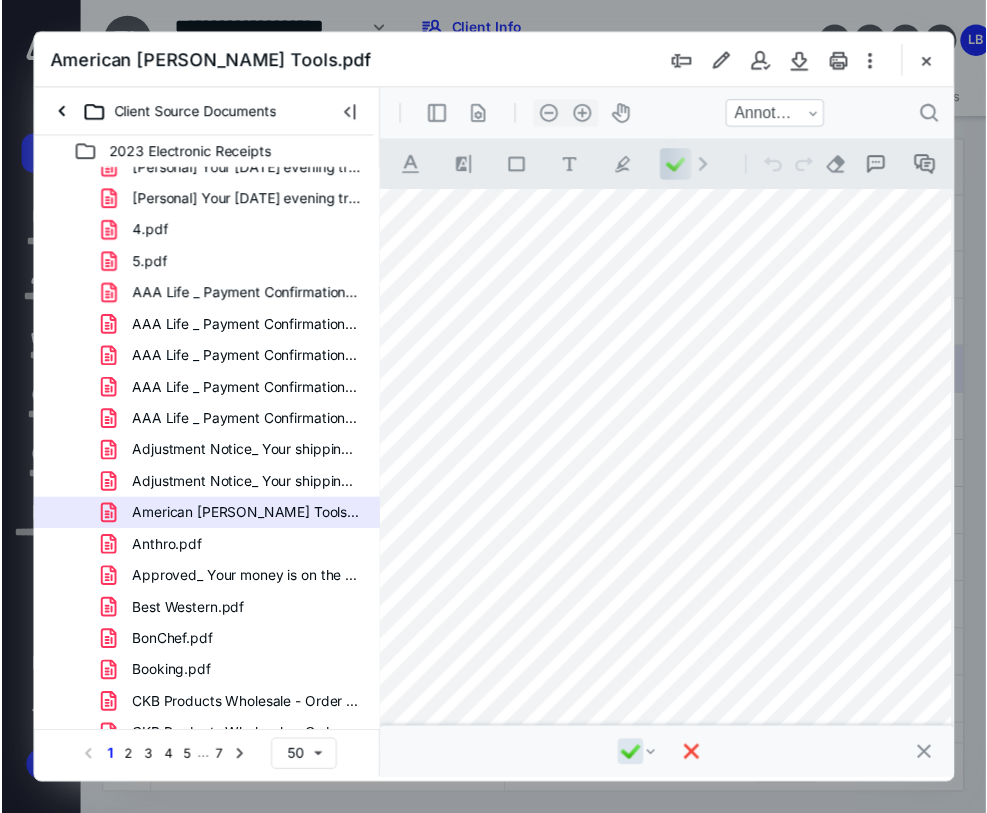 scroll, scrollTop: 486, scrollLeft: 199, axis: both 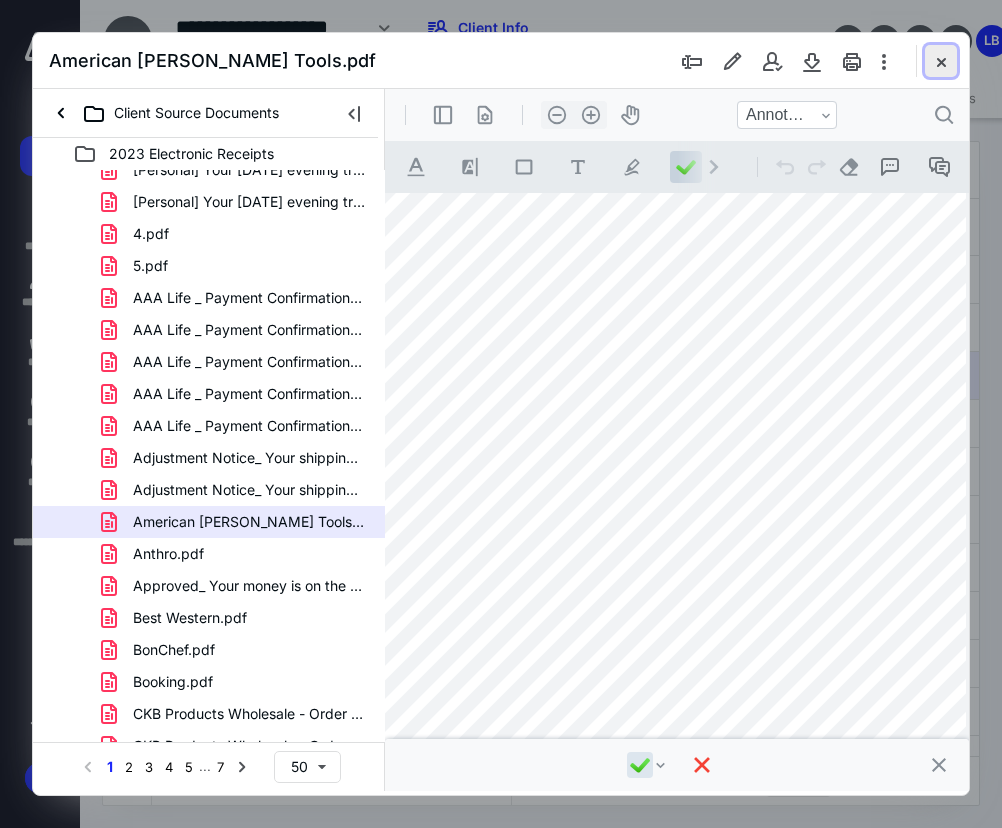 click at bounding box center [941, 61] 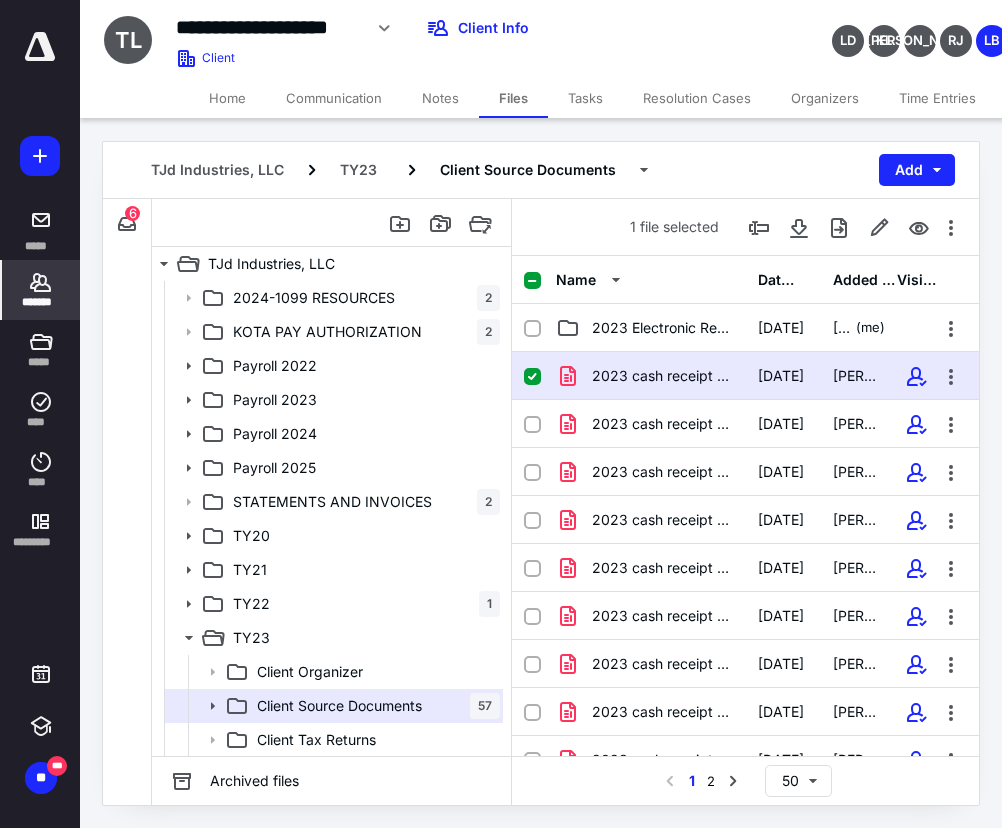 click on "*******" at bounding box center (41, 302) 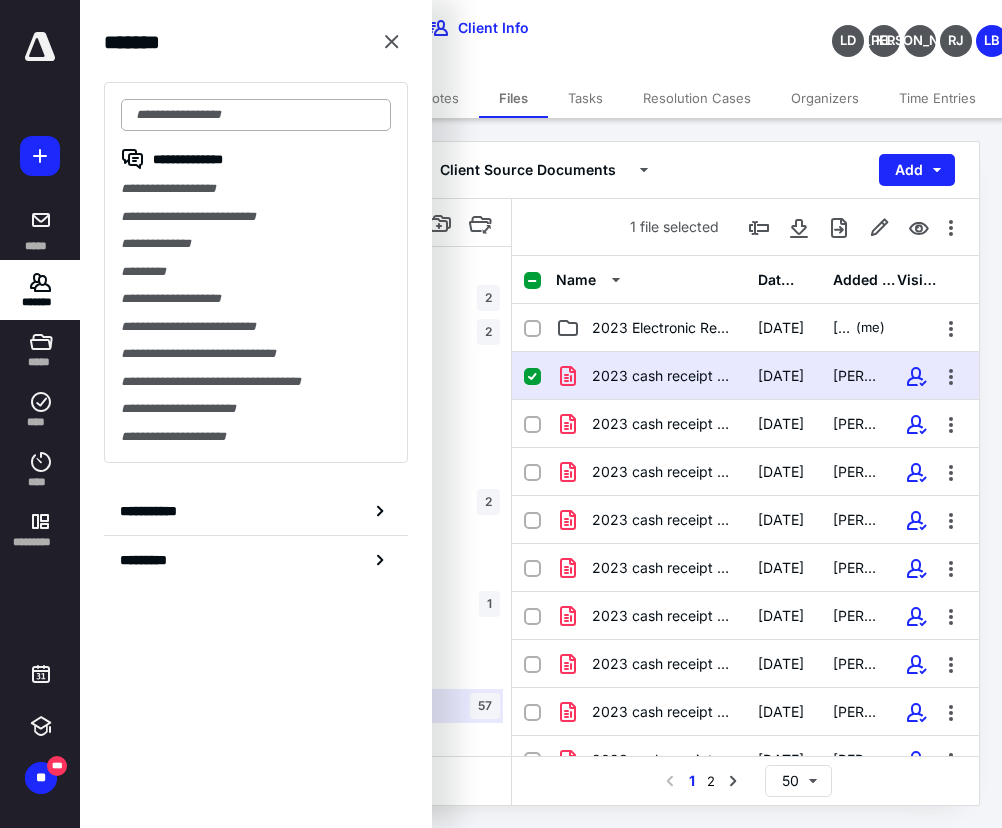 click at bounding box center (256, 115) 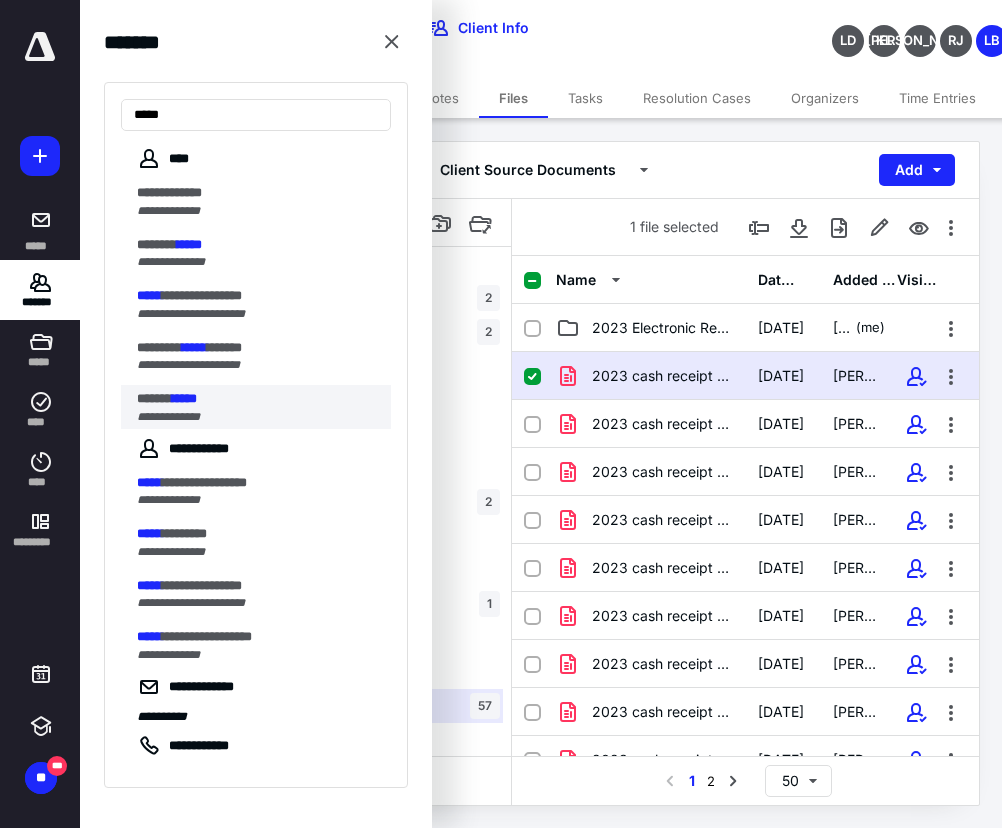type on "*****" 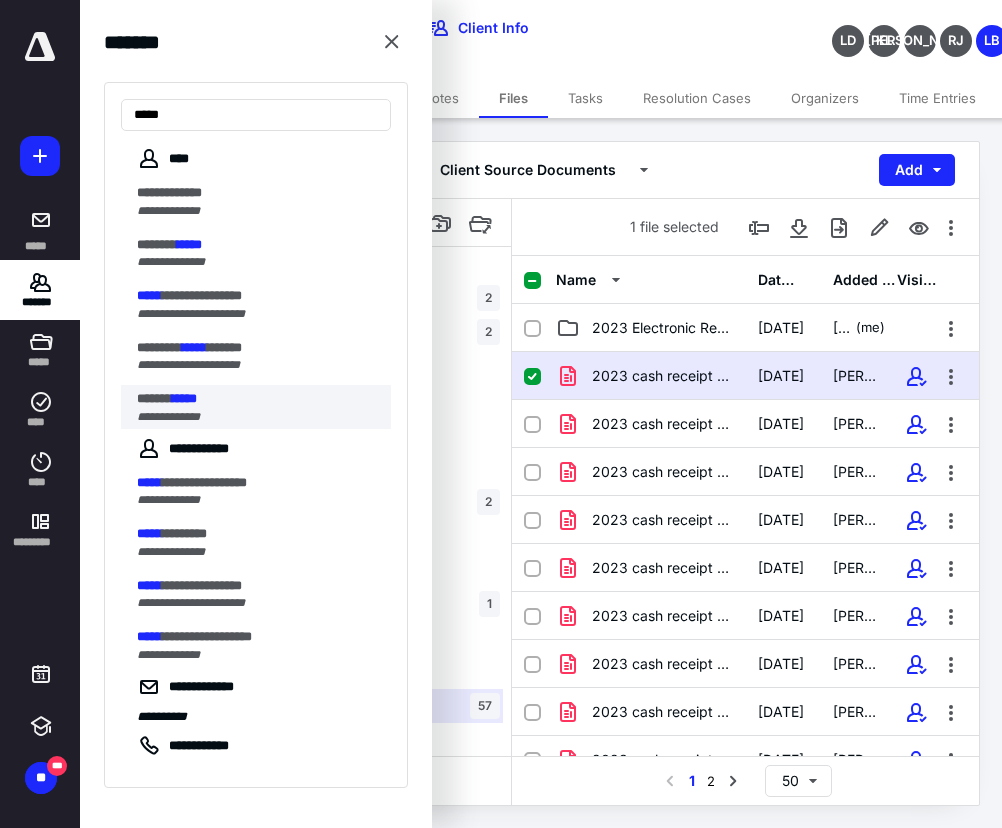 click on "*****" at bounding box center [184, 398] 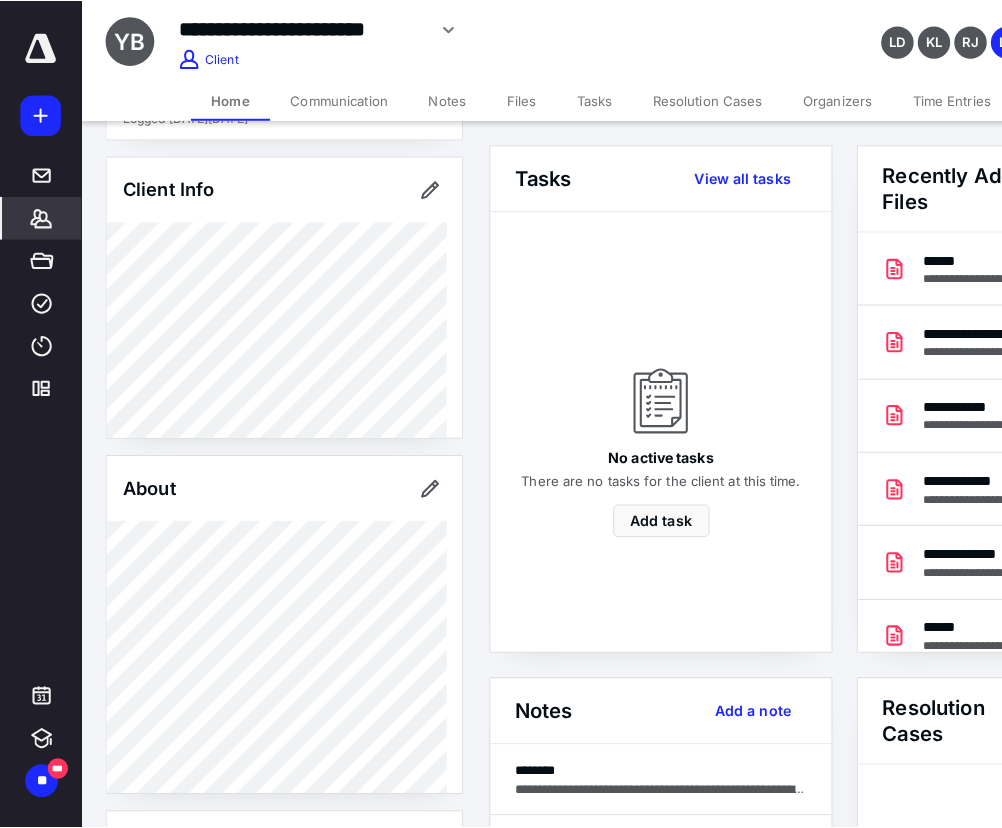 scroll, scrollTop: 100, scrollLeft: 0, axis: vertical 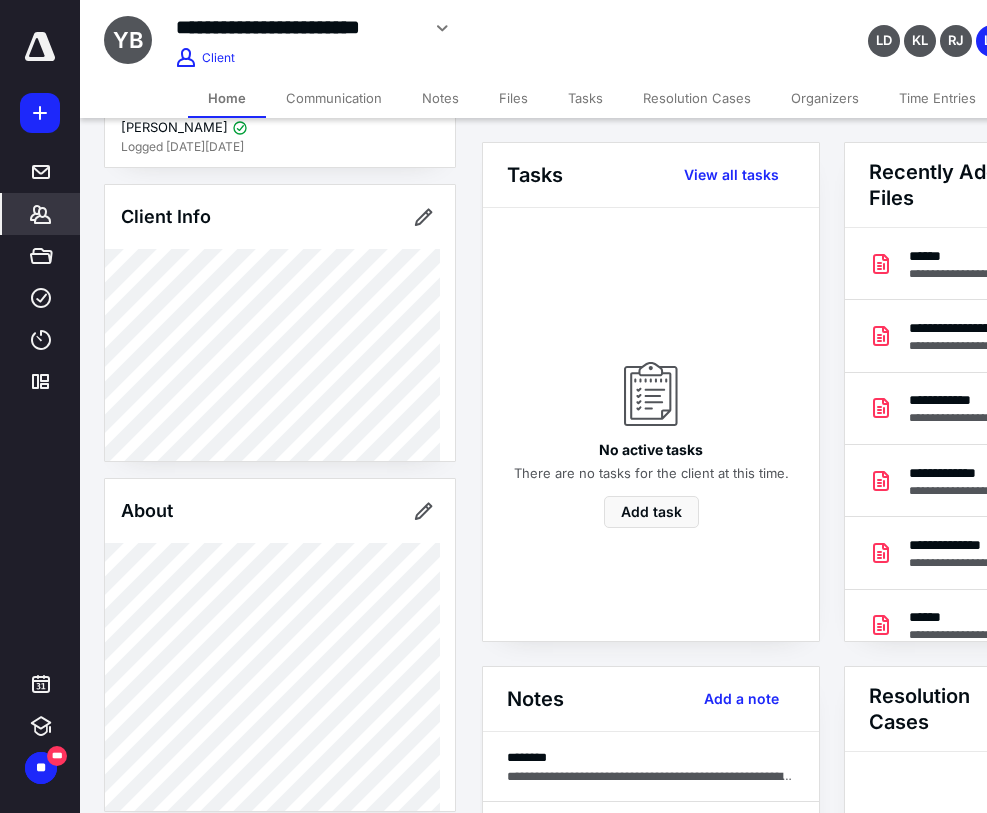 click on "*******" at bounding box center (0, 0) 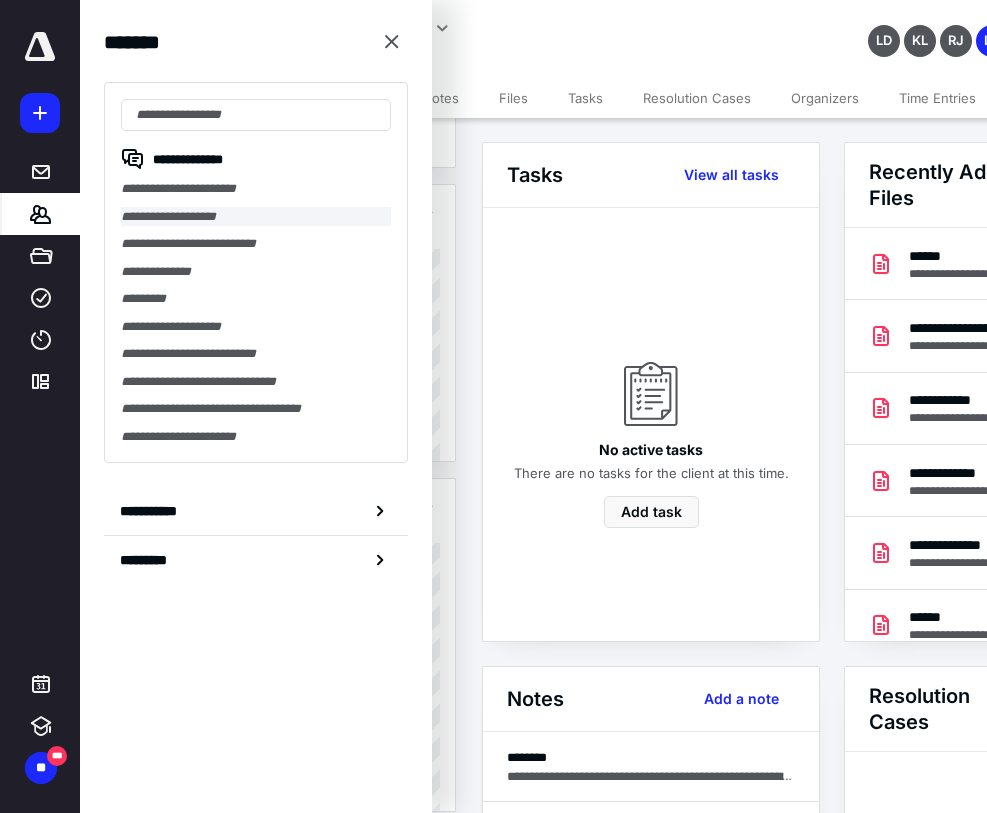 click on "**********" at bounding box center (256, 217) 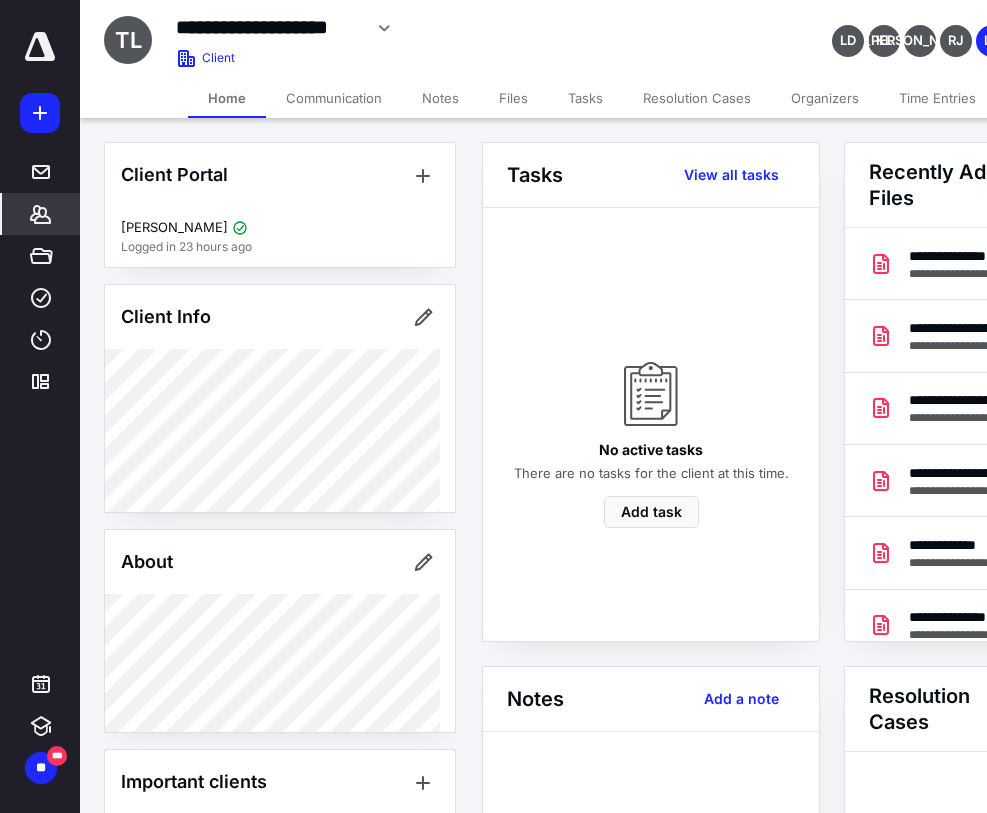 click on "Files" at bounding box center [513, 98] 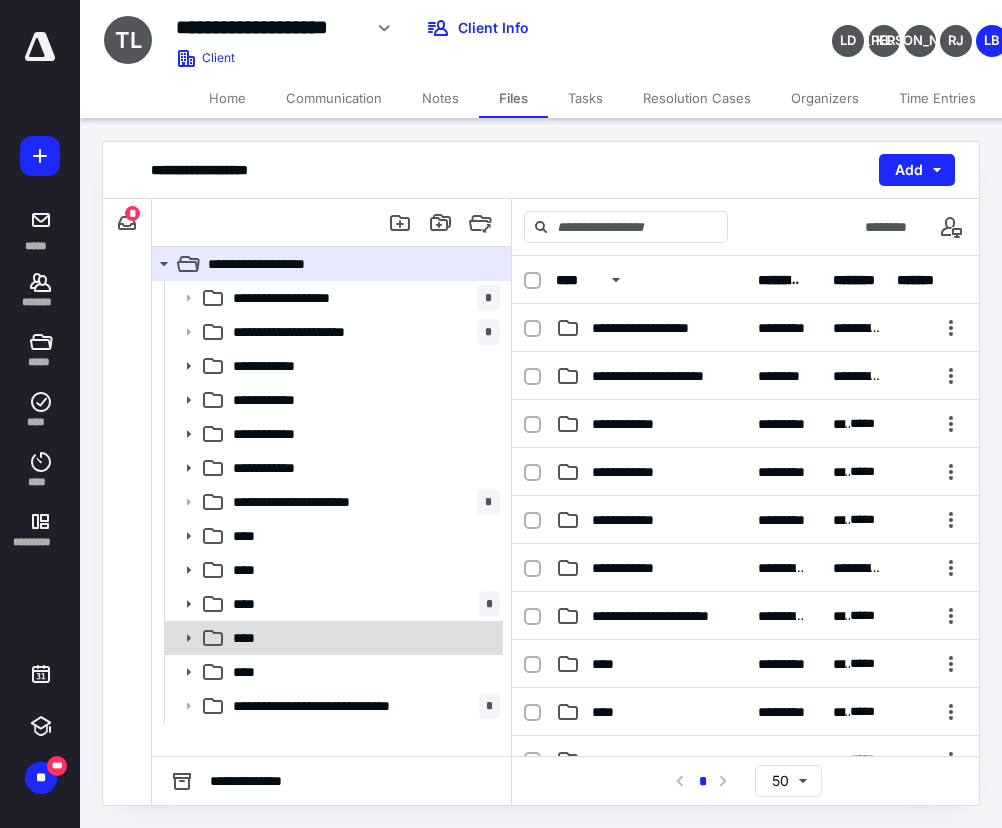 click on "****" at bounding box center (251, 638) 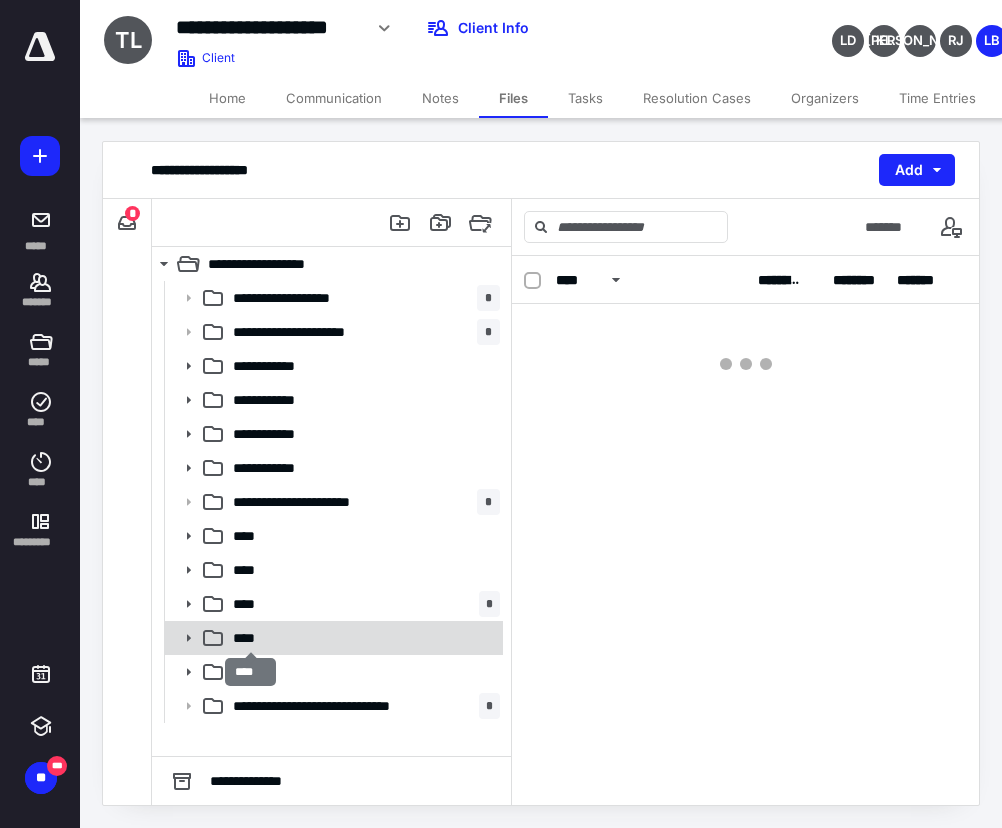 click on "****" at bounding box center (251, 638) 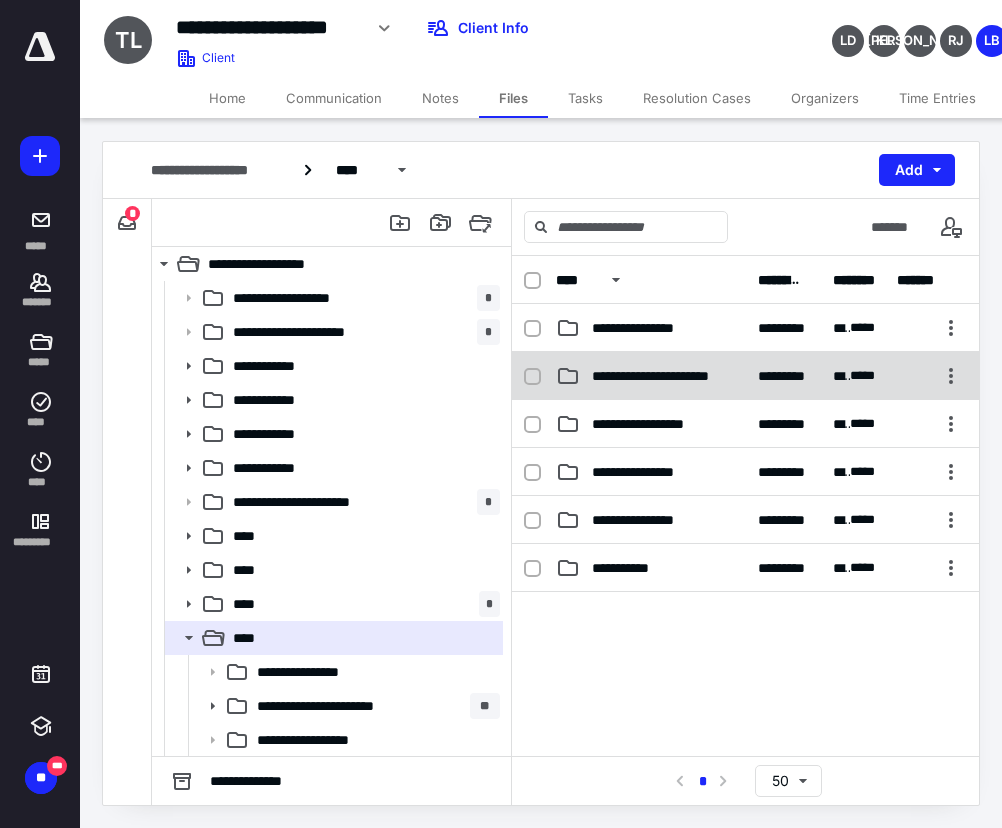 click on "**********" at bounding box center (659, 376) 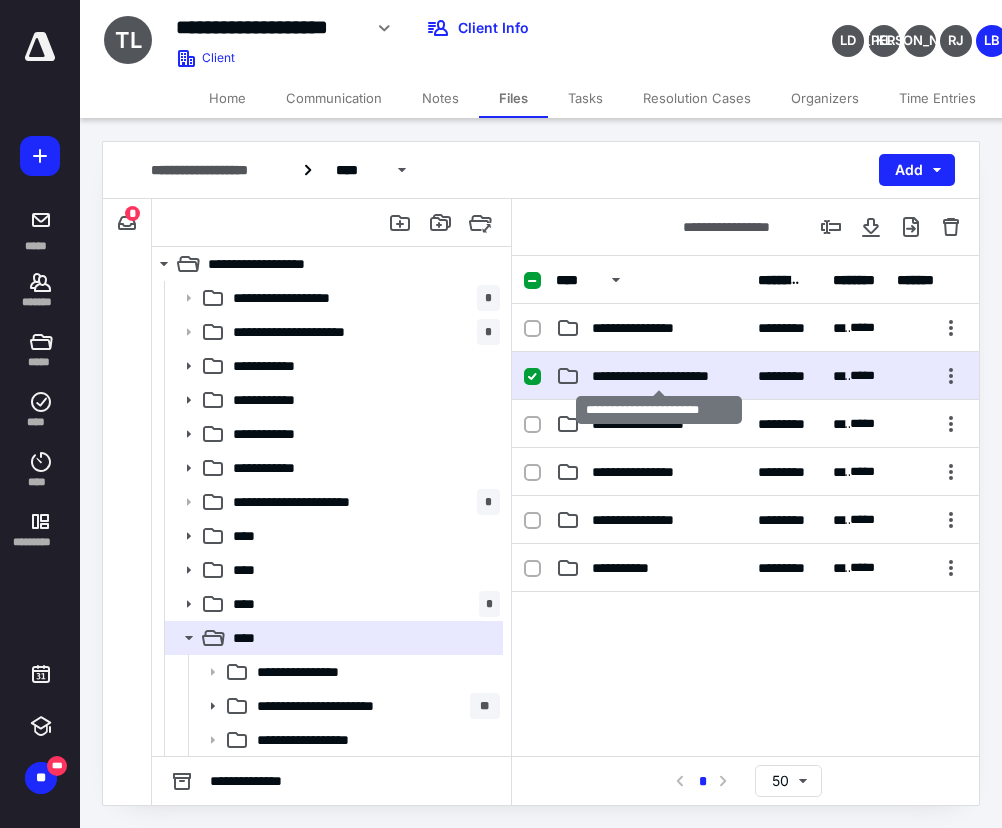 click on "**********" at bounding box center (659, 376) 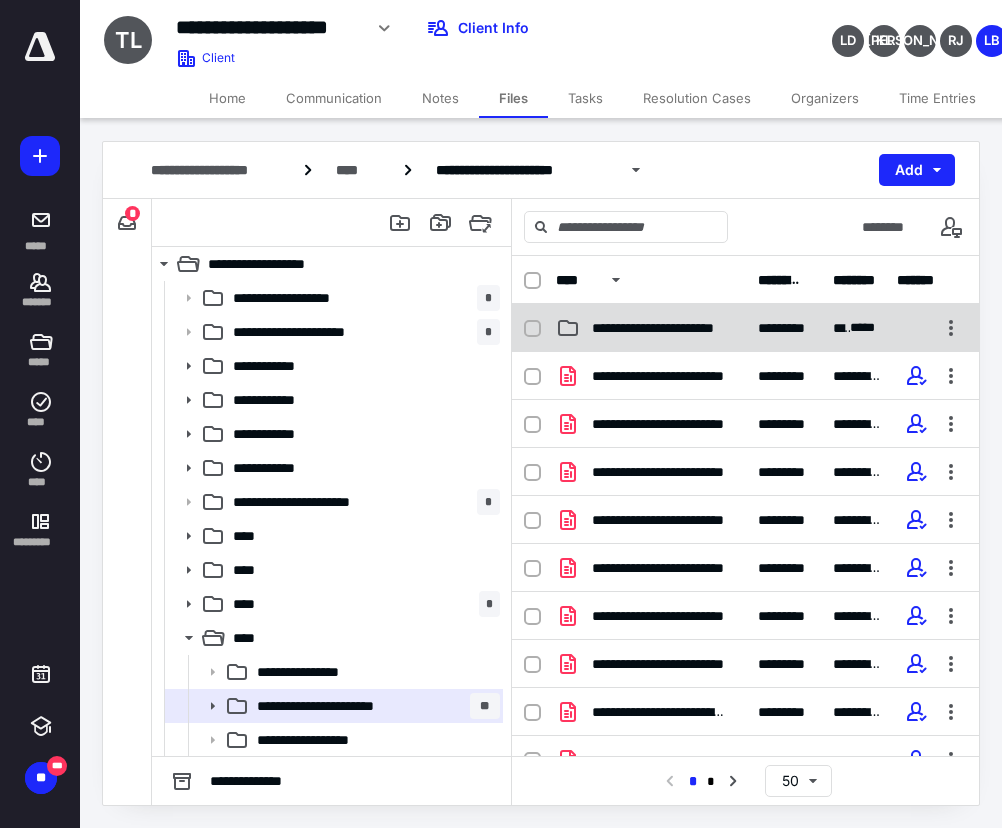 click on "**********" at bounding box center [659, 328] 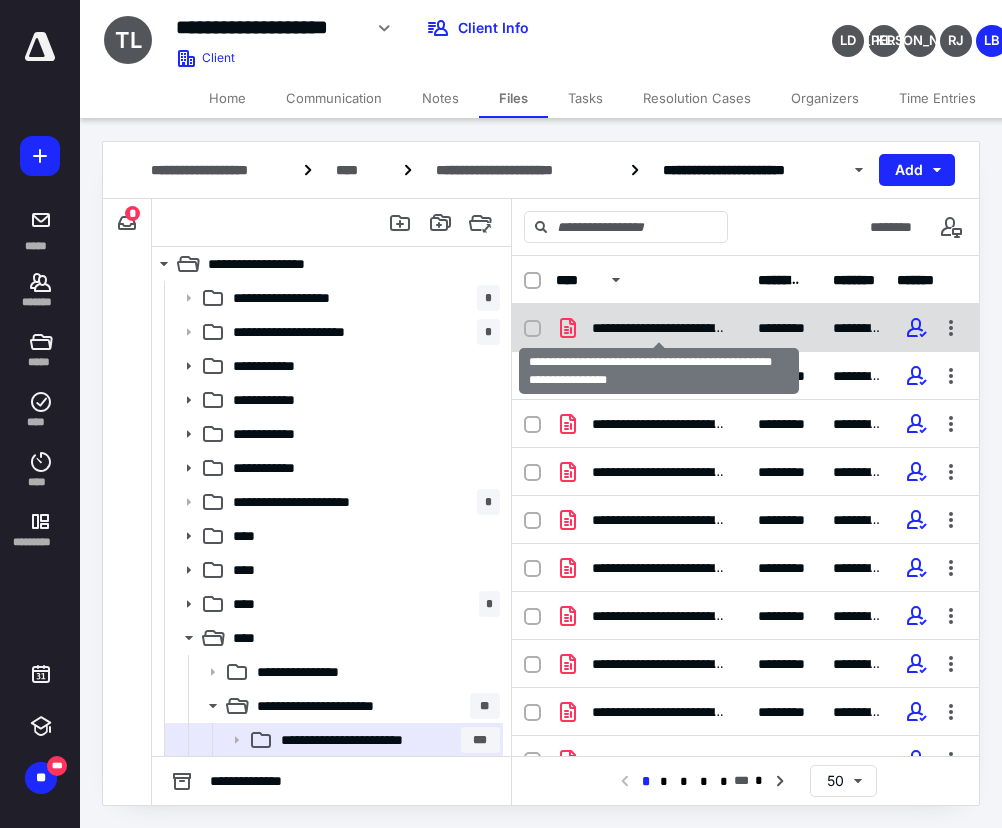 click on "**********" at bounding box center (659, 328) 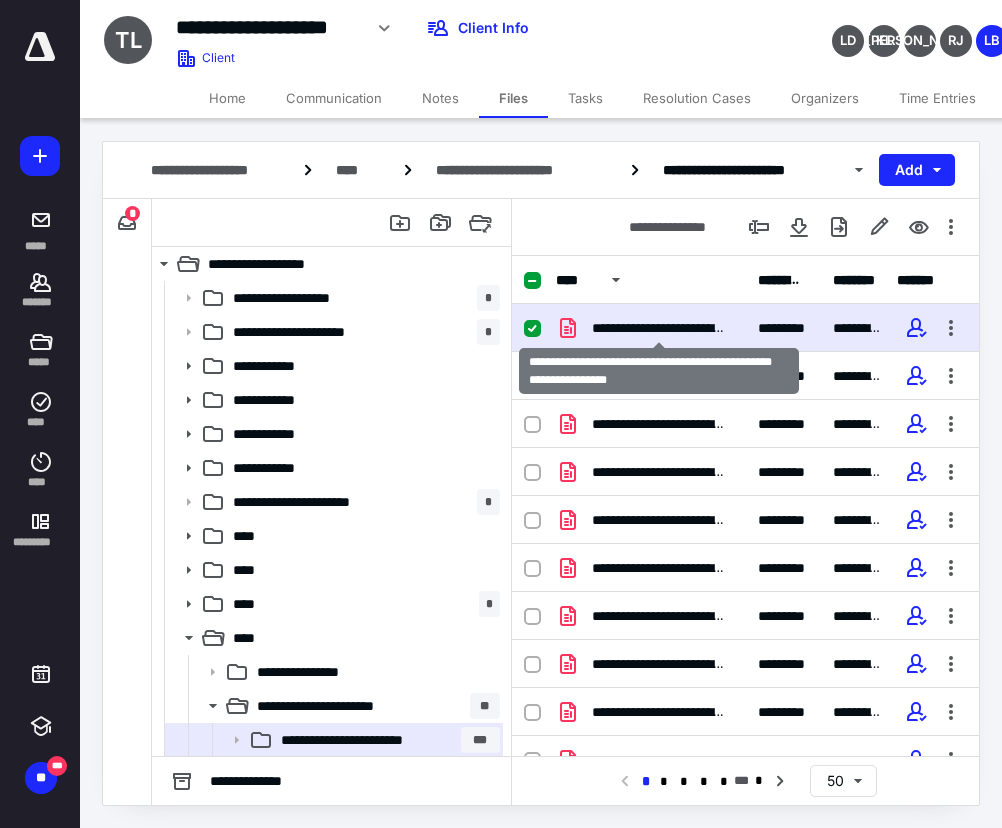 click on "**********" at bounding box center [659, 328] 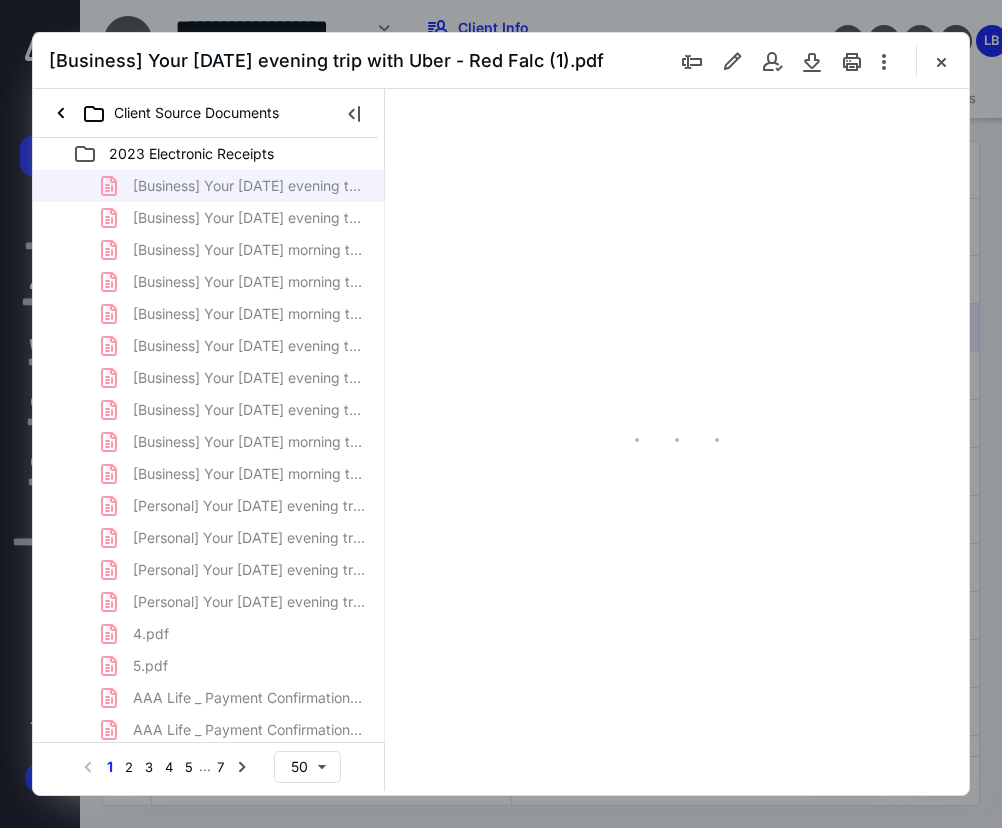 scroll, scrollTop: 0, scrollLeft: 0, axis: both 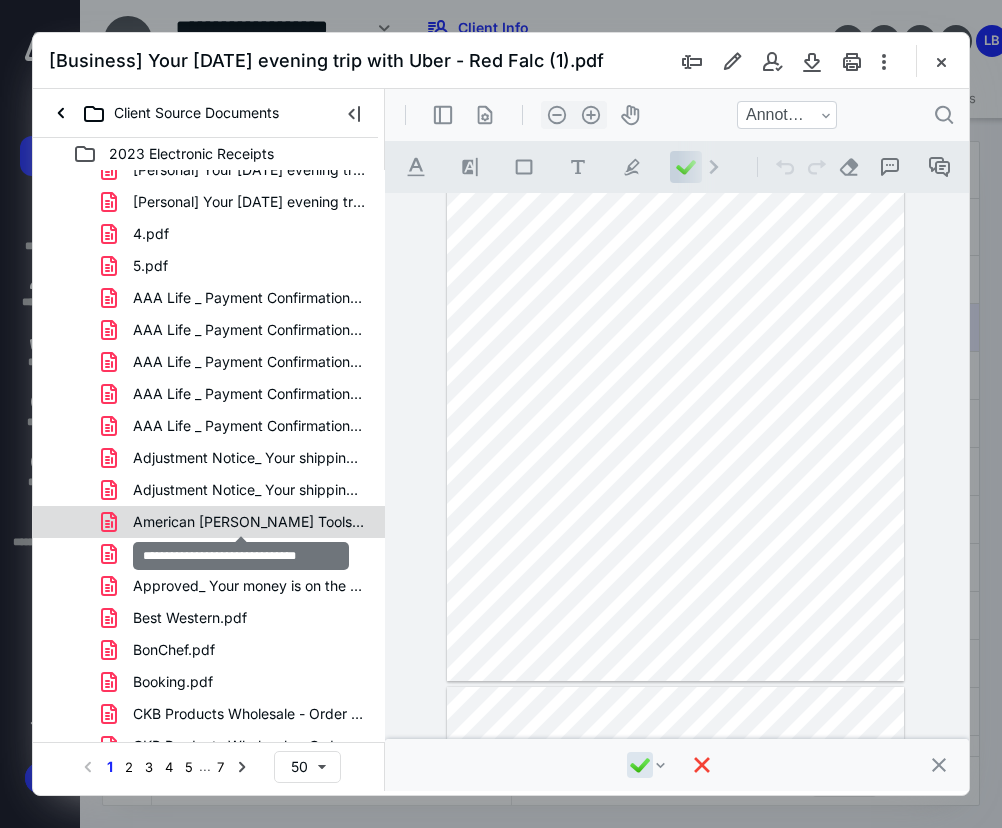 click on "American [PERSON_NAME] Tools.pdf" at bounding box center [249, 522] 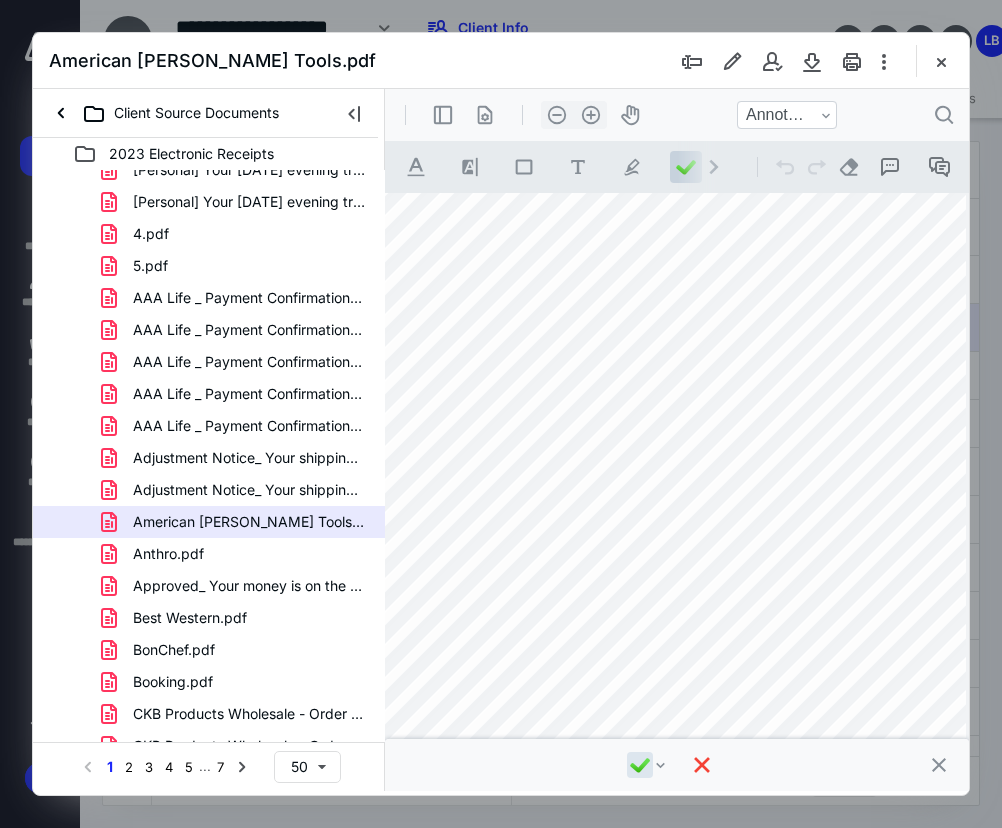 scroll, scrollTop: 4396, scrollLeft: 3420, axis: both 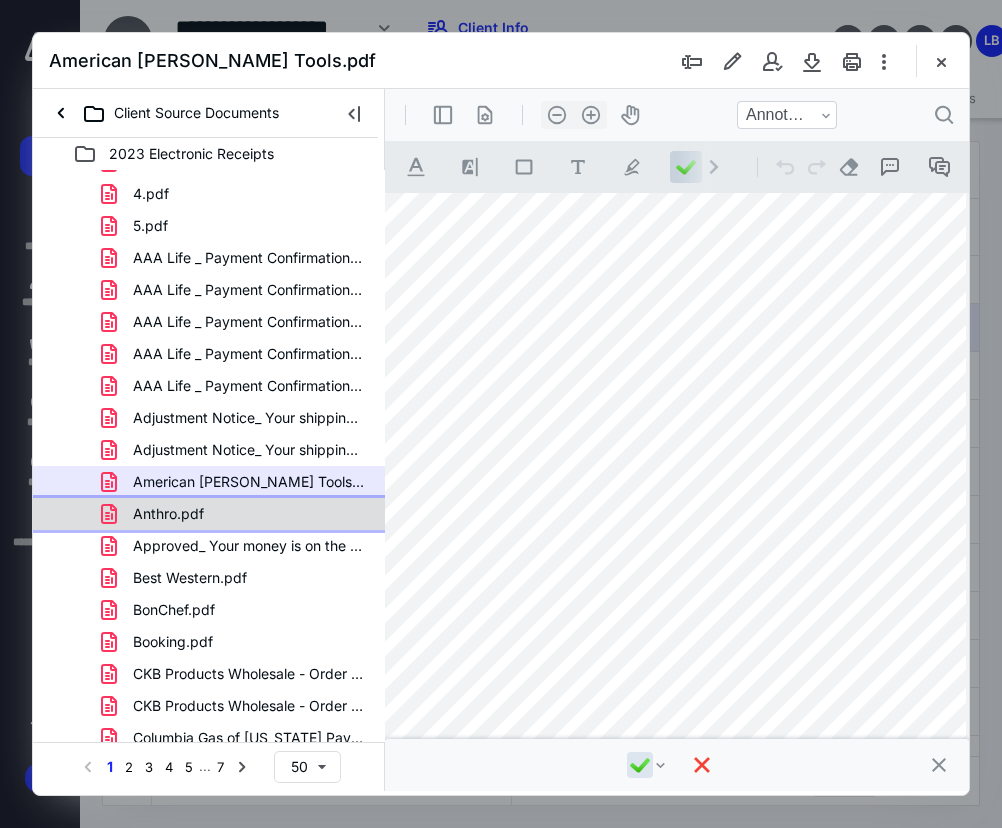 click on "Anthro.pdf" at bounding box center [237, 514] 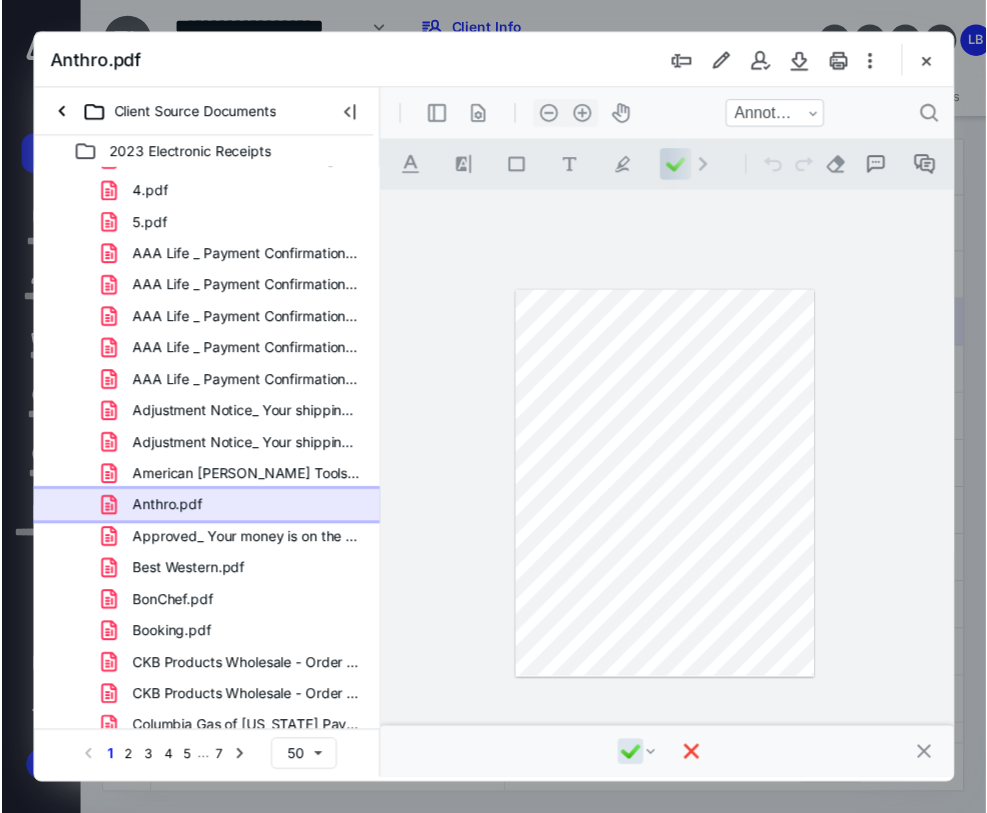 scroll, scrollTop: 0, scrollLeft: 0, axis: both 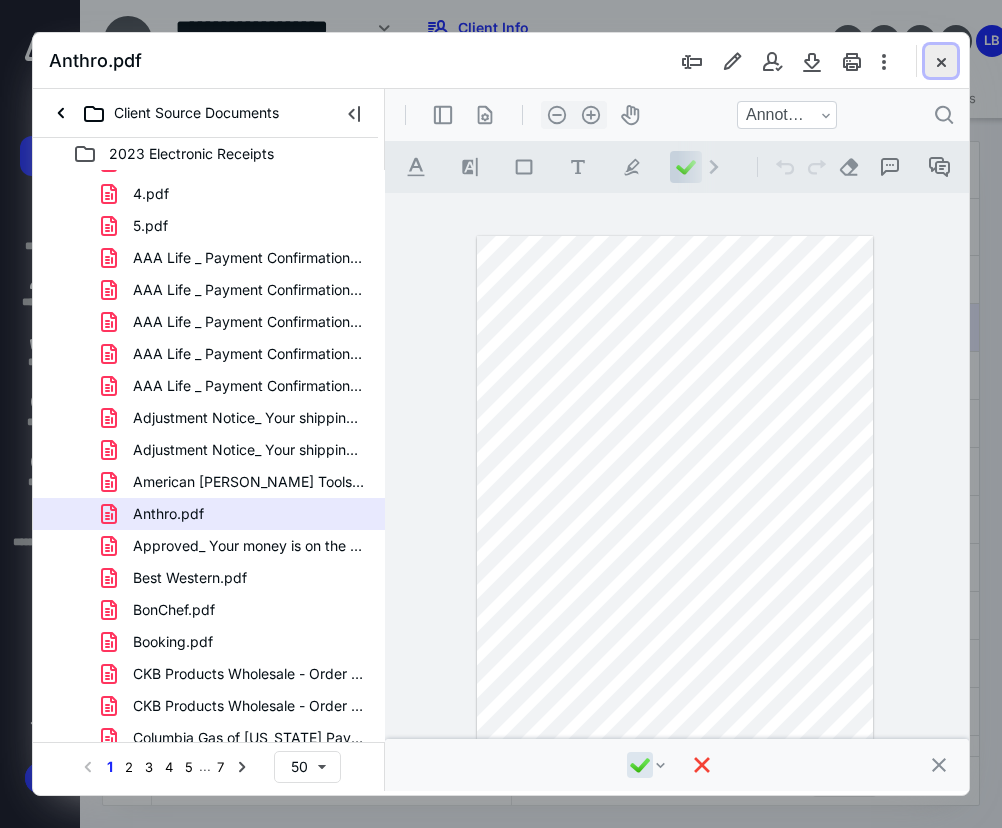 click at bounding box center [941, 61] 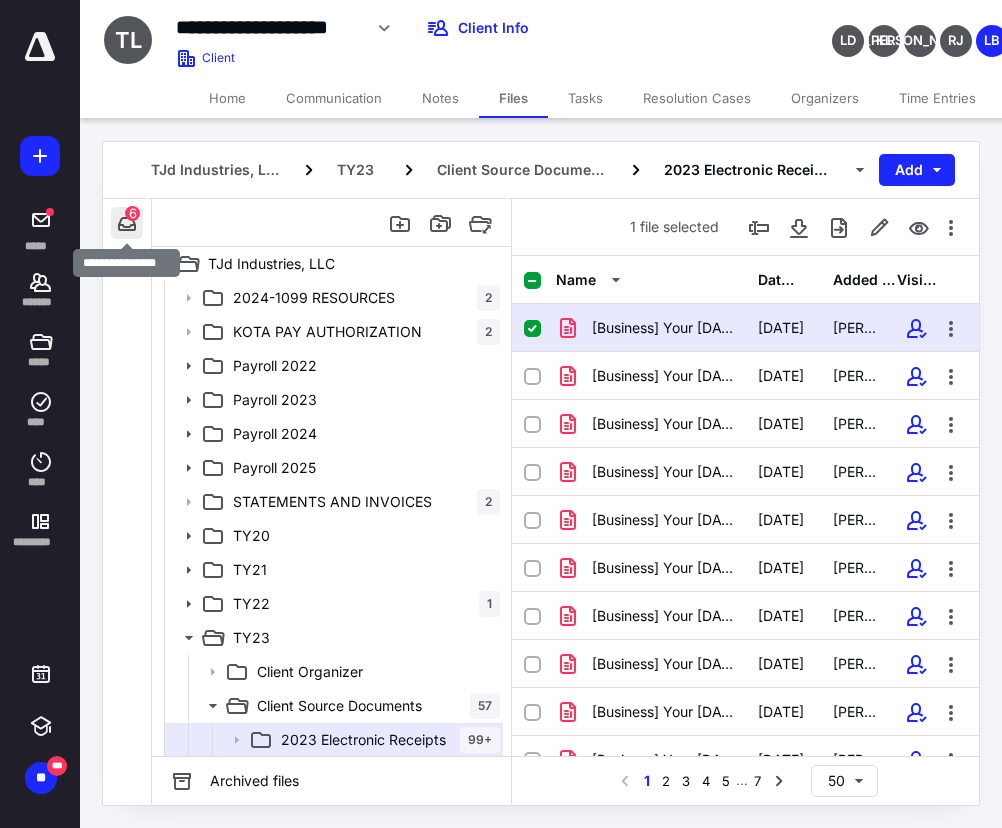 click at bounding box center (127, 223) 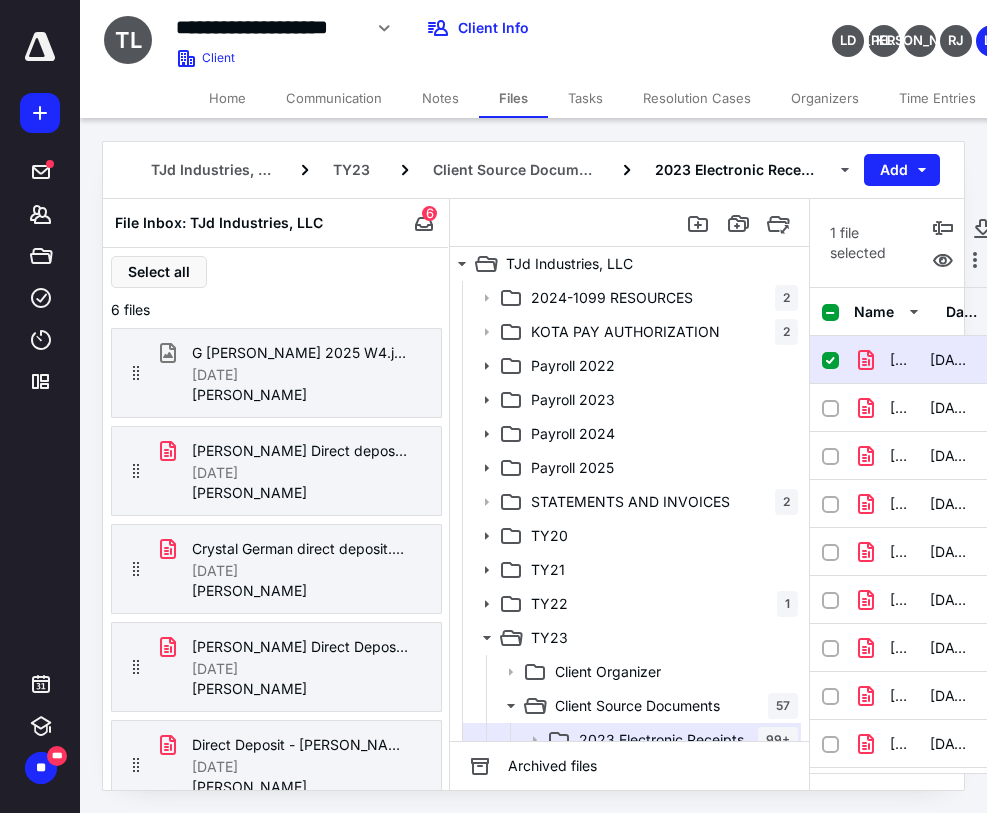 scroll, scrollTop: 103, scrollLeft: 0, axis: vertical 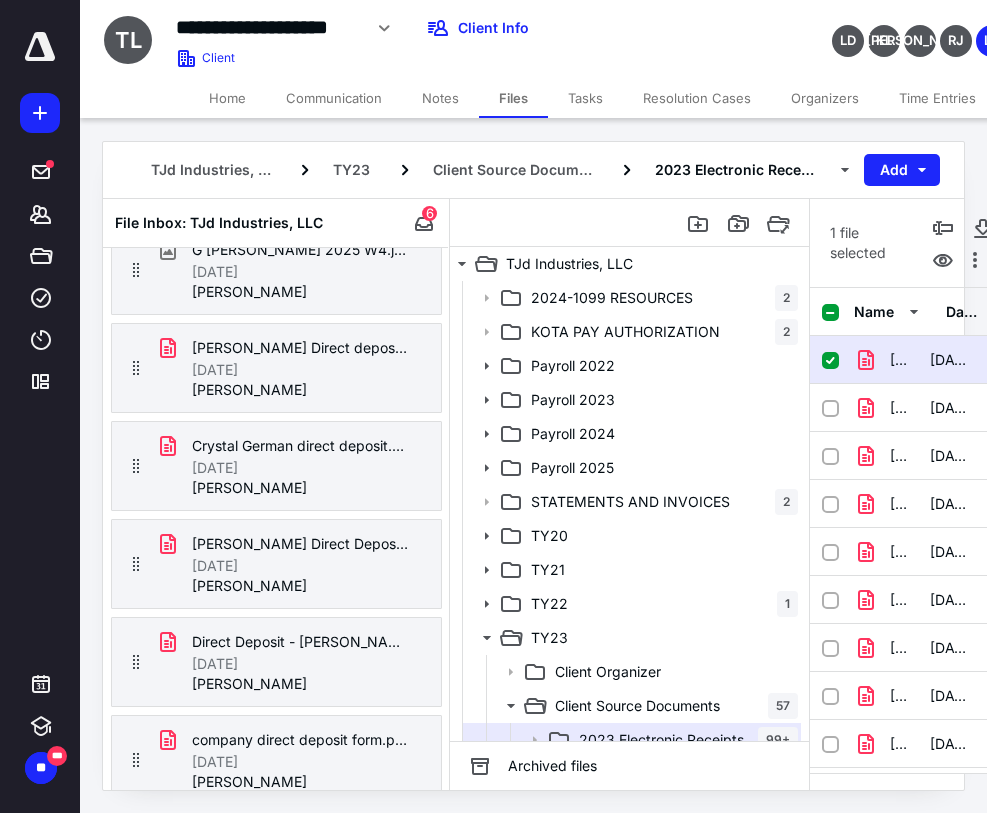 click on "Home" at bounding box center (227, 98) 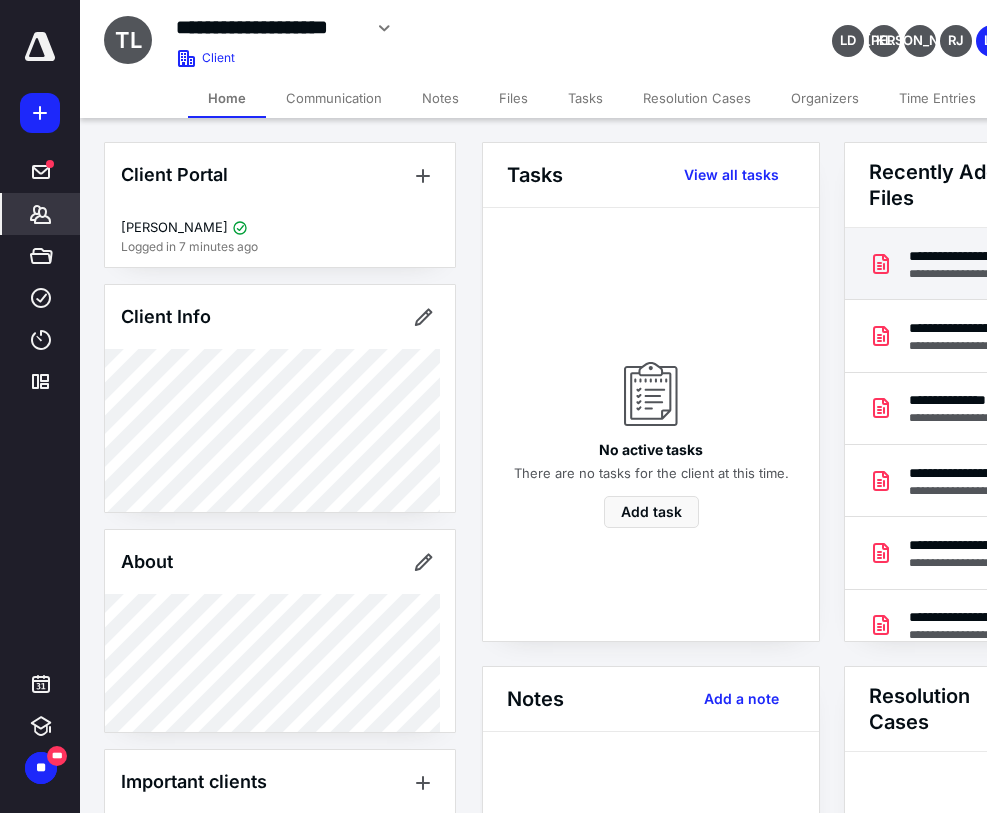 click on "**********" at bounding box center (1016, 274) 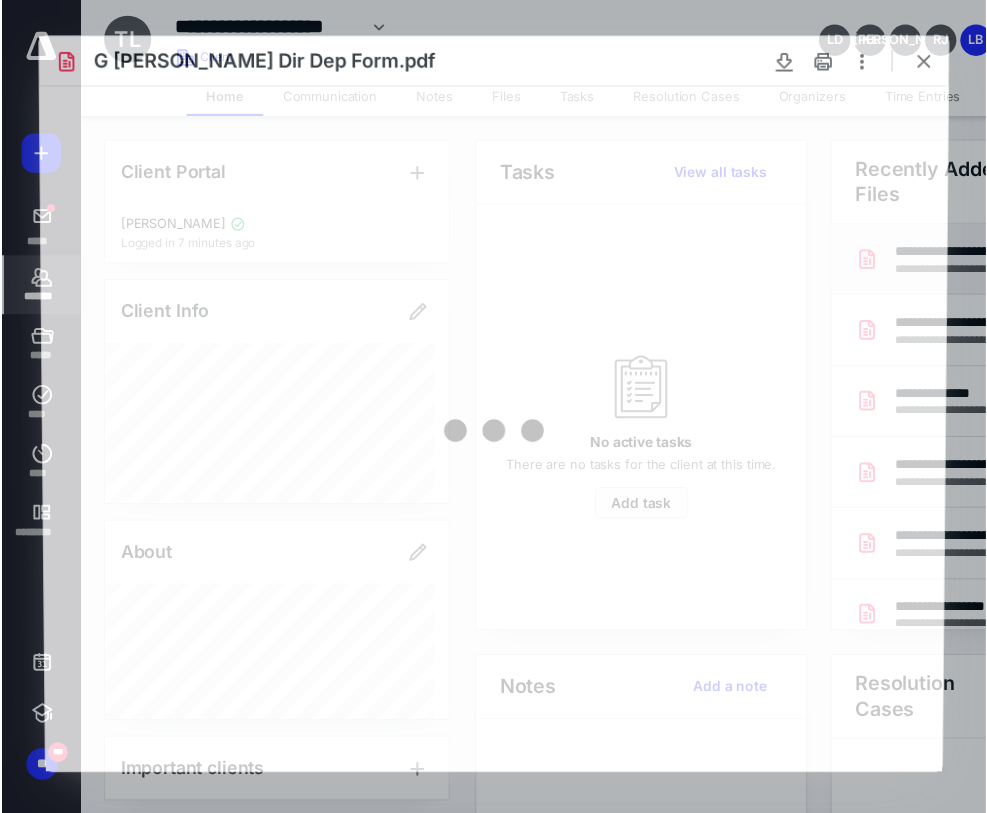 scroll, scrollTop: 0, scrollLeft: 0, axis: both 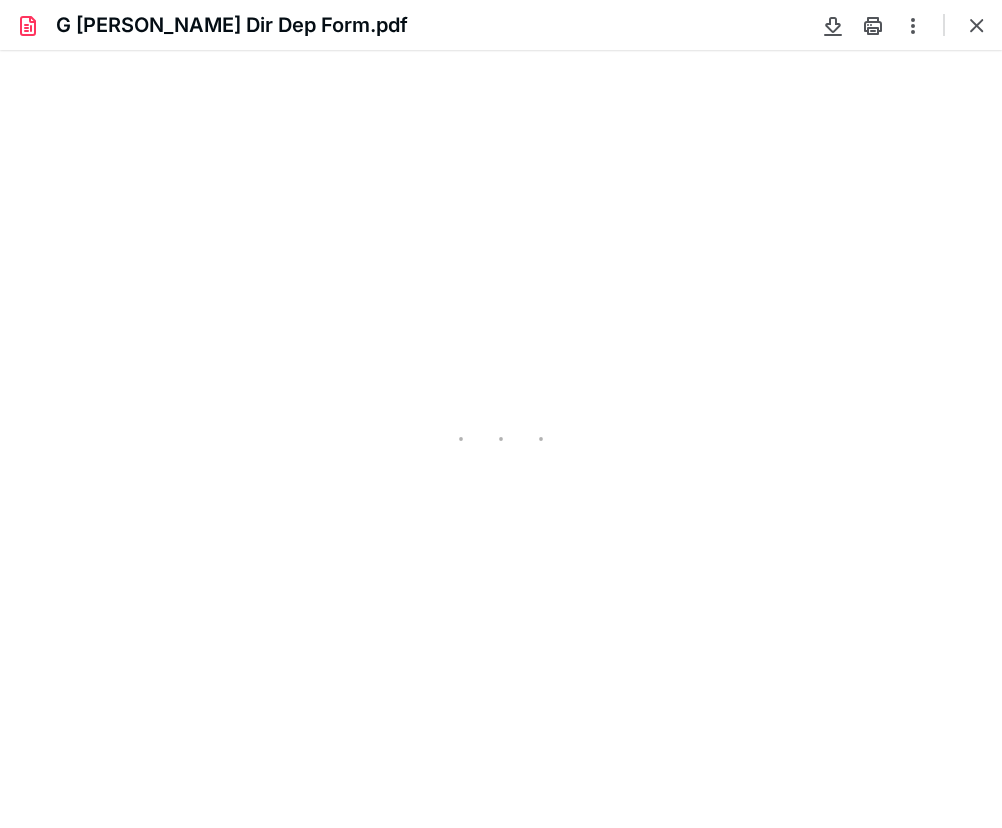 type on "96" 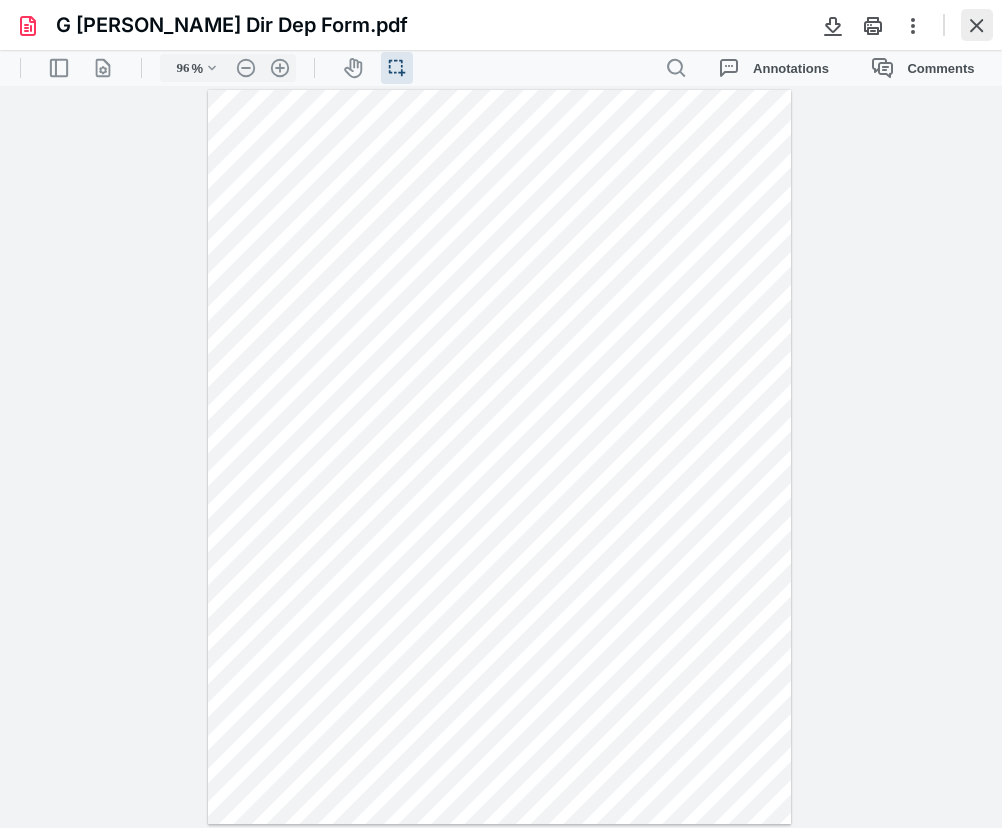 click at bounding box center [977, 25] 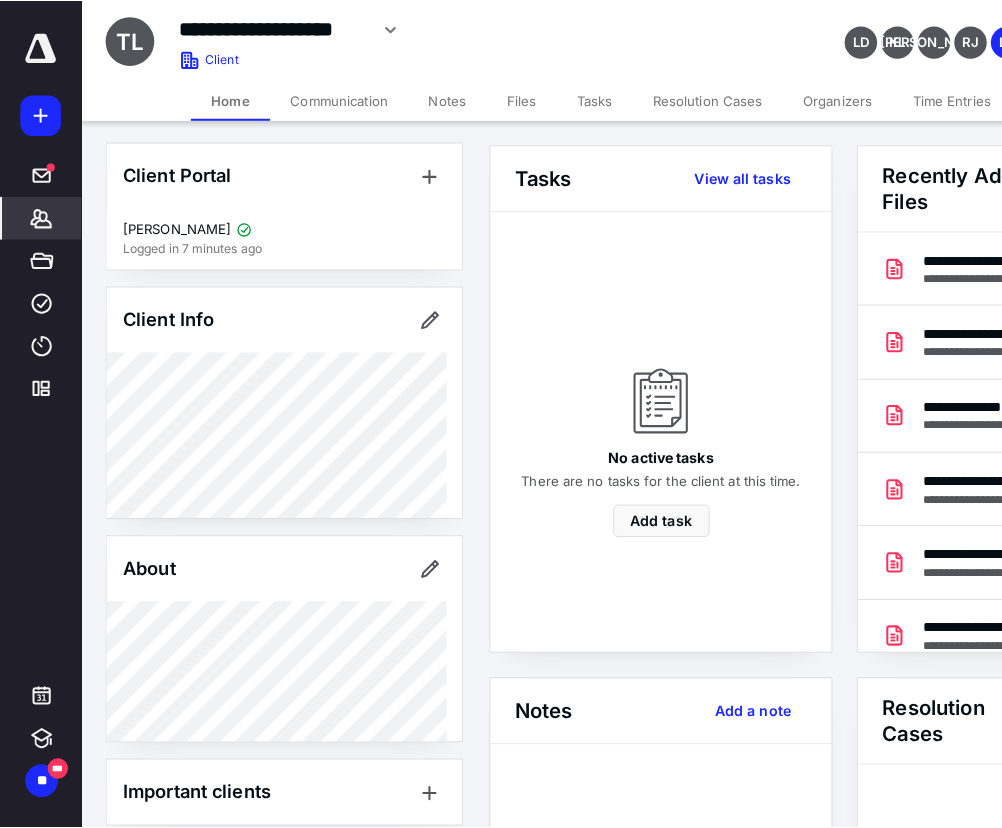 scroll, scrollTop: 0, scrollLeft: 0, axis: both 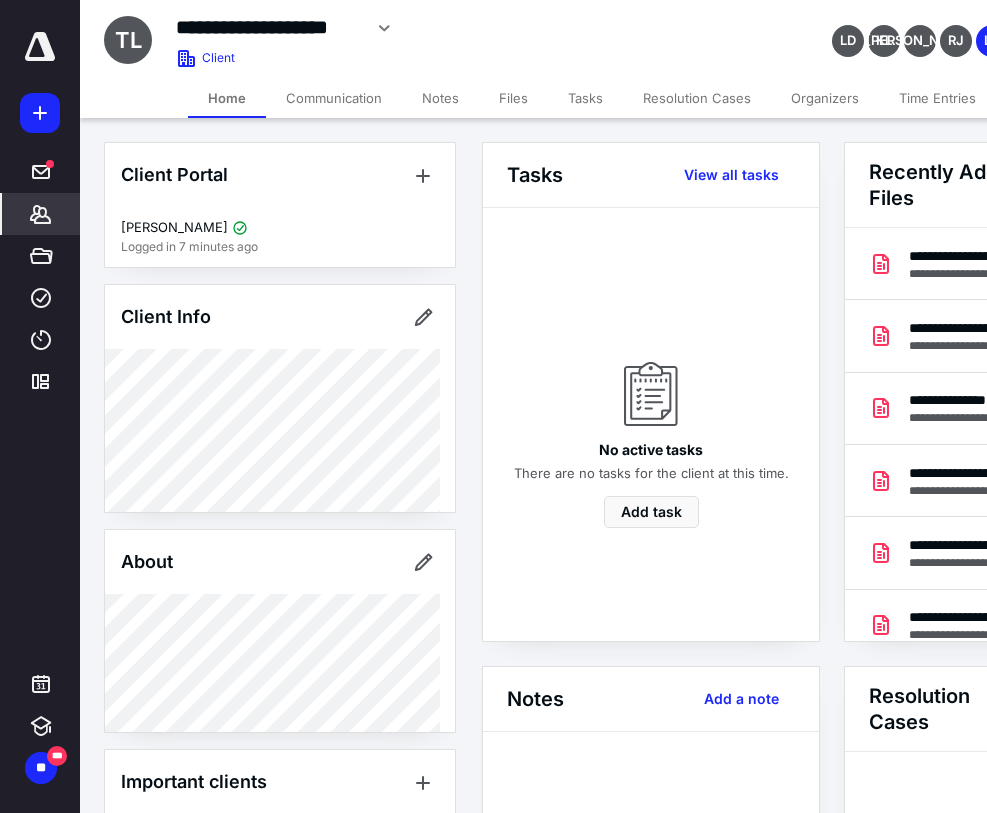 click on "Files" at bounding box center [513, 98] 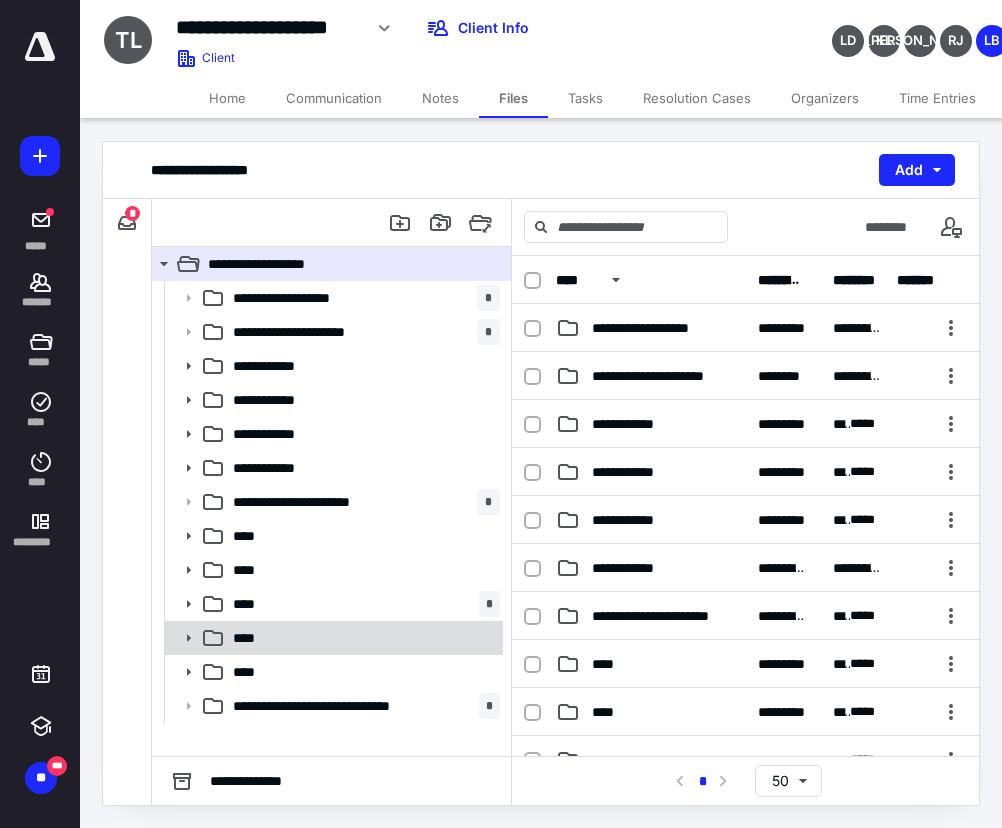 click on "****" at bounding box center (362, 638) 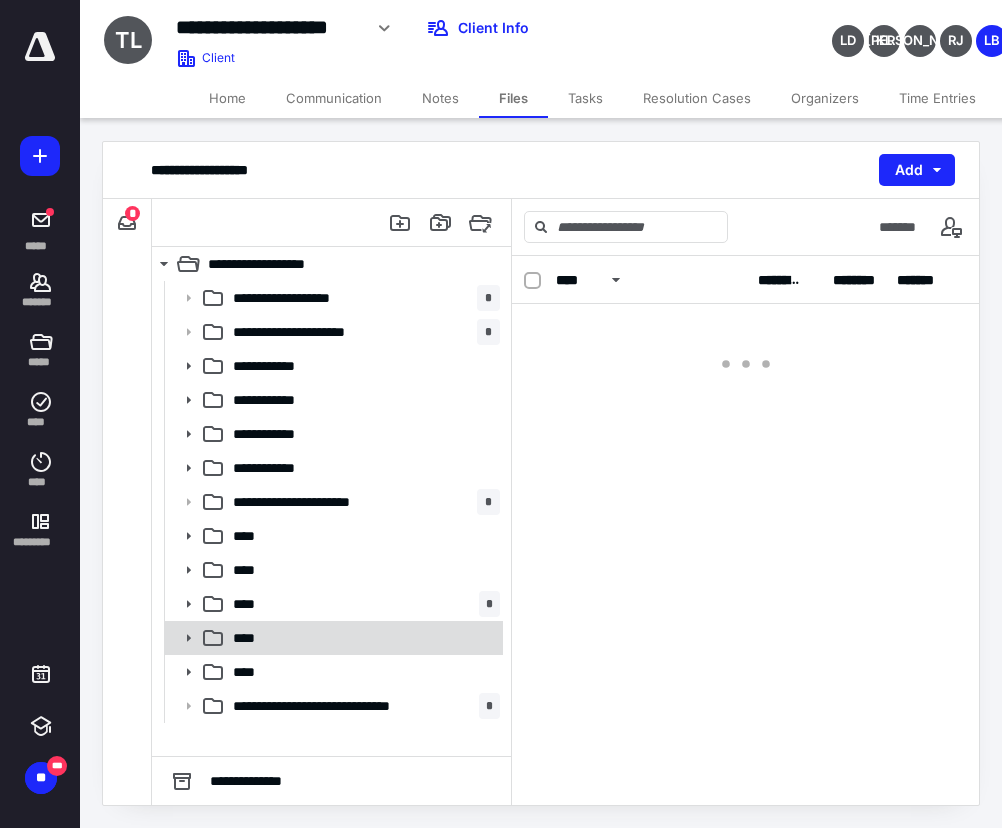 click on "****" at bounding box center [362, 638] 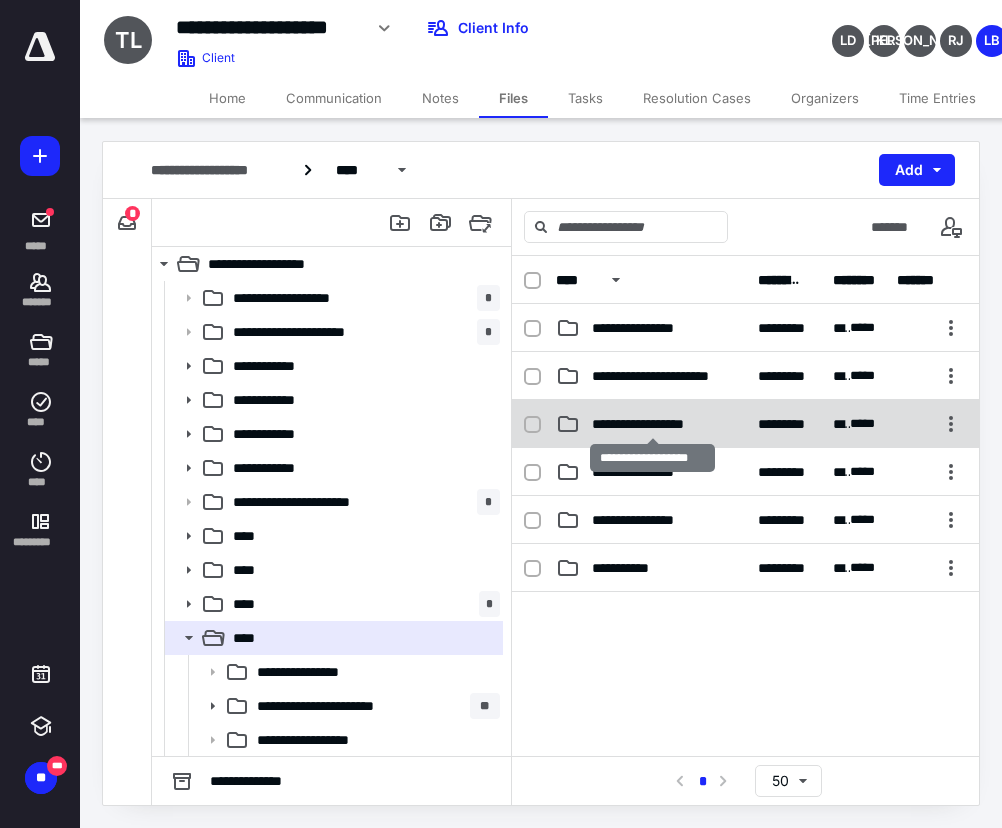 click on "**********" at bounding box center [652, 424] 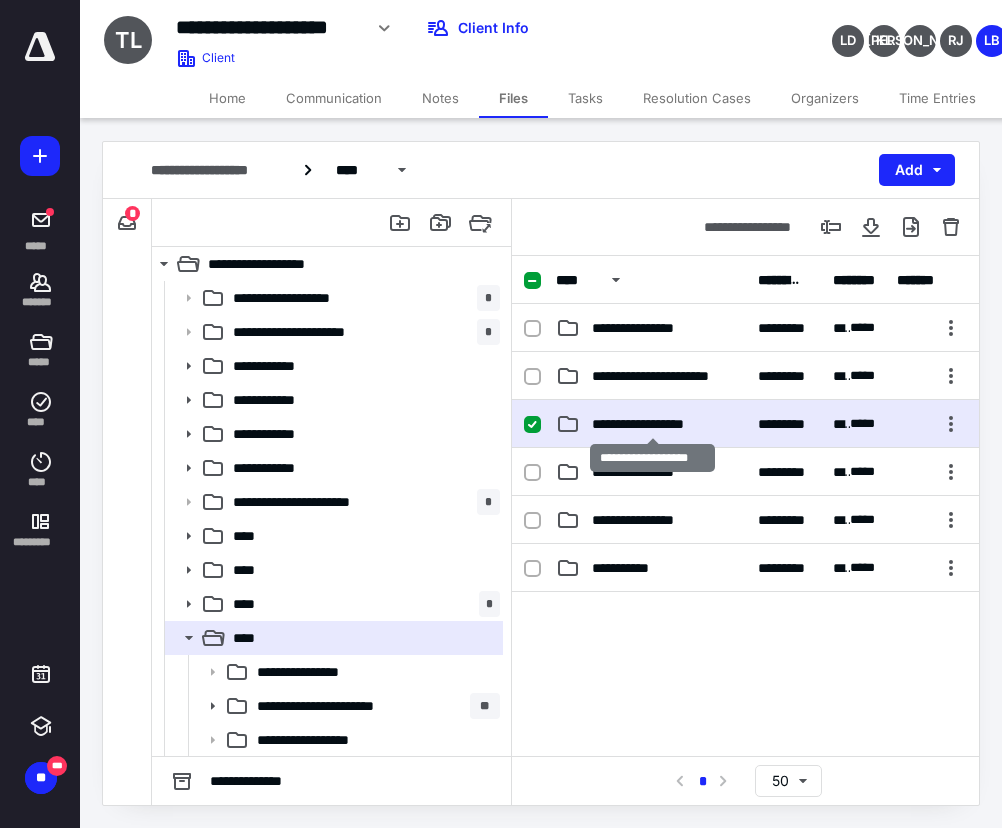 click on "**********" at bounding box center (652, 424) 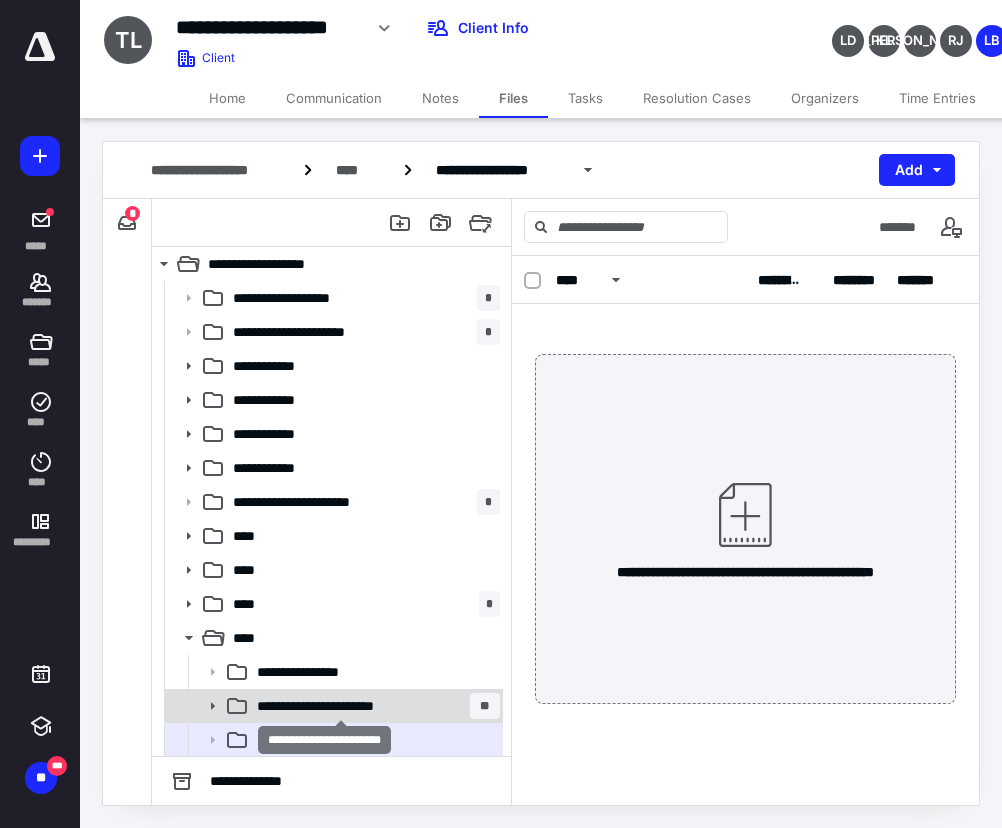 click on "**********" at bounding box center (341, 706) 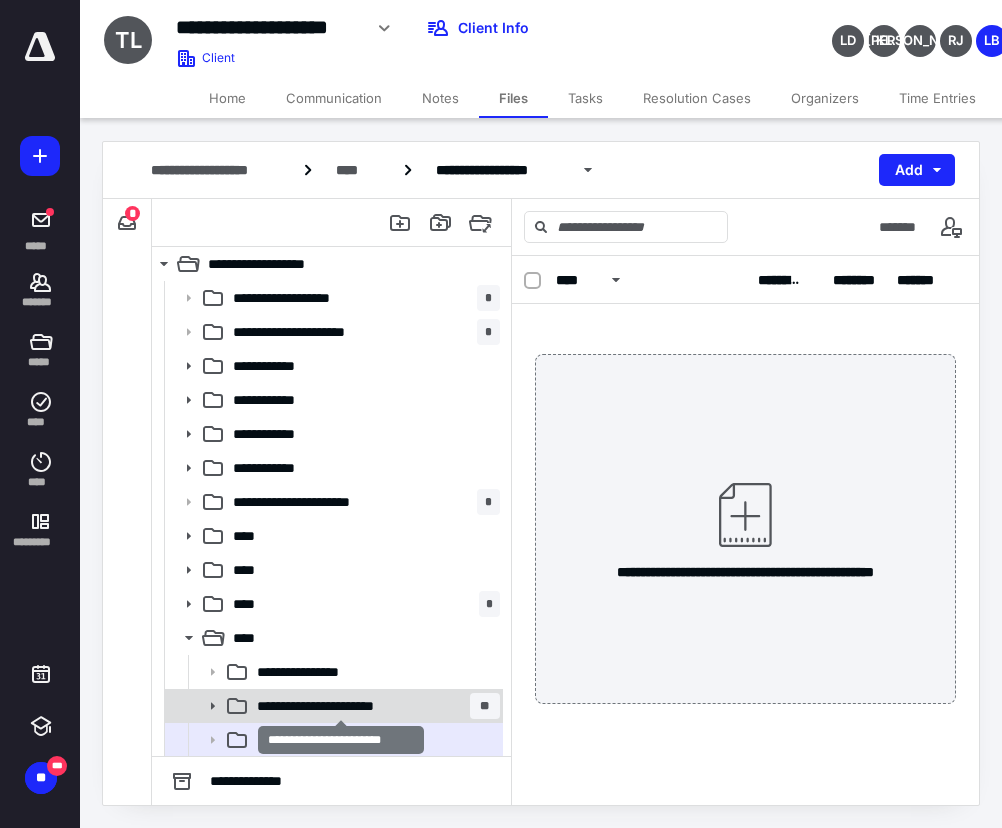 click on "**********" at bounding box center [341, 706] 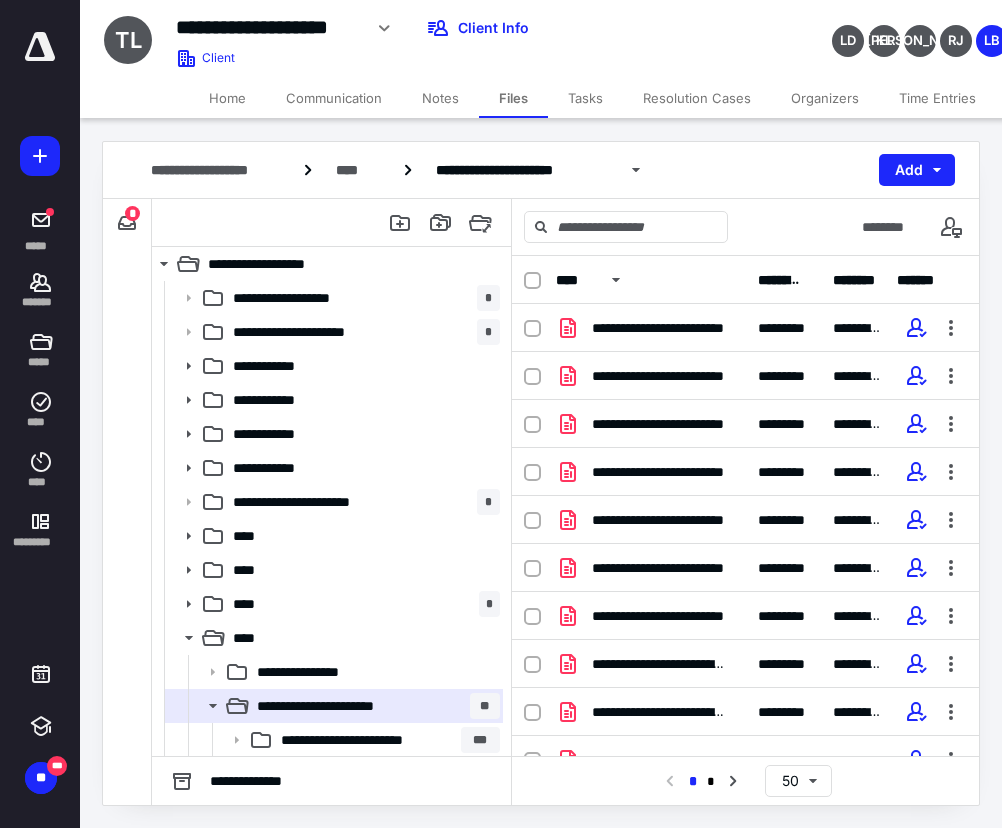 scroll, scrollTop: 0, scrollLeft: 0, axis: both 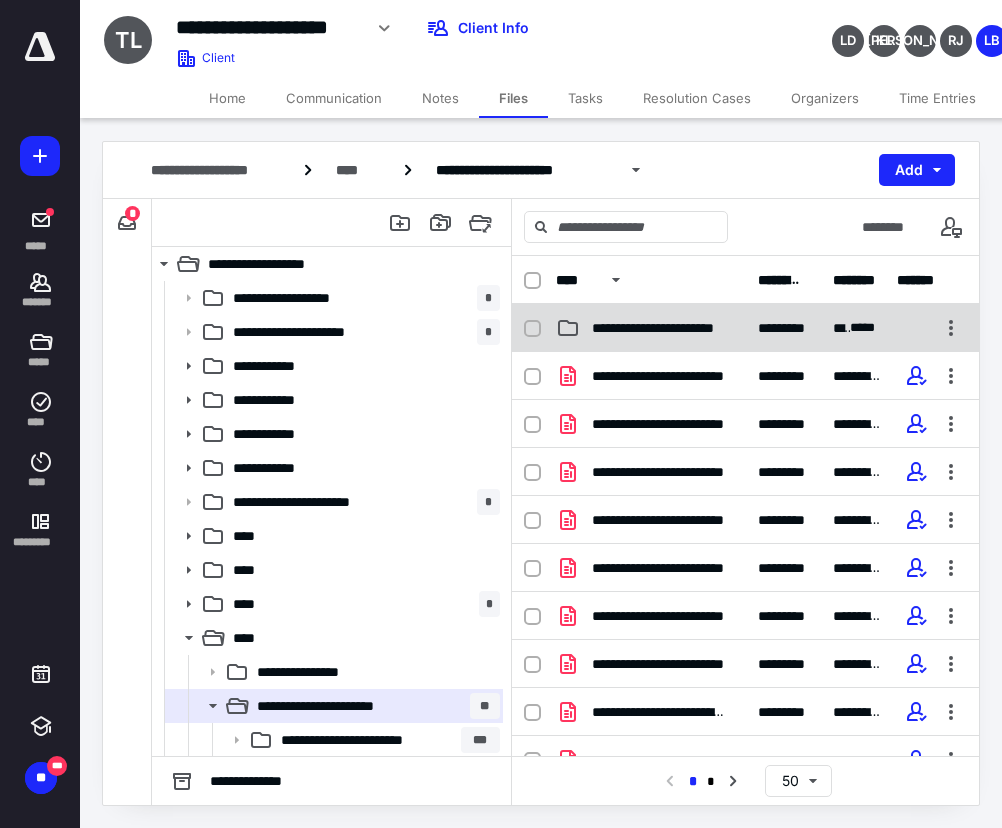 click on "**********" at bounding box center [651, 328] 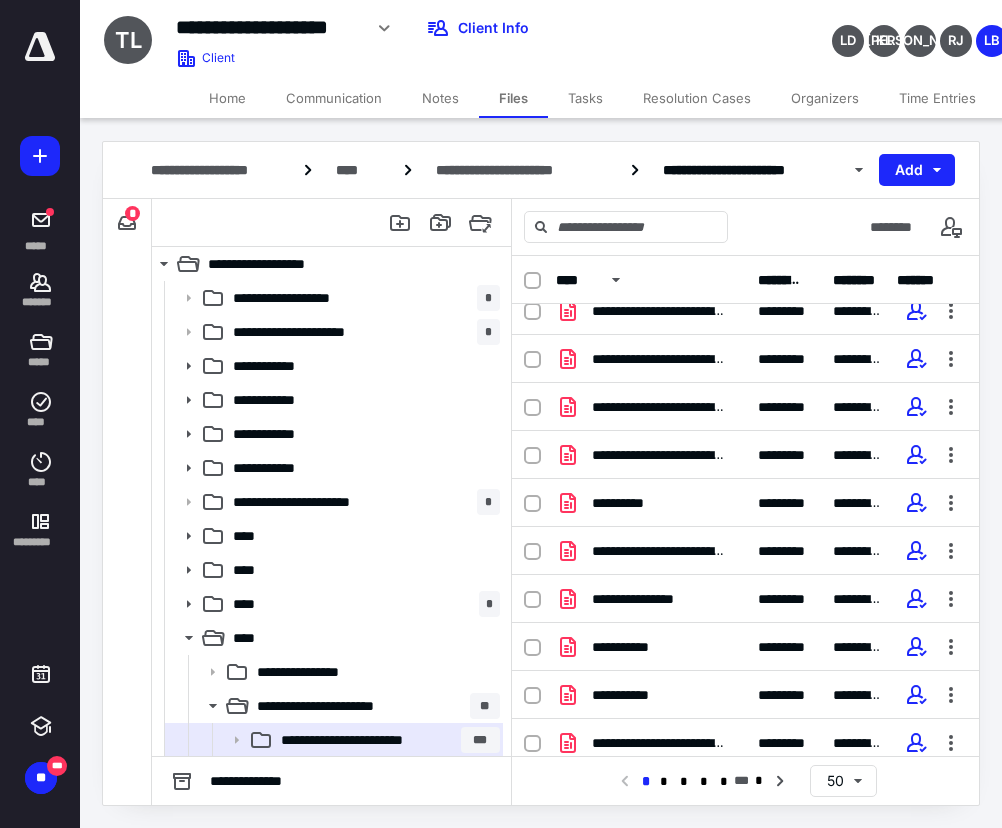 scroll, scrollTop: 1000, scrollLeft: 0, axis: vertical 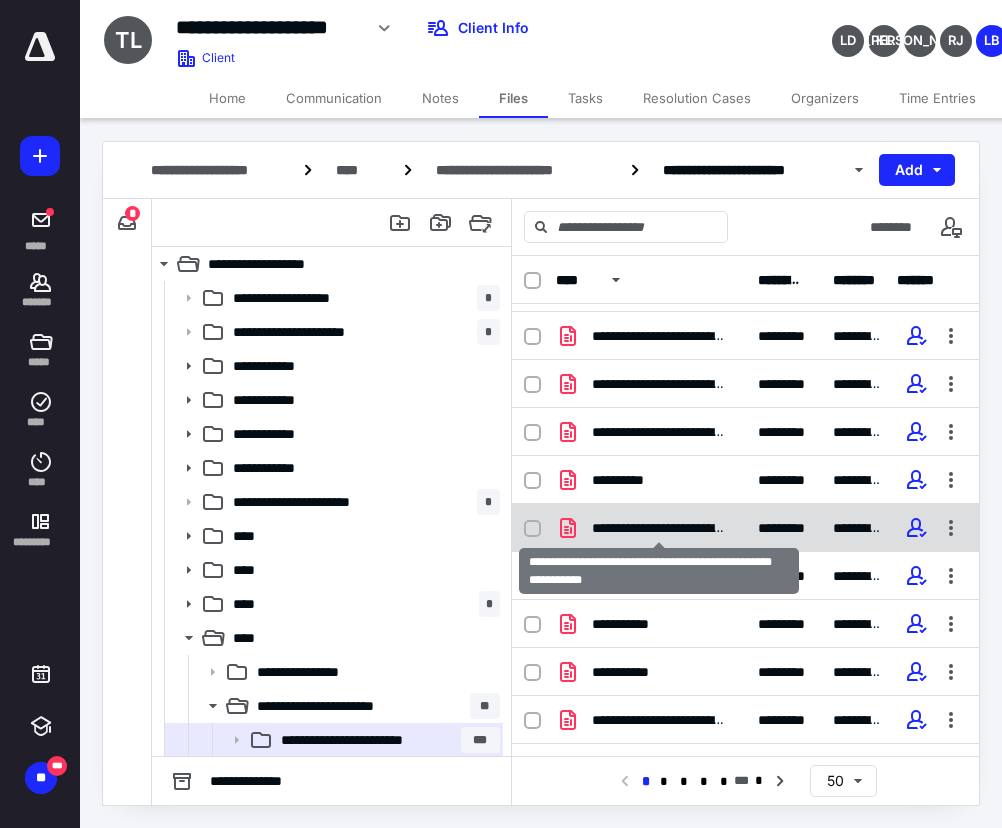 click on "**********" at bounding box center [659, 528] 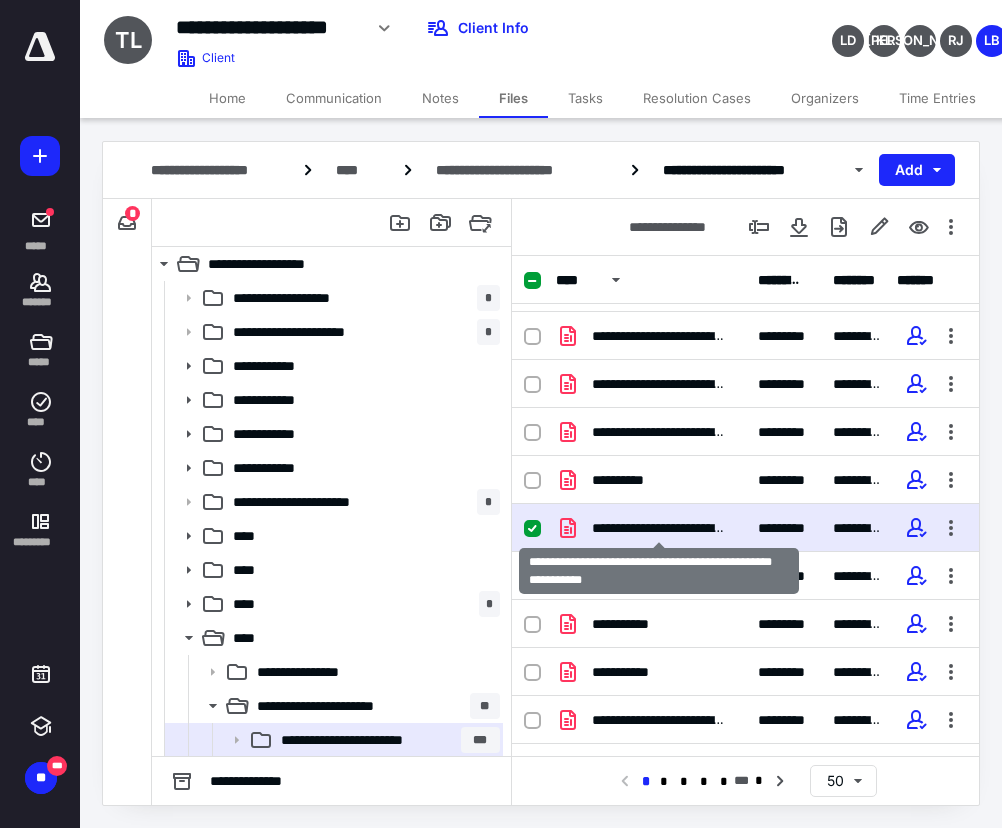 click on "**********" at bounding box center [659, 528] 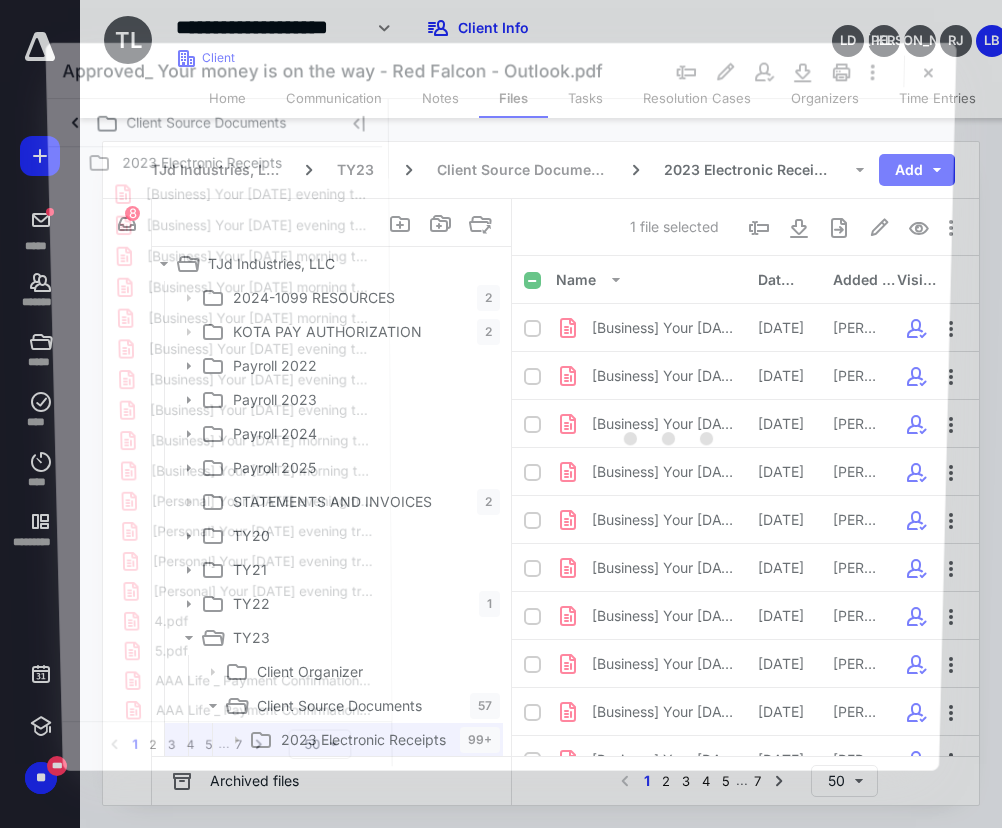 scroll, scrollTop: 1000, scrollLeft: 0, axis: vertical 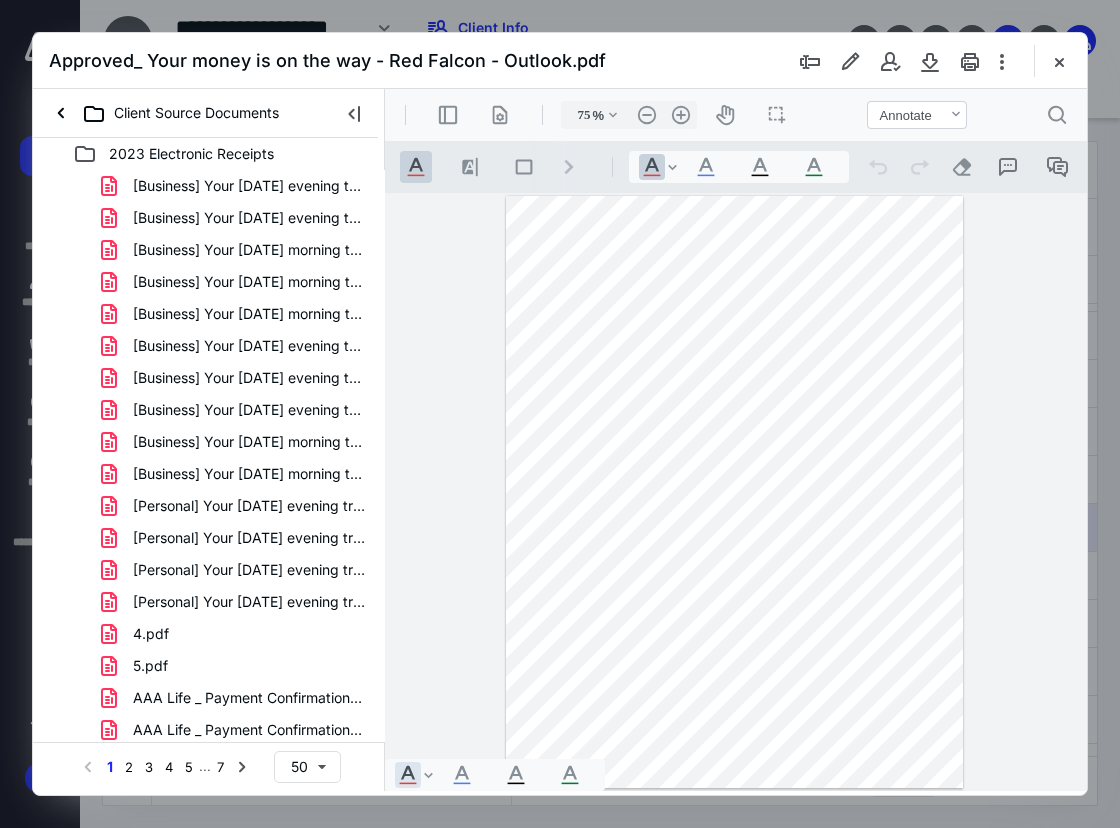 click at bounding box center [734, 492] 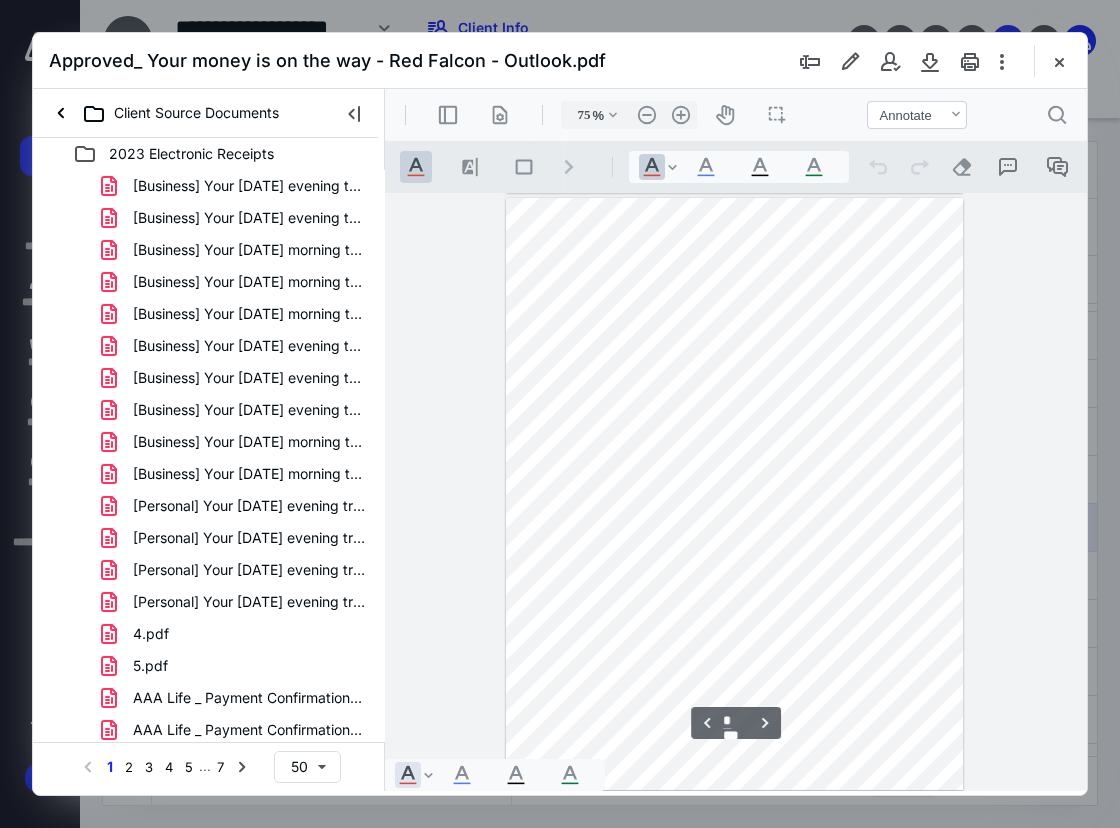 scroll, scrollTop: 600, scrollLeft: 0, axis: vertical 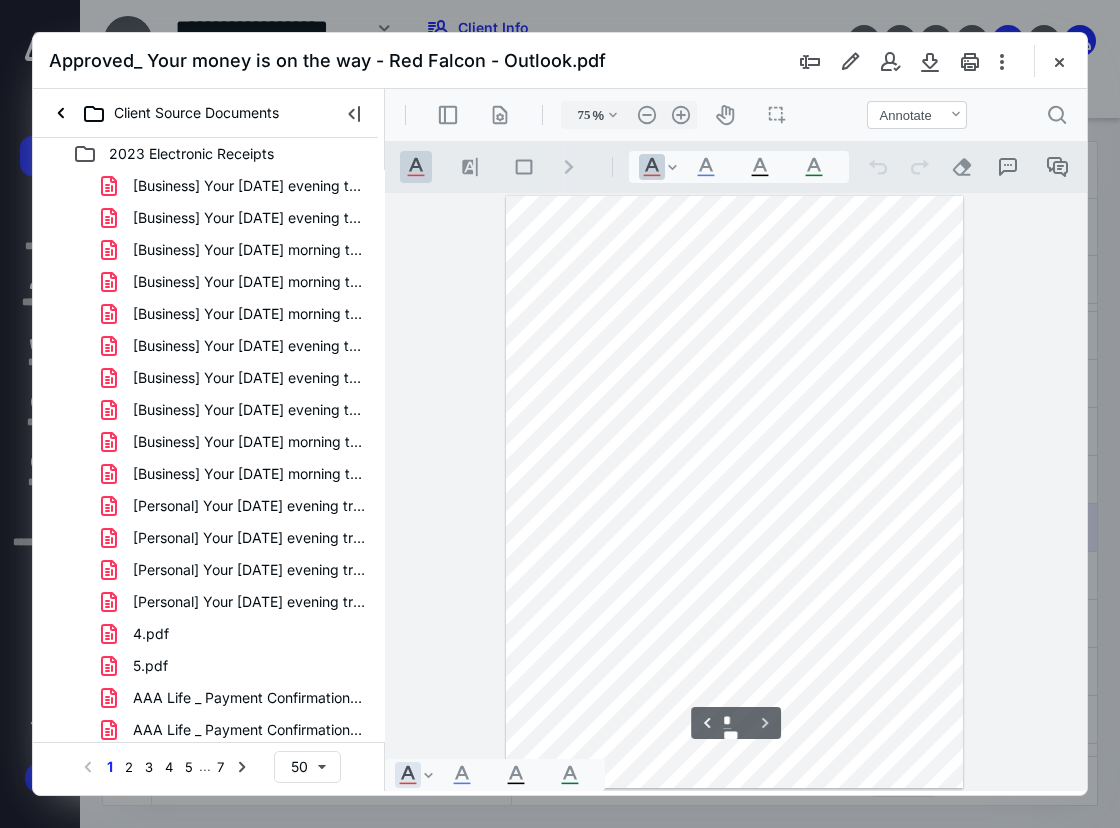 type on "*" 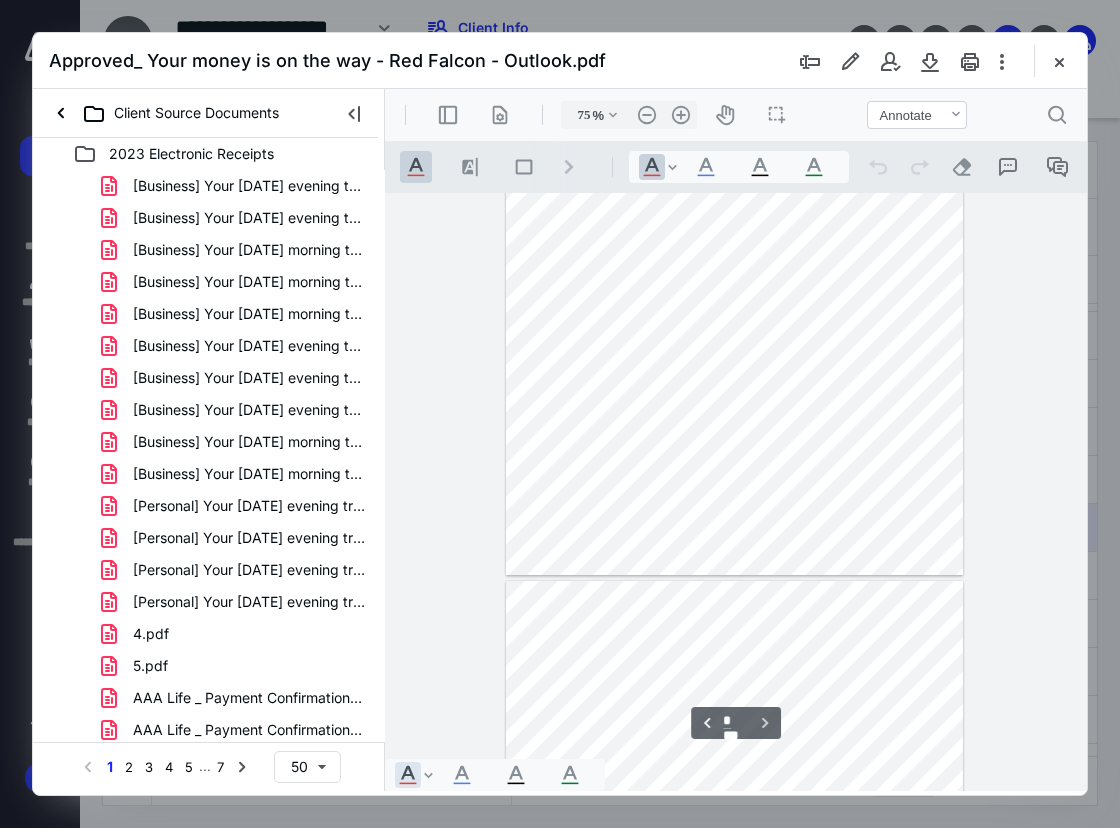 scroll, scrollTop: 696, scrollLeft: 0, axis: vertical 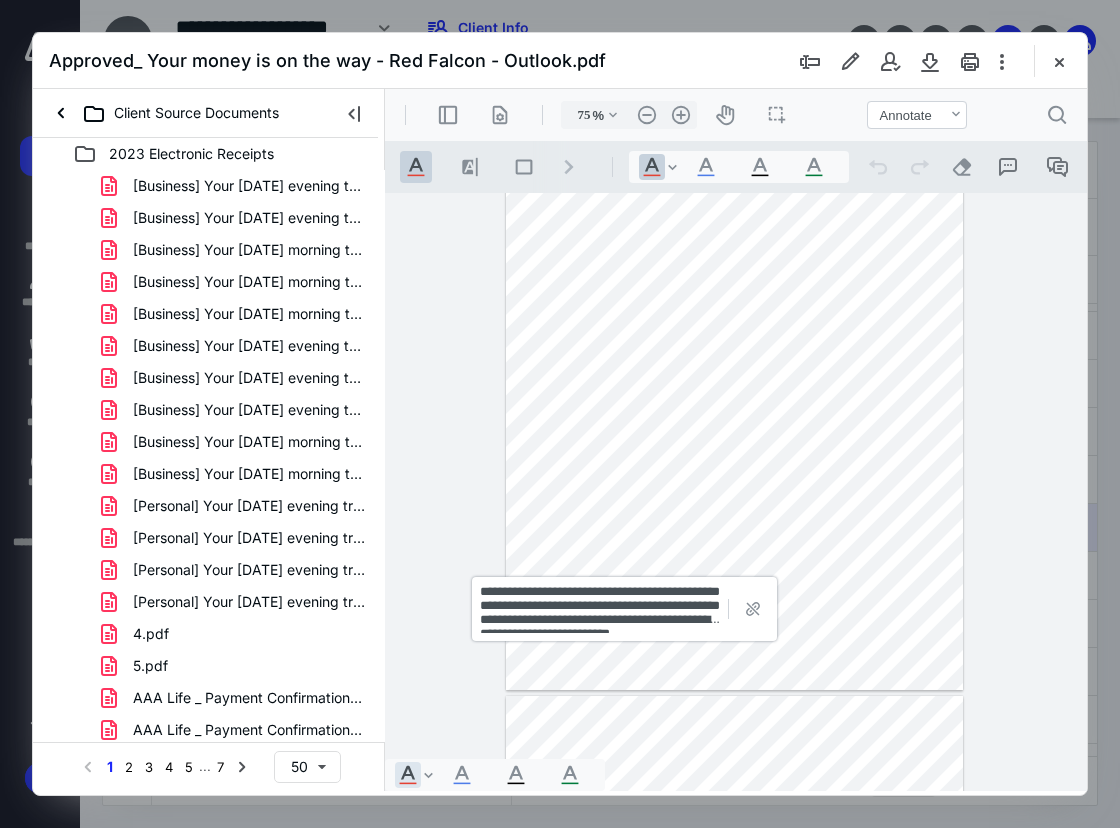 click on "**********" at bounding box center (736, 492) 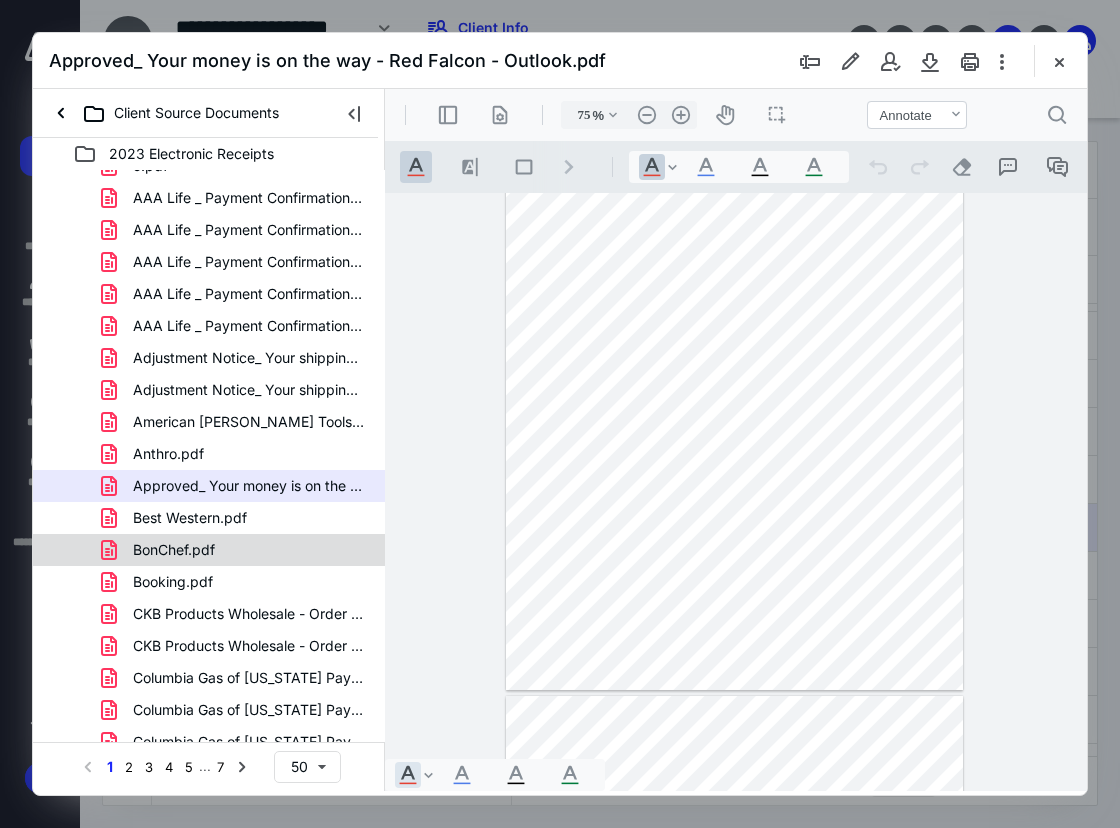 scroll, scrollTop: 600, scrollLeft: 0, axis: vertical 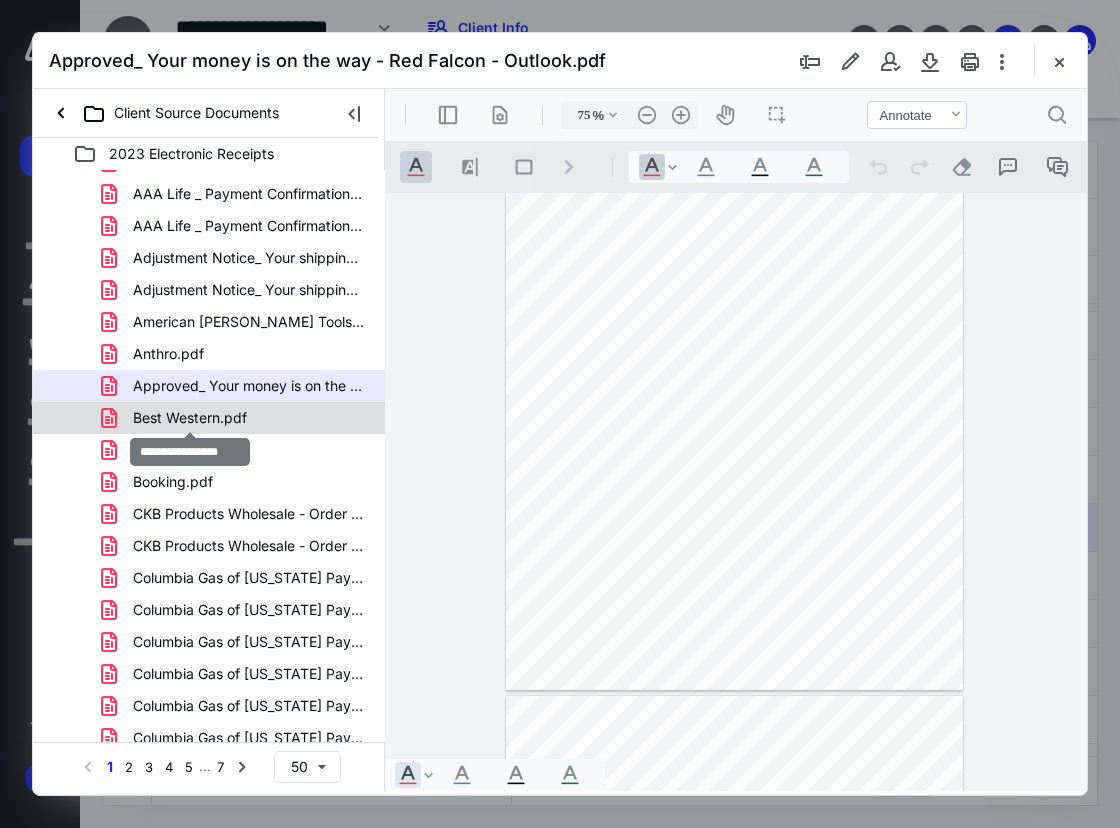 click on "Best Western.pdf" at bounding box center [190, 418] 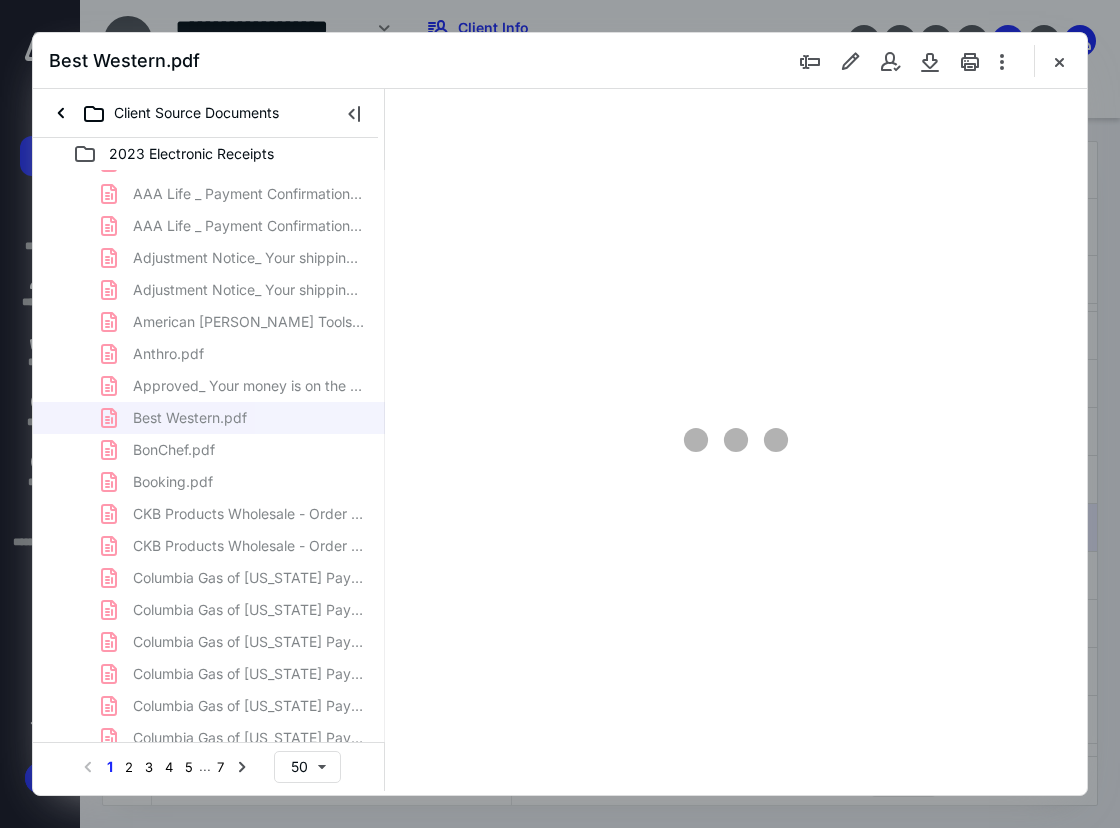 scroll, scrollTop: 0, scrollLeft: 0, axis: both 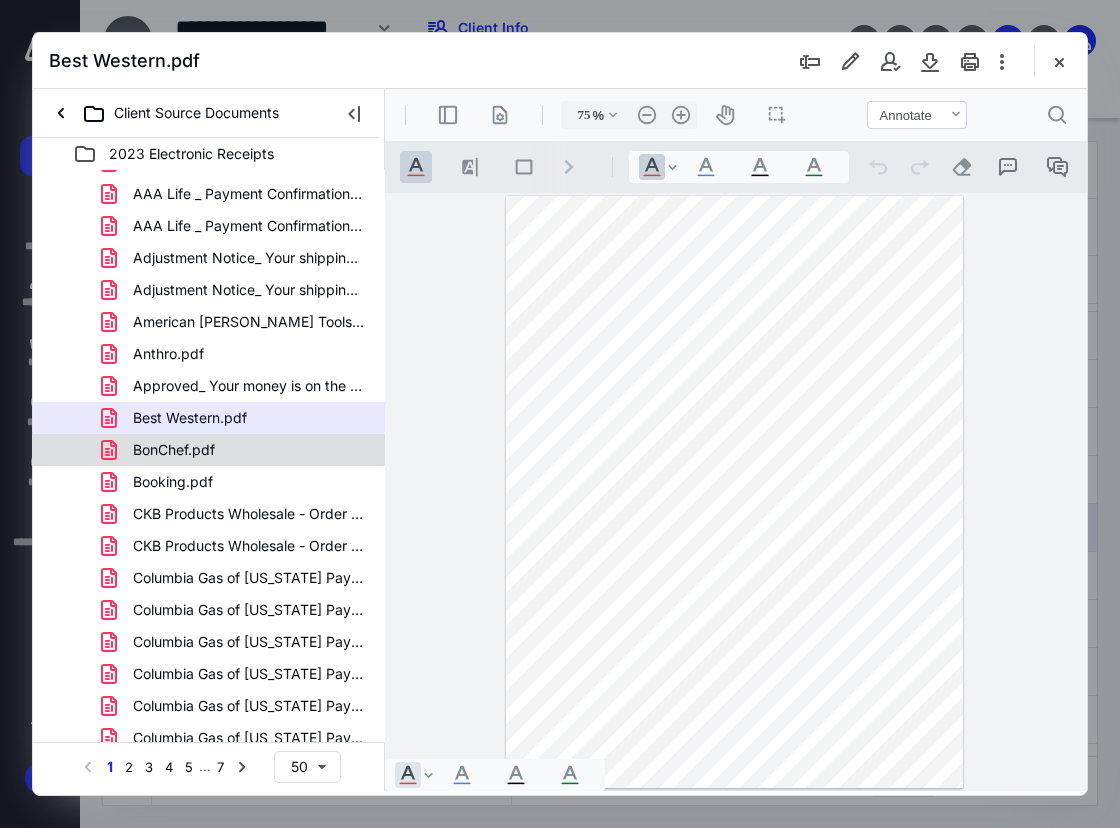 click on "BonChef.pdf" at bounding box center (174, 450) 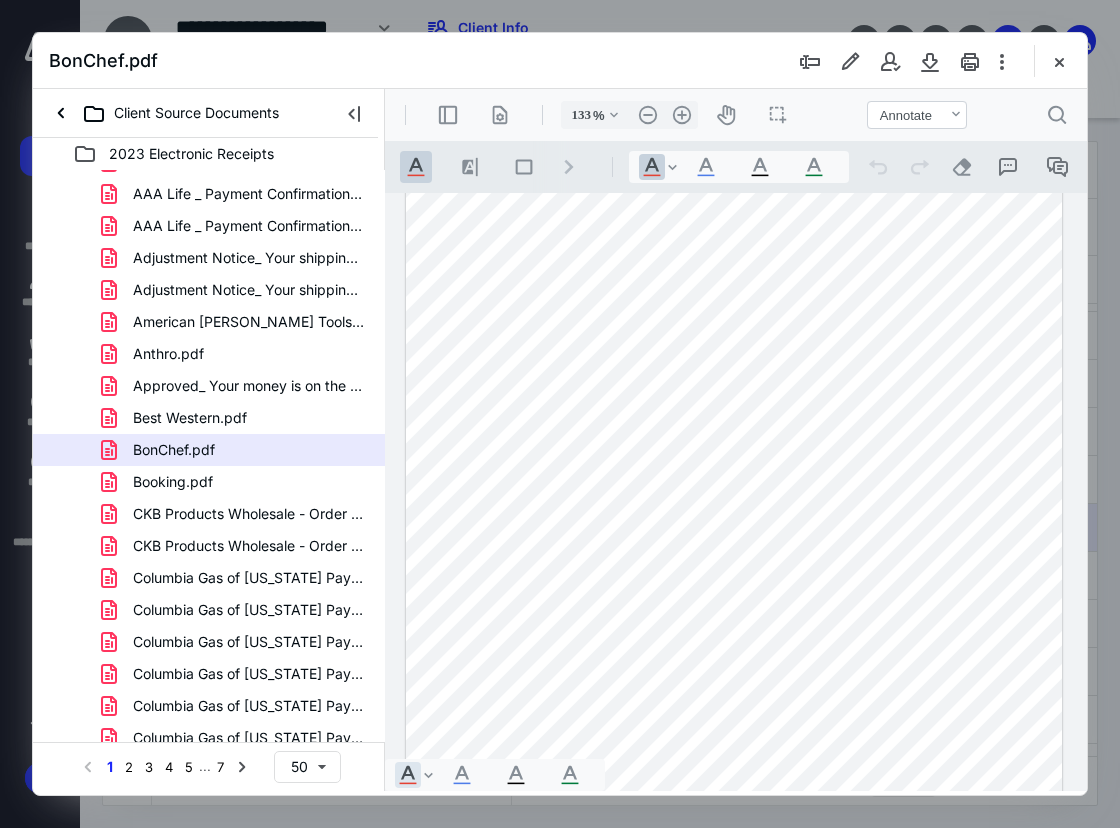 scroll, scrollTop: 208, scrollLeft: 86, axis: both 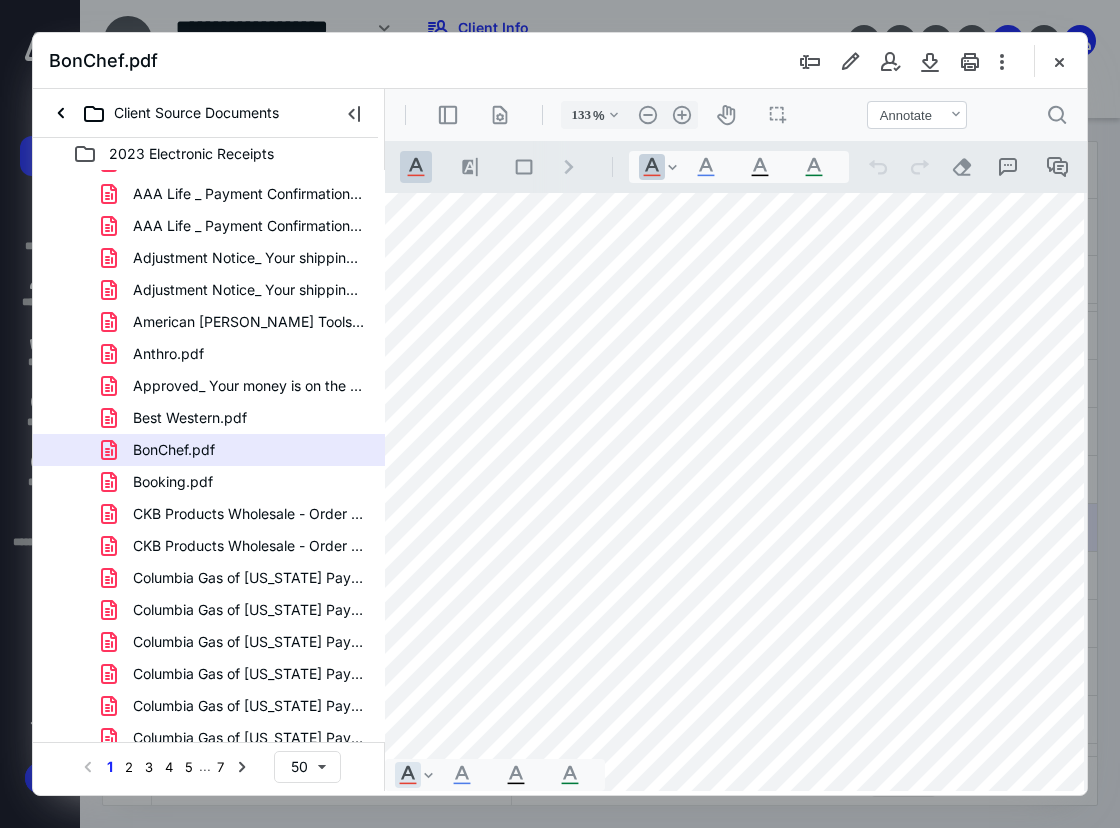 click at bounding box center (708, 513) 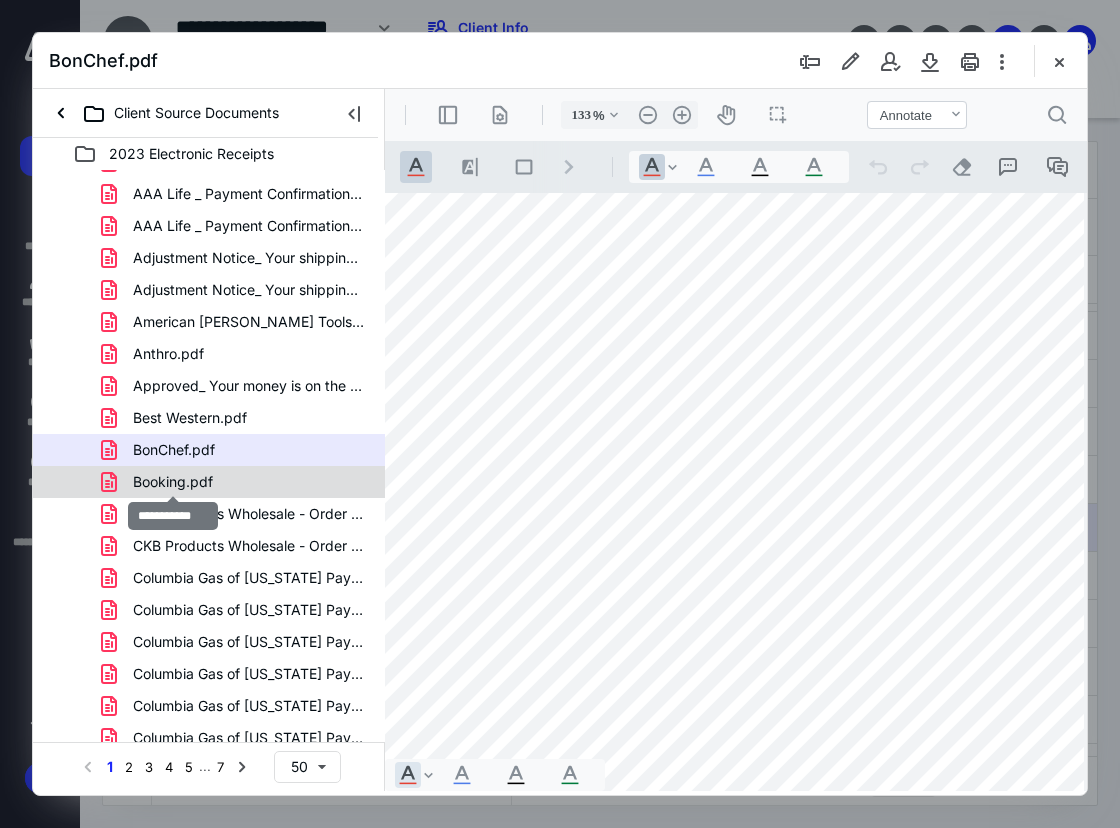 click on "Booking.pdf" at bounding box center (173, 482) 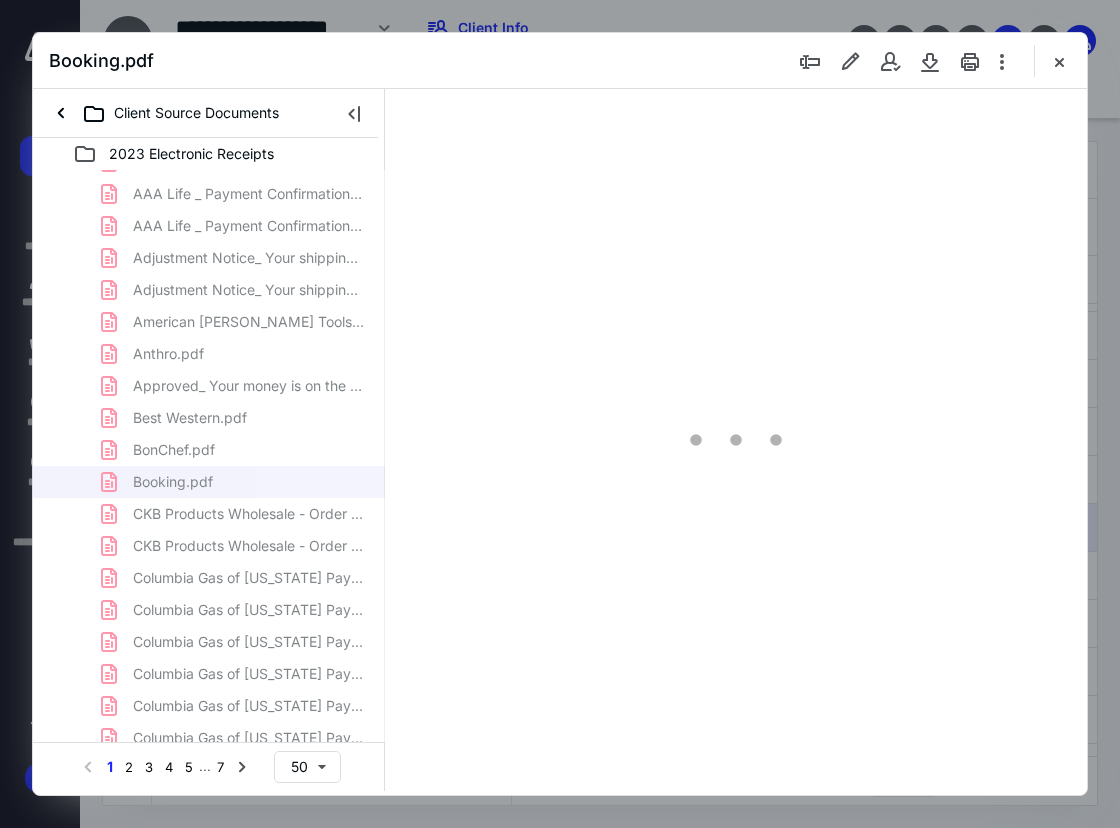 type on "75" 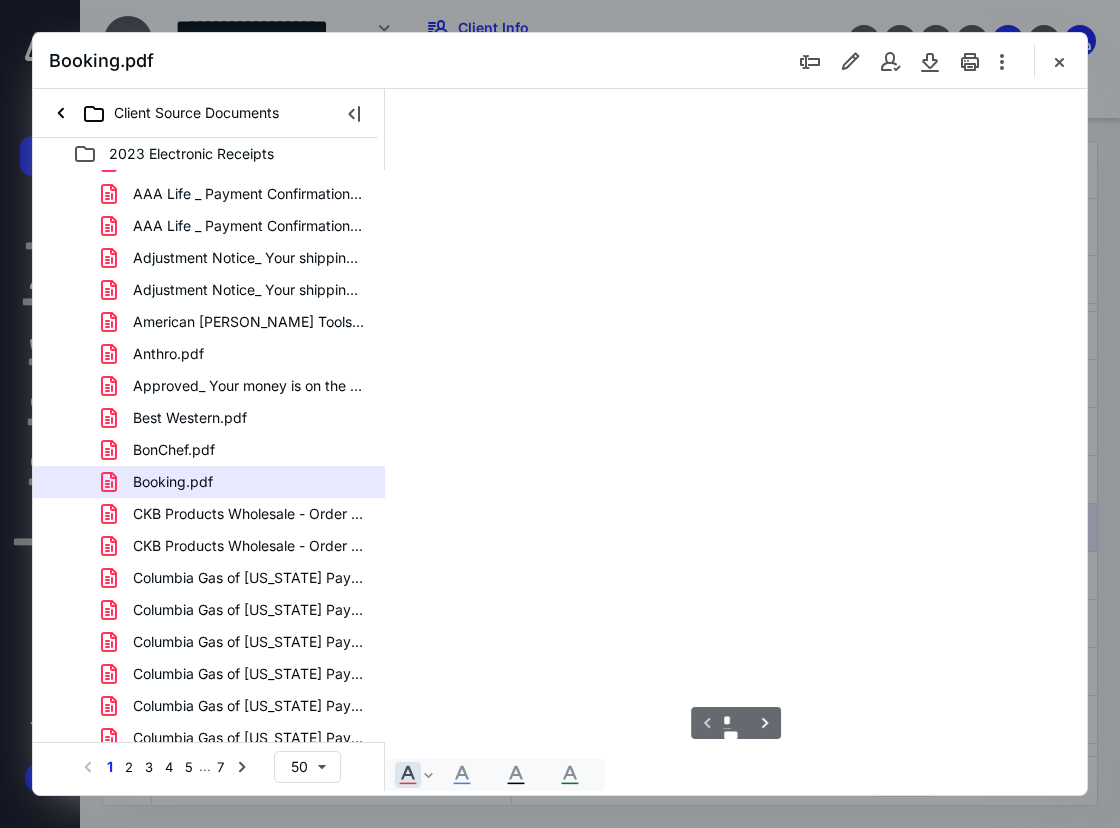 scroll, scrollTop: 107, scrollLeft: 0, axis: vertical 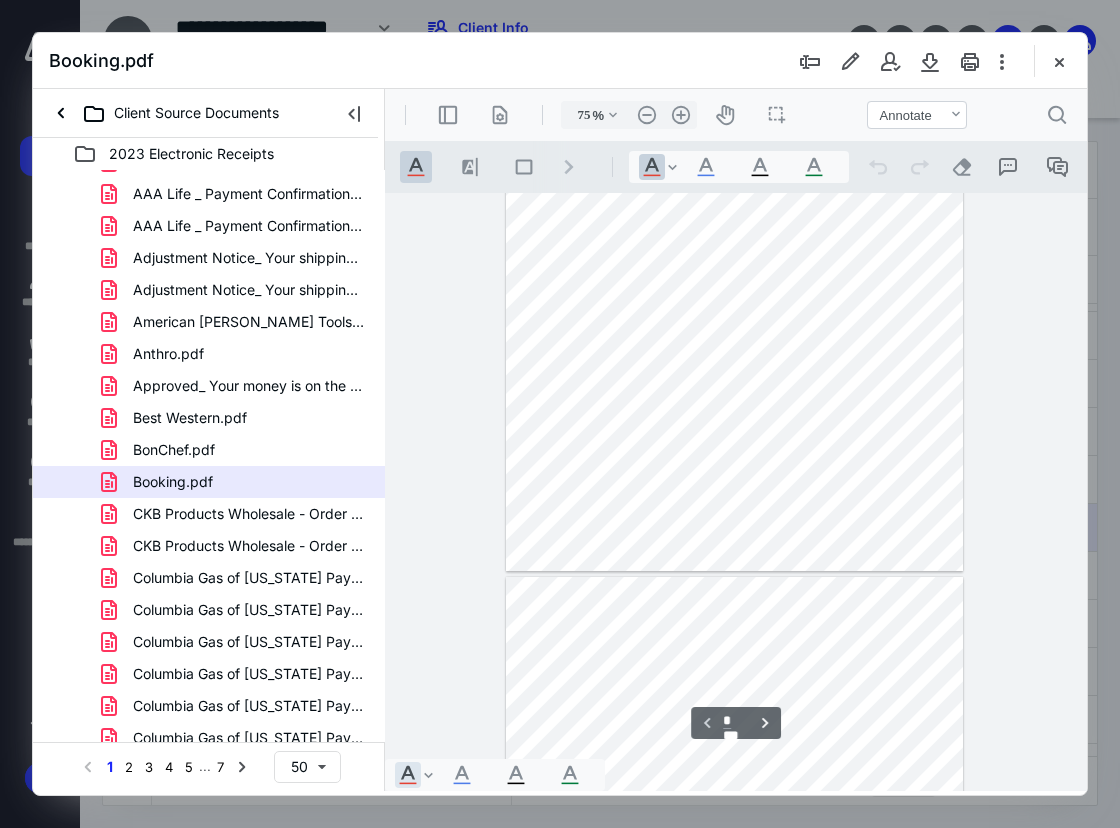 type on "*" 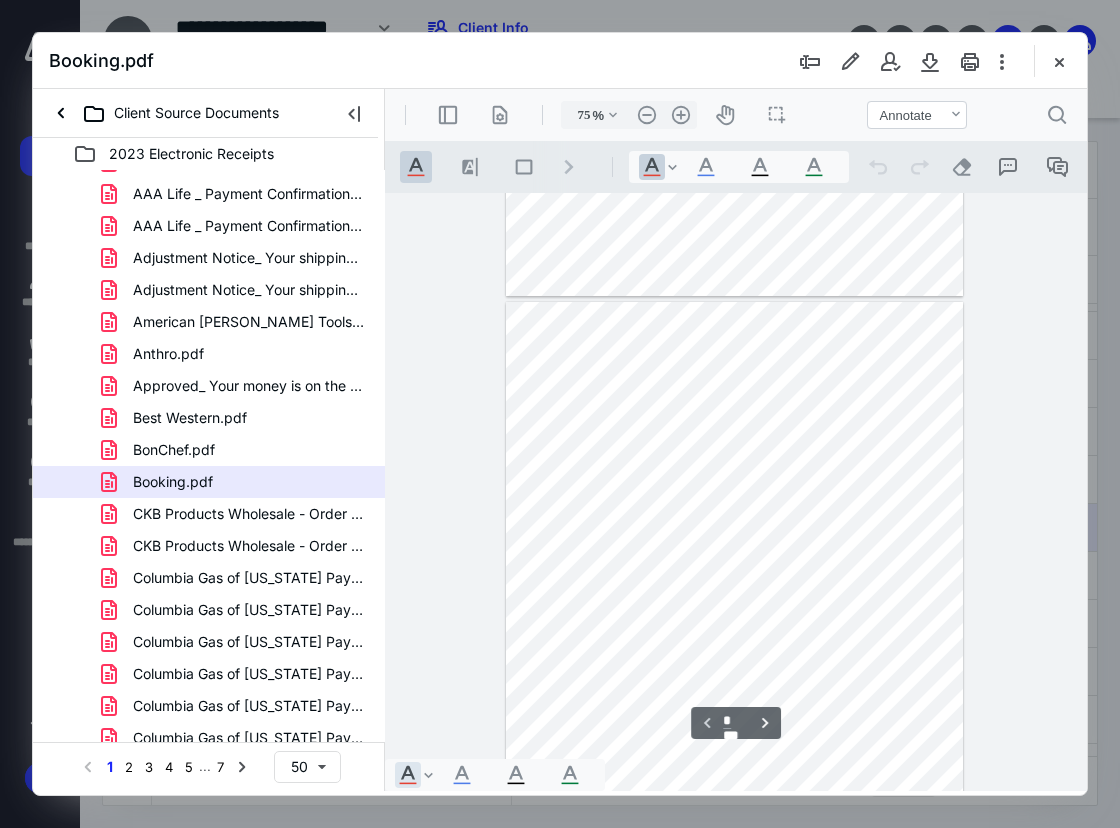 scroll, scrollTop: 507, scrollLeft: 0, axis: vertical 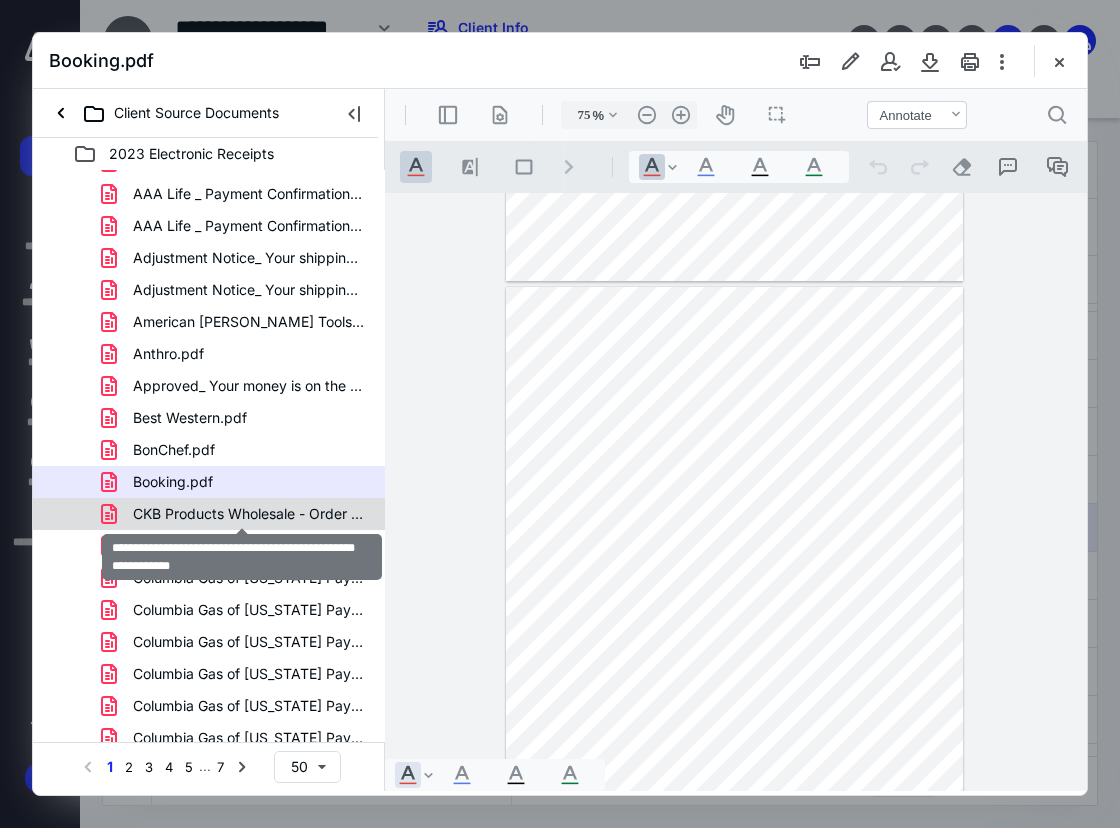 click on "CKB Products Wholesale - Order 209671 - Red Falcon - Outlo.pdf" at bounding box center (249, 514) 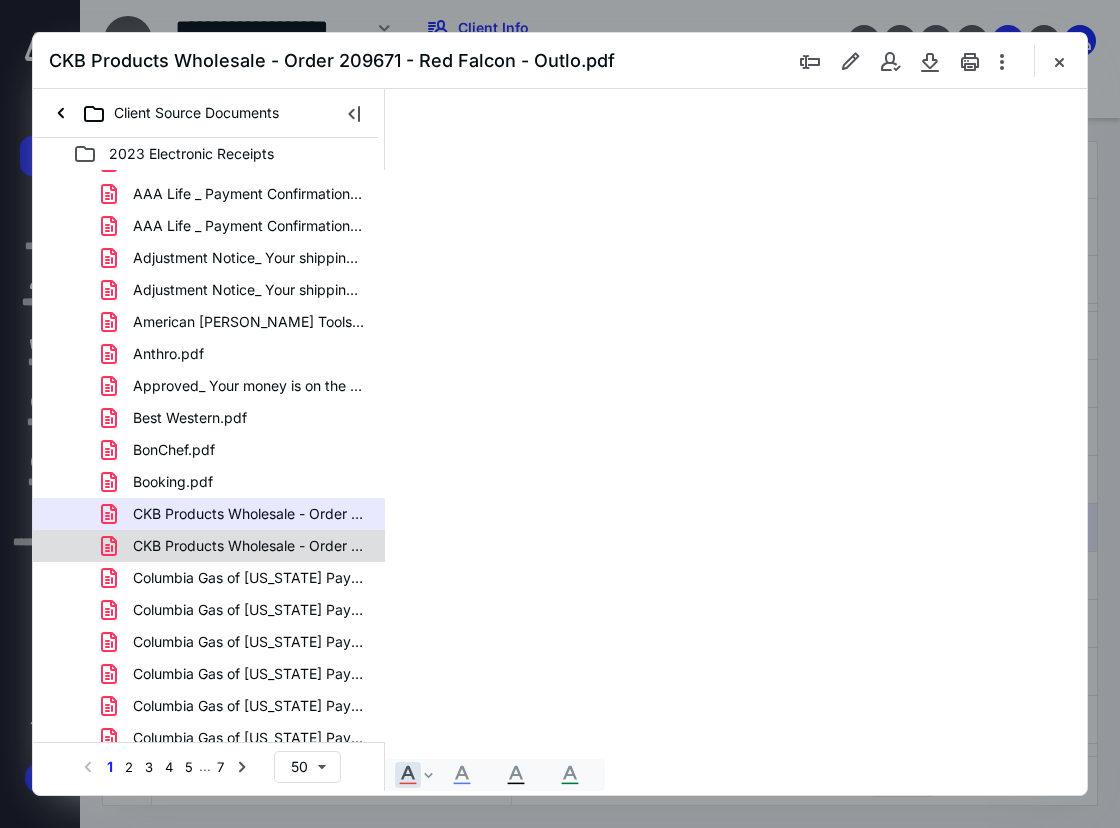 scroll, scrollTop: 0, scrollLeft: 0, axis: both 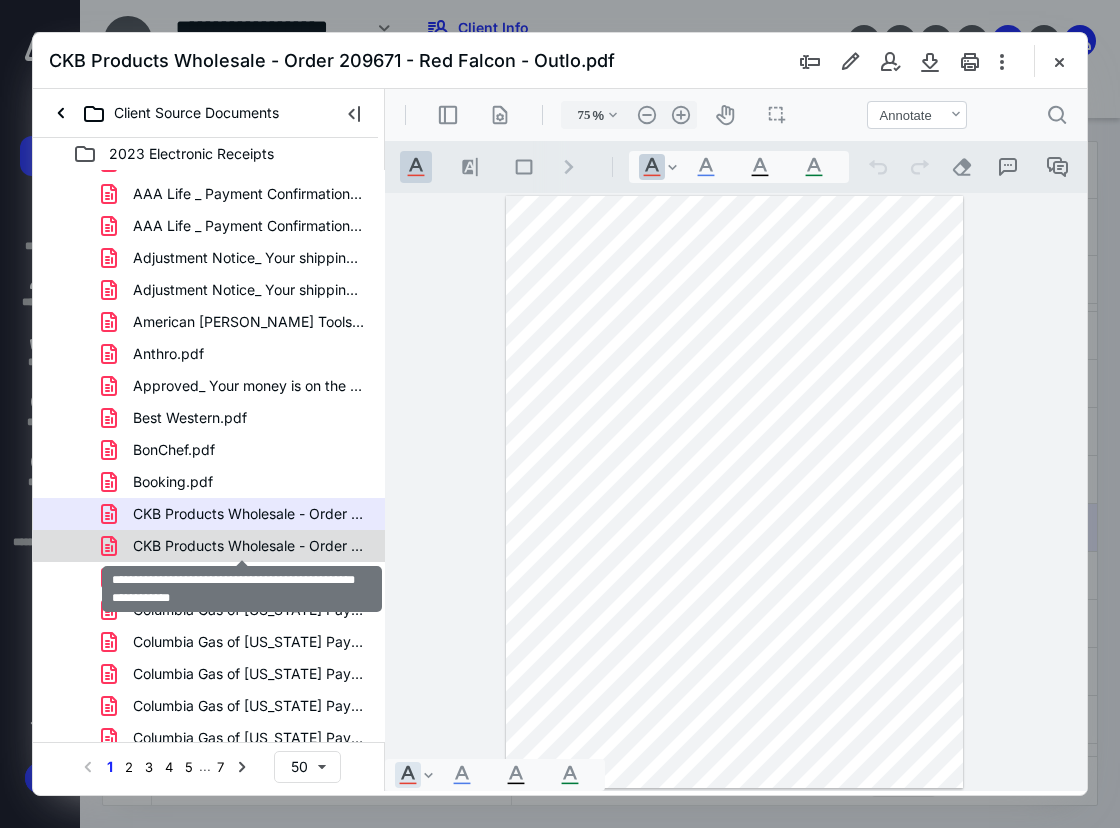 click on "CKB Products Wholesale - Order 210092 - Red Falcon - Outlo.pdf" at bounding box center (249, 546) 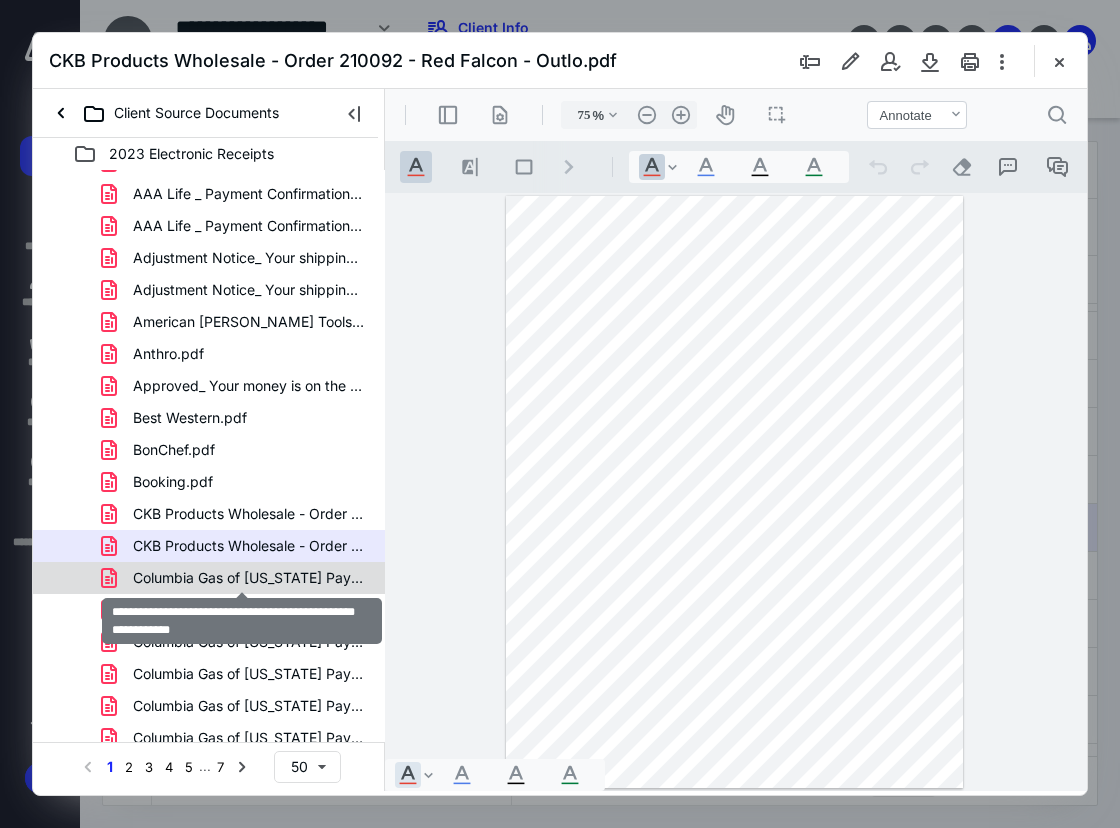 click on "Columbia Gas of [US_STATE] Payment Confirmation - Red Fa.pdf" at bounding box center [249, 578] 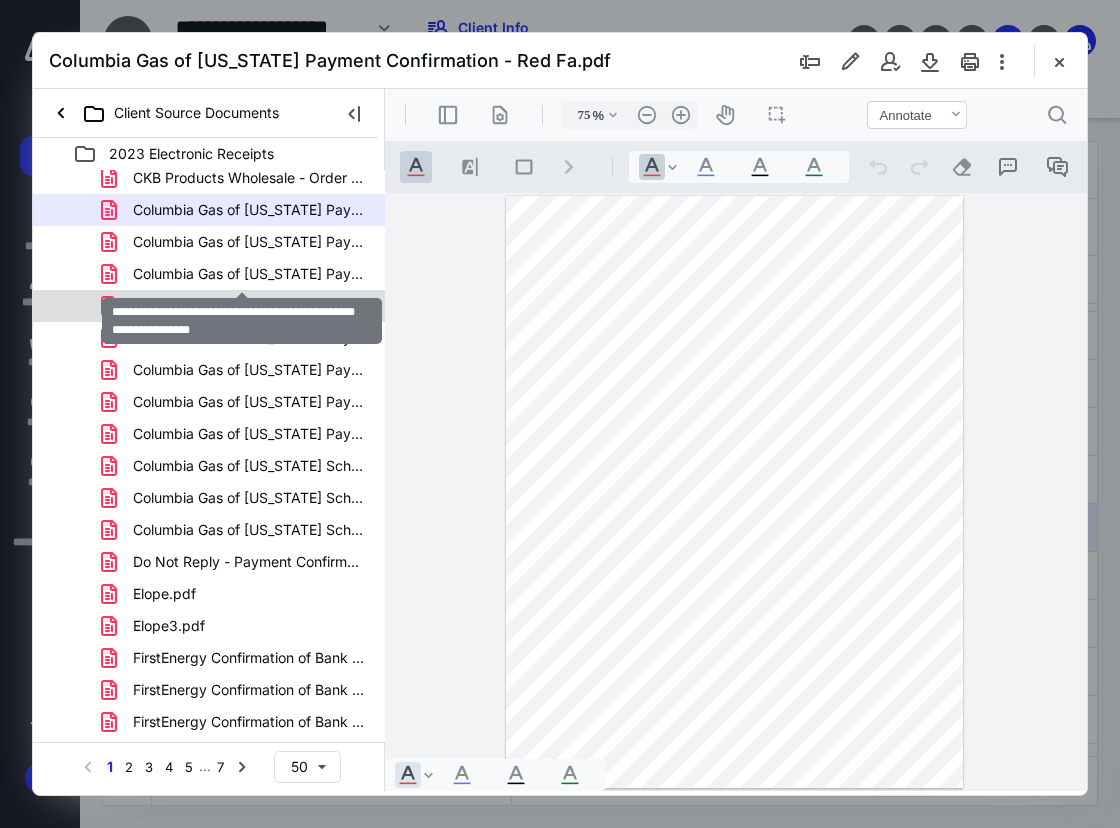 scroll, scrollTop: 1000, scrollLeft: 0, axis: vertical 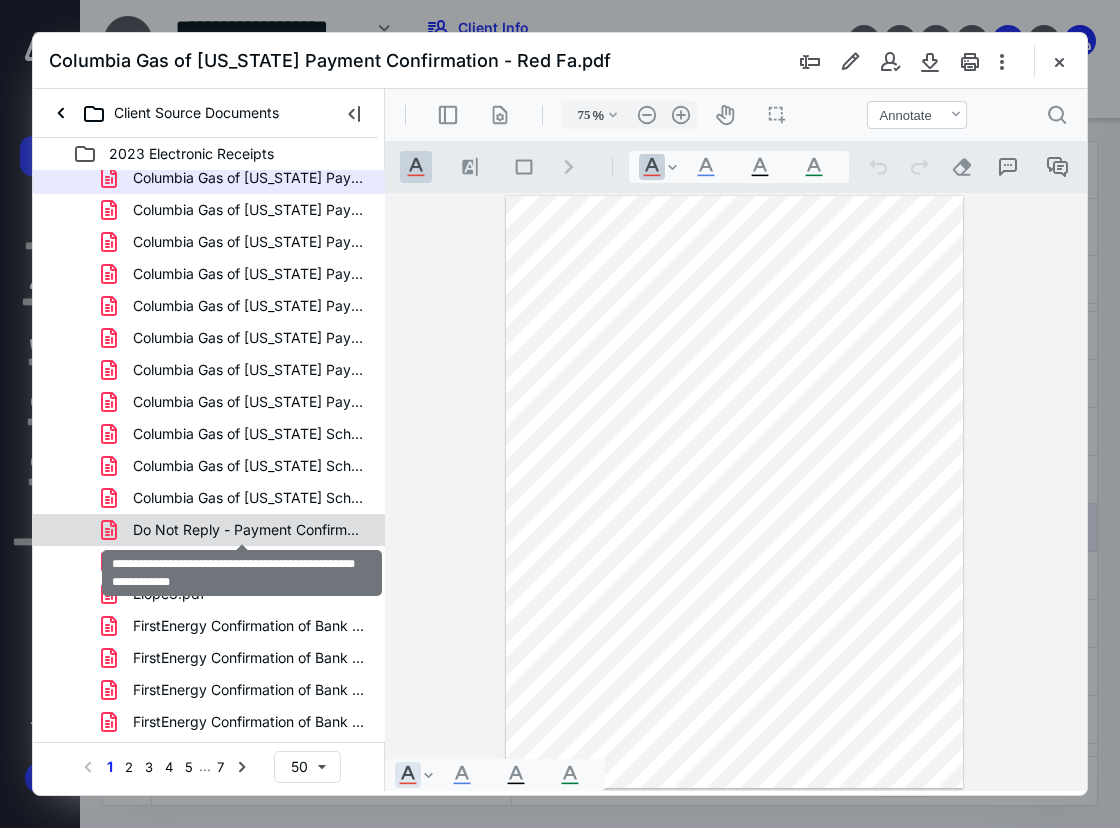 click on "Do Not Reply - Payment Confirmation - Red Falcon - Outlook.pdf" at bounding box center [249, 530] 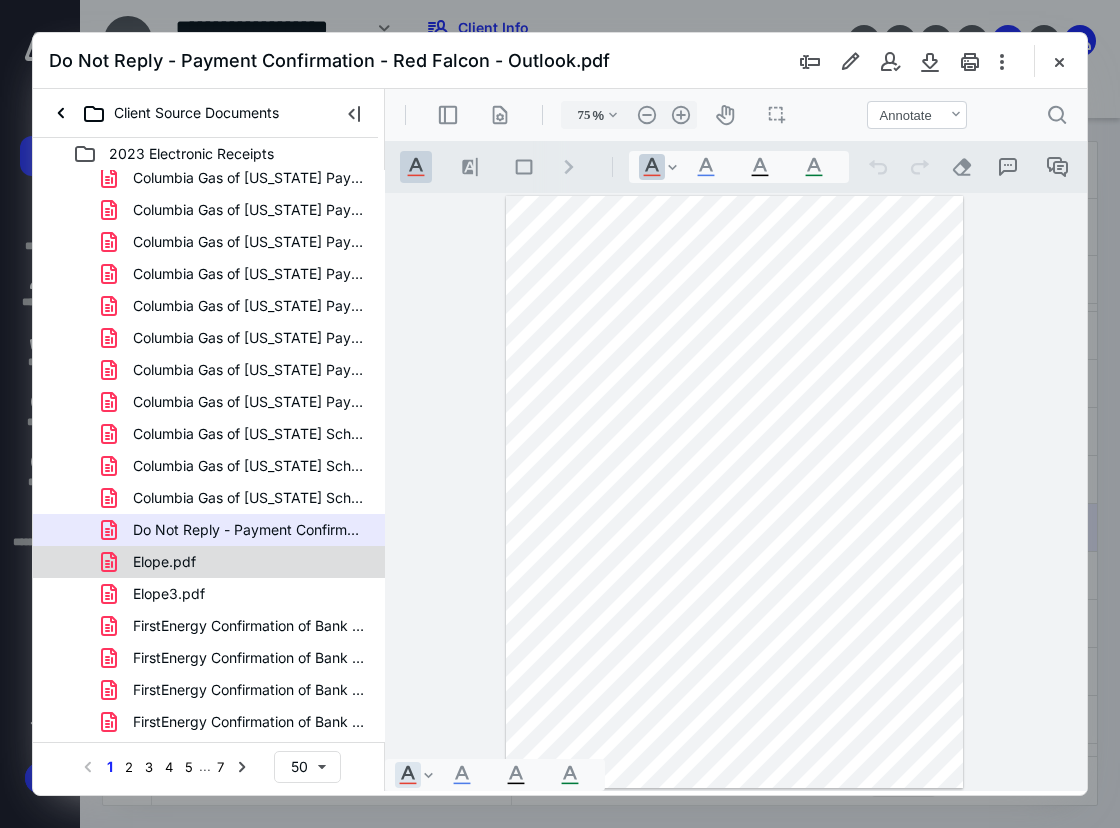 click on "Elope.pdf" at bounding box center [209, 562] 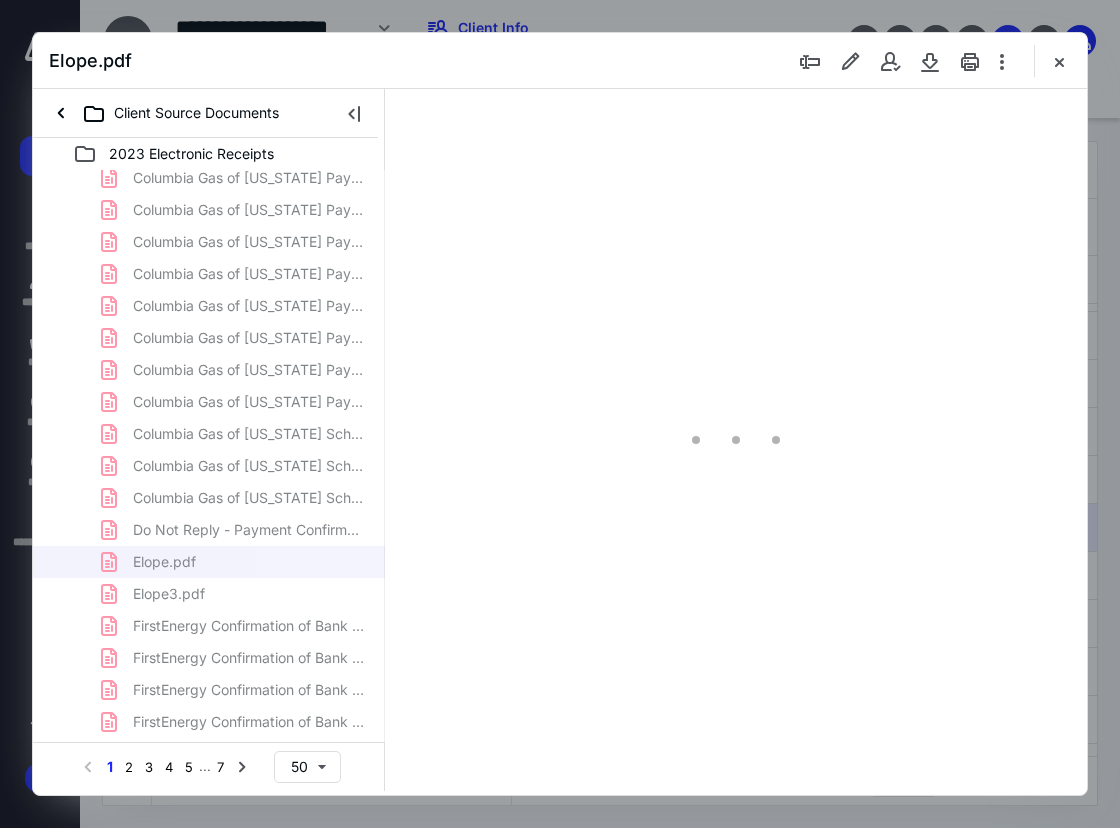 type on "75" 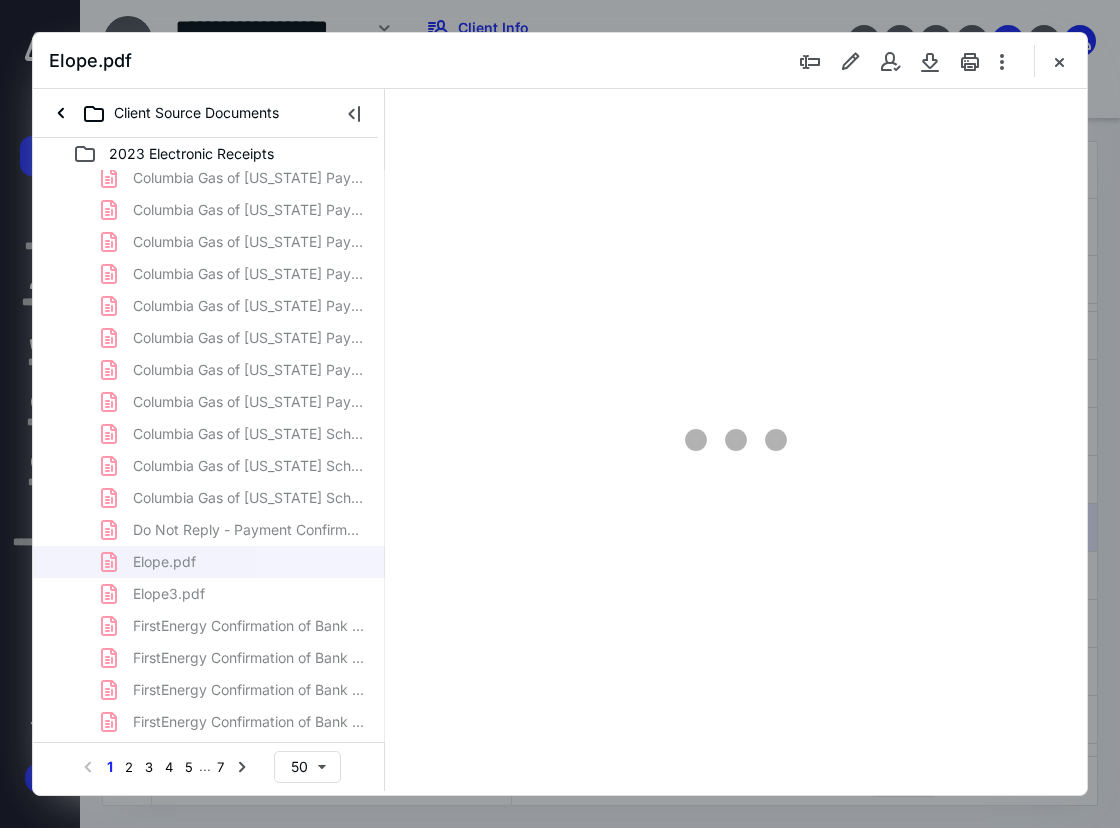 scroll, scrollTop: 107, scrollLeft: 0, axis: vertical 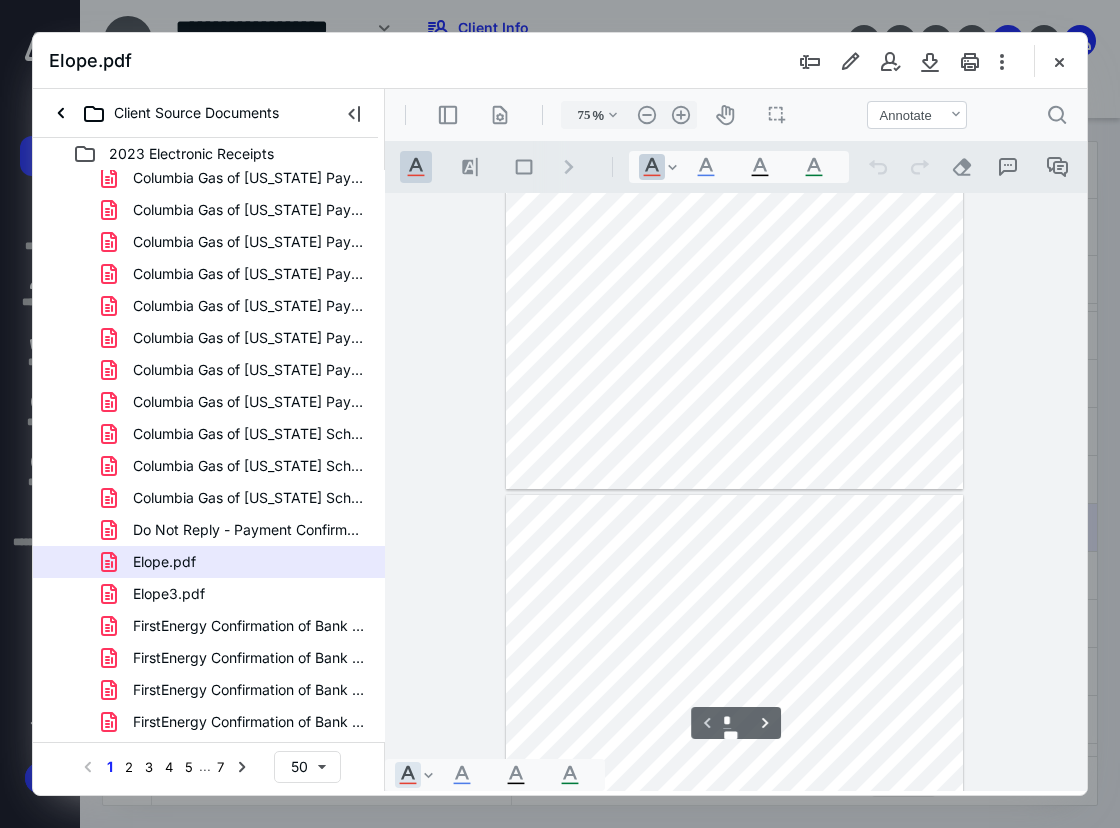 type on "*" 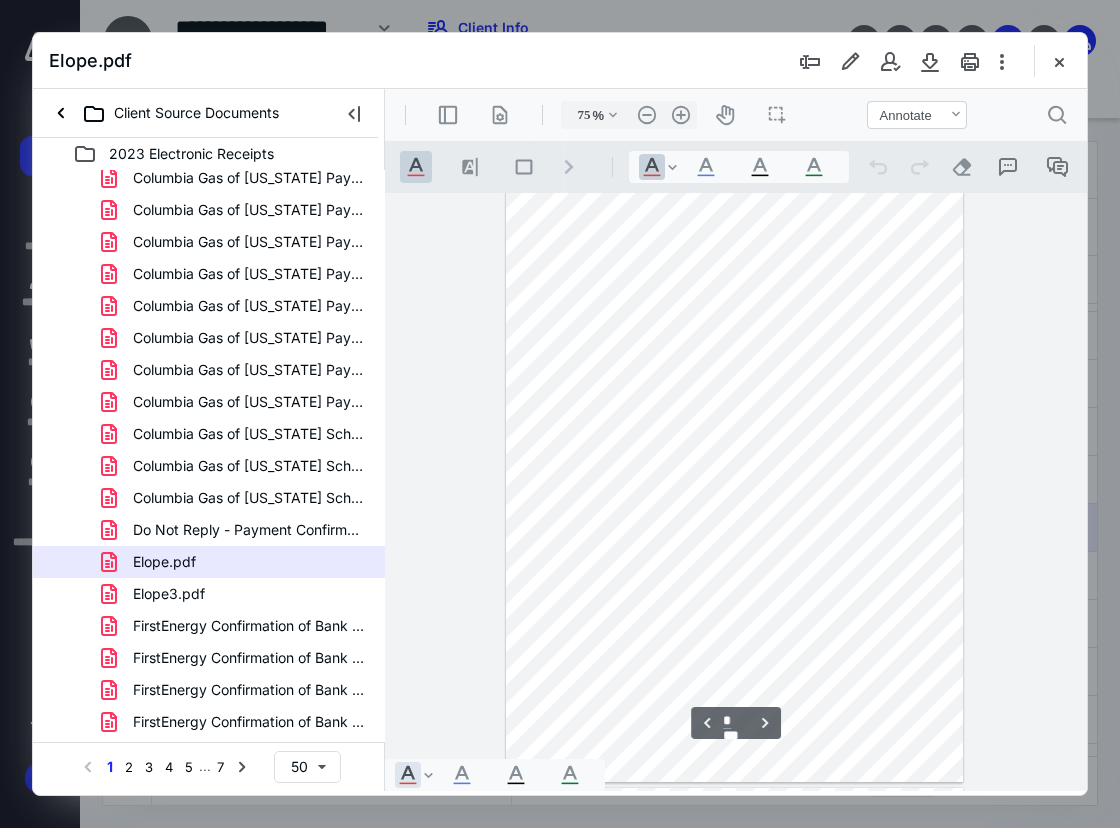 scroll, scrollTop: 607, scrollLeft: 0, axis: vertical 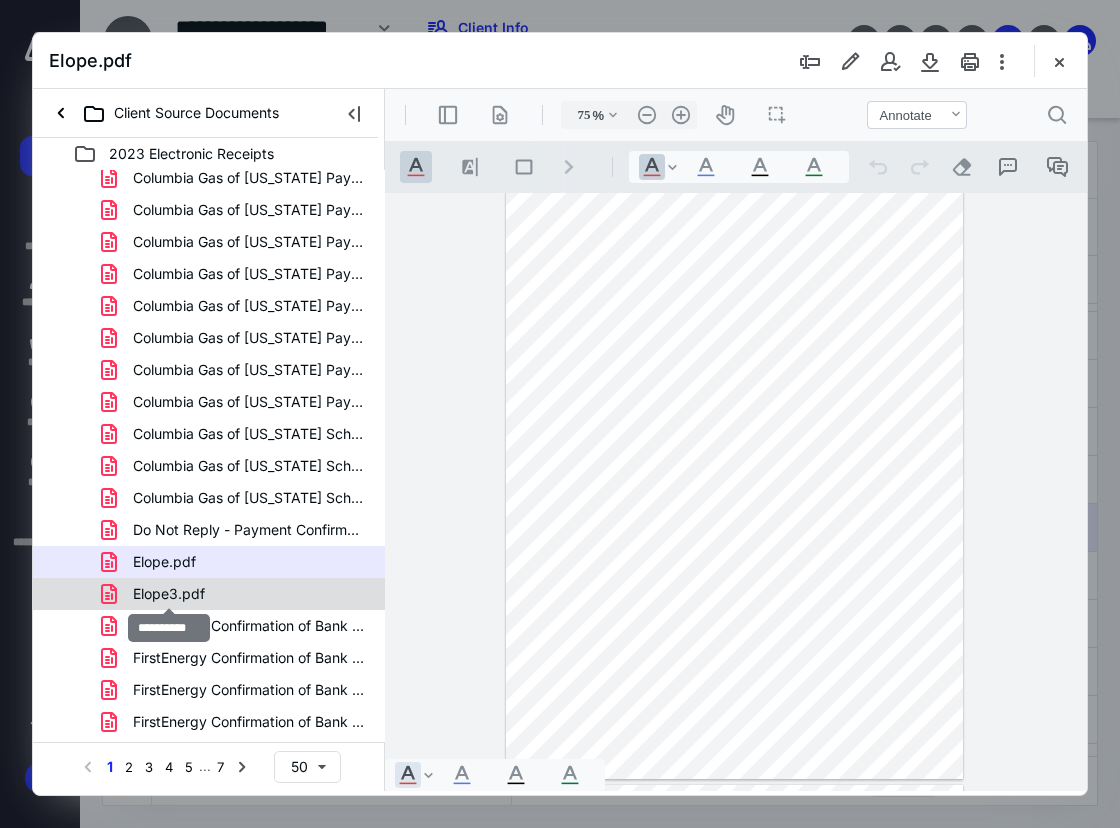 click on "Elope3.pdf" at bounding box center (169, 594) 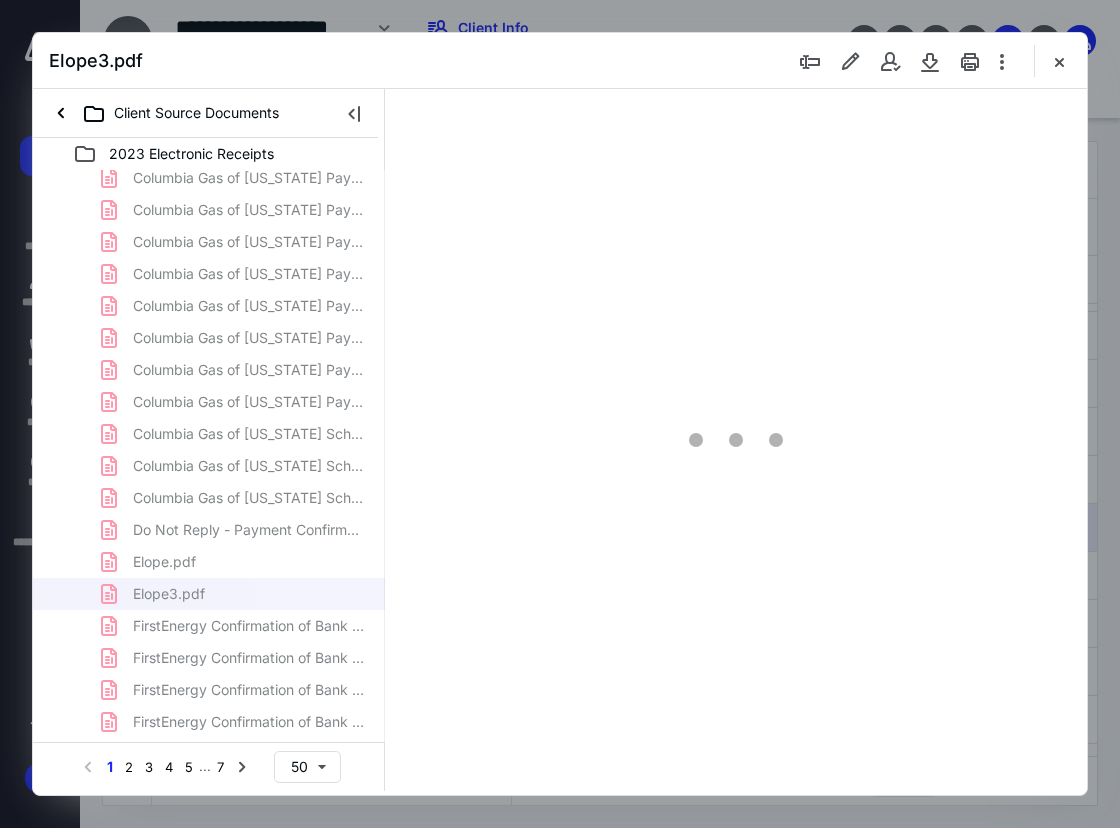 scroll, scrollTop: 0, scrollLeft: 0, axis: both 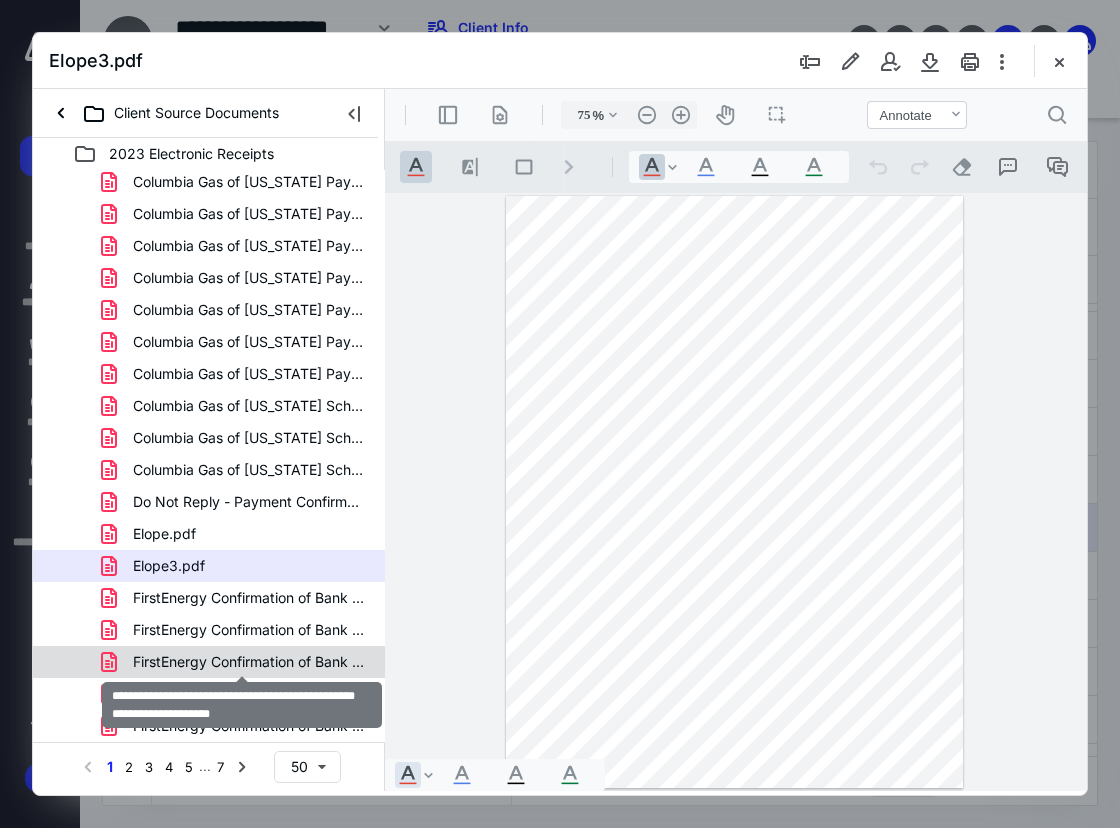 click on "FirstEnergy Confirmation of Bank Draft Payment - Red Falco (2) (1).pdf" at bounding box center (249, 662) 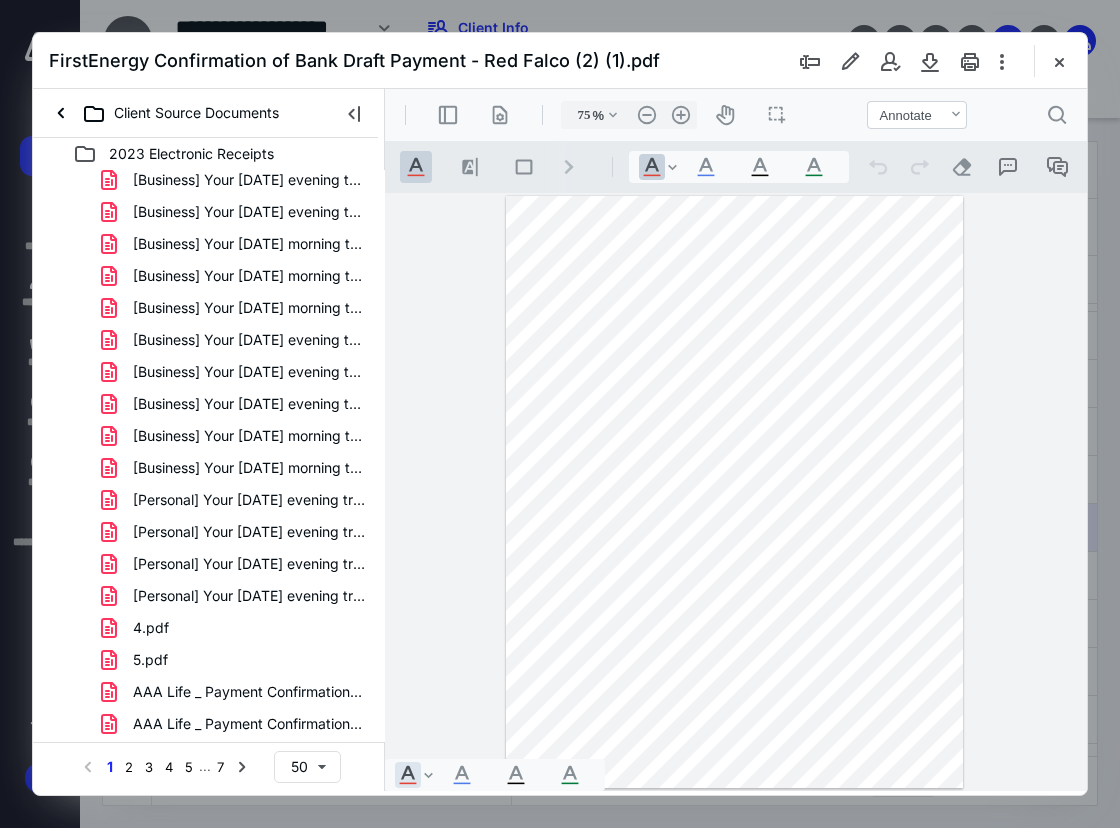 scroll, scrollTop: 0, scrollLeft: 0, axis: both 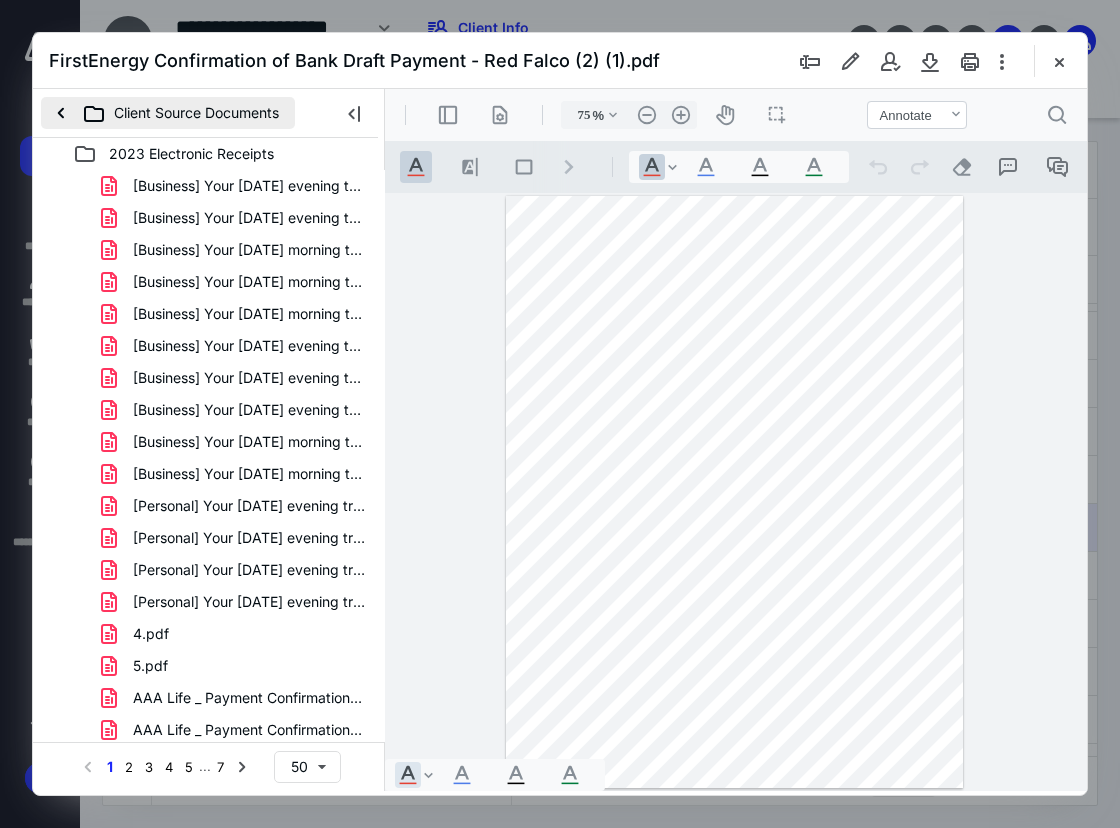 click on "Client Source Documents" at bounding box center [168, 113] 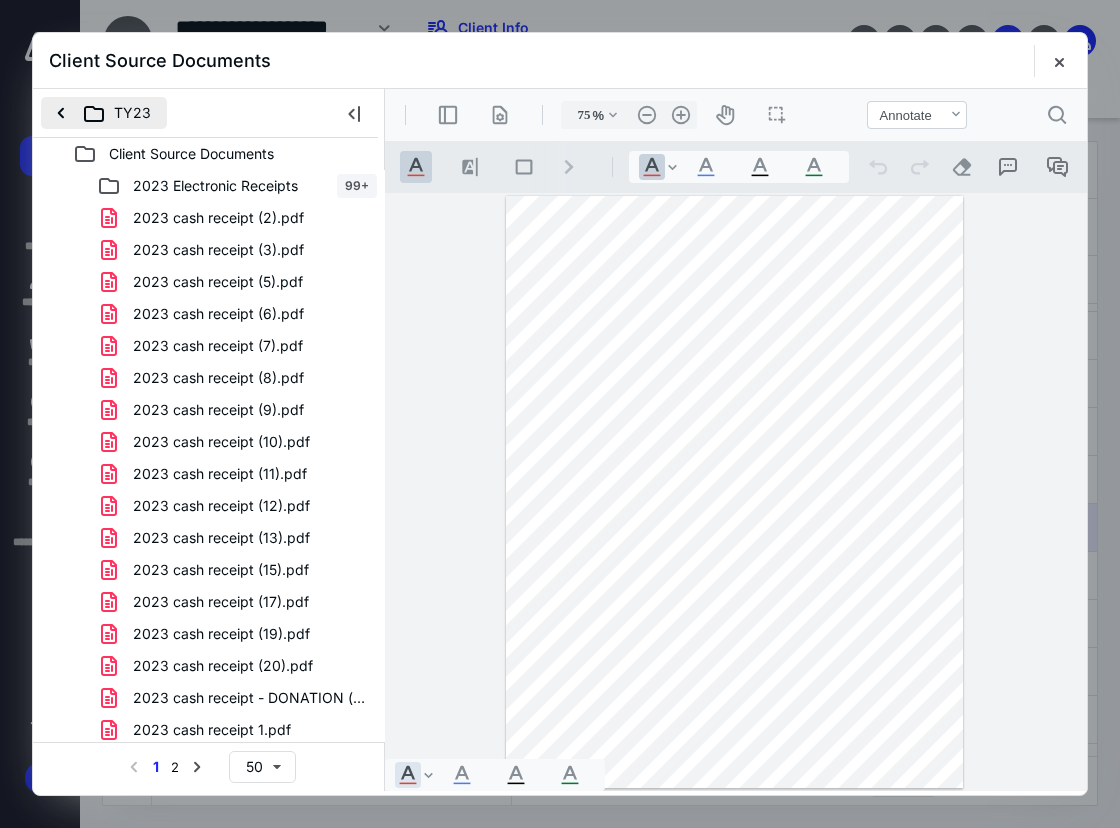 click on "TY23" at bounding box center (104, 113) 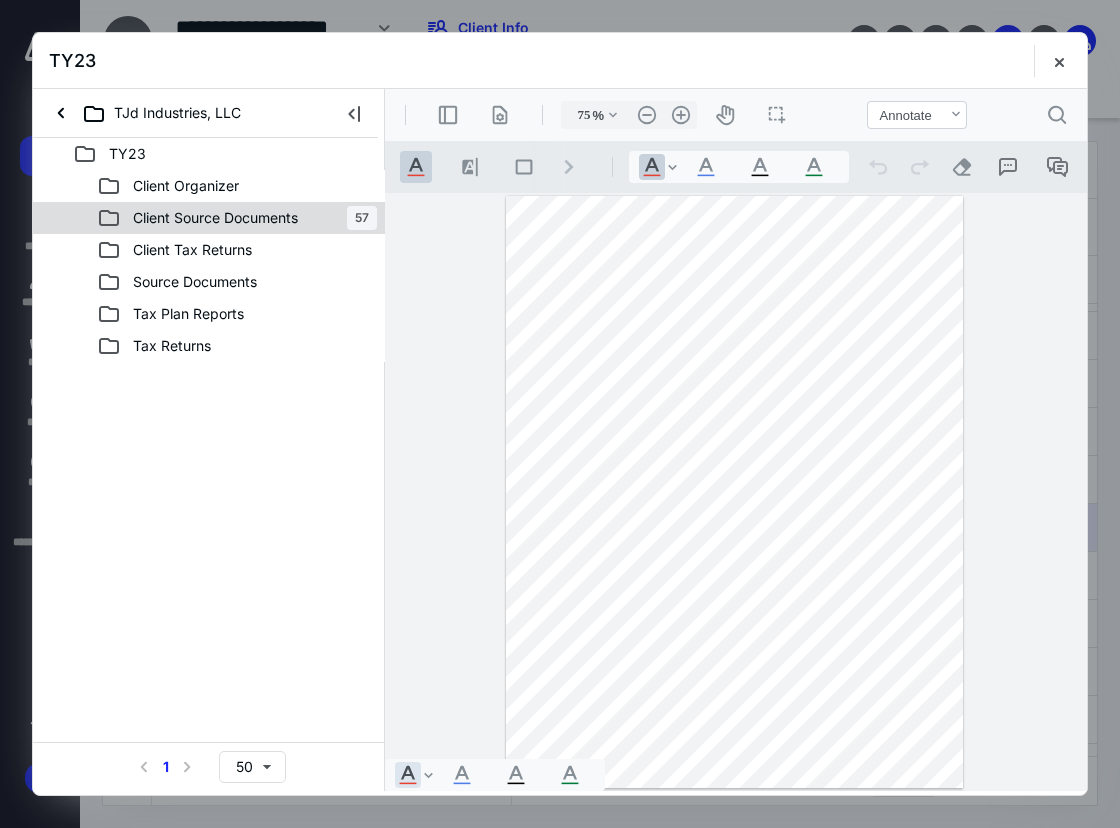 click on "Client Source Documents" at bounding box center (215, 218) 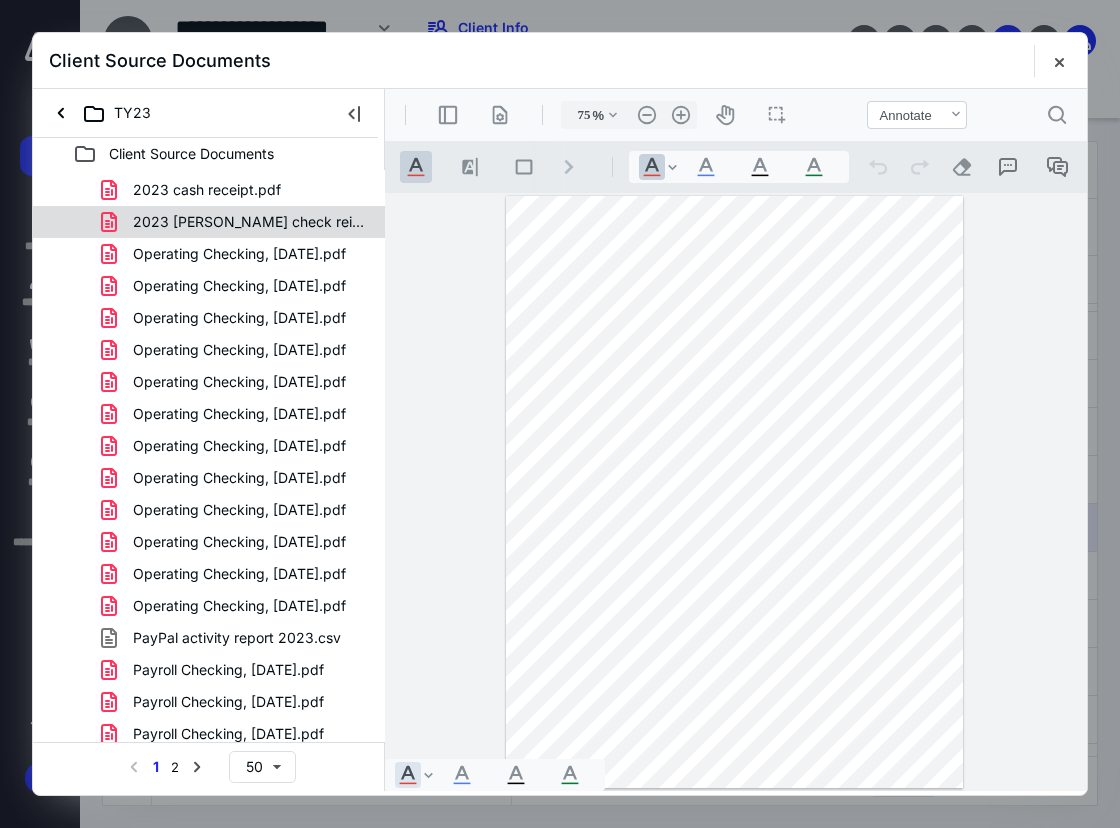 scroll, scrollTop: 700, scrollLeft: 0, axis: vertical 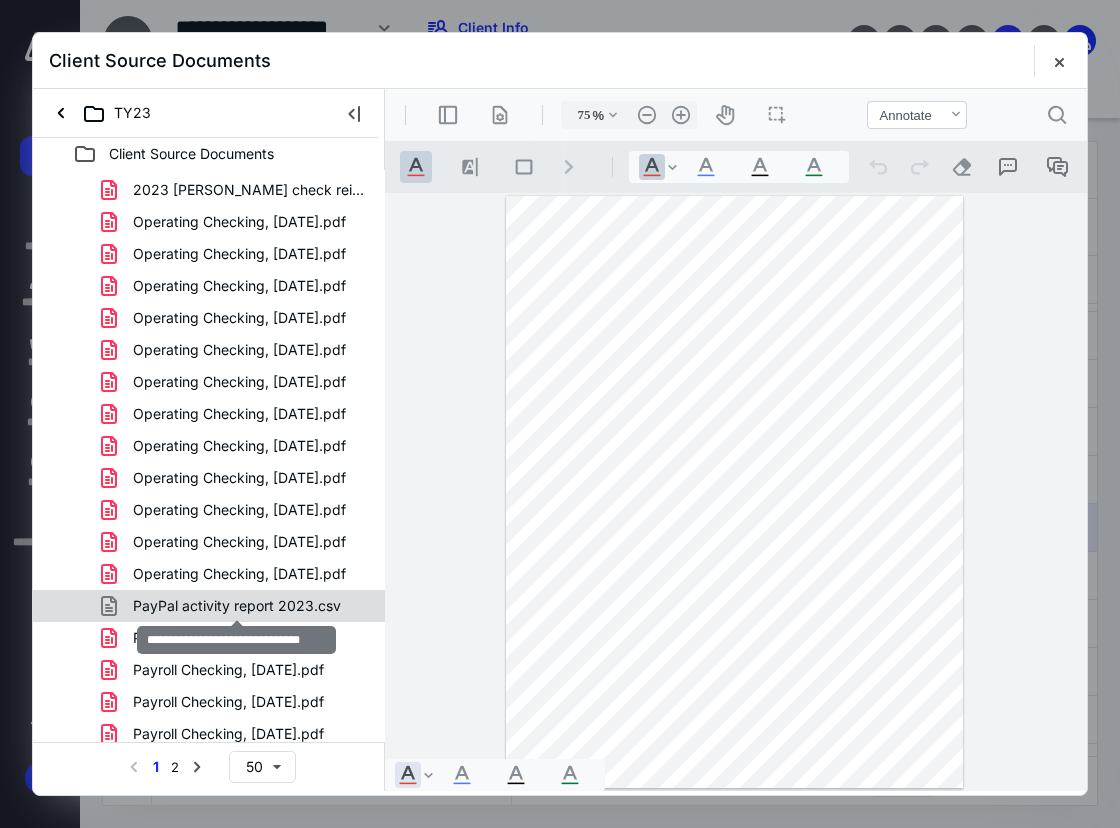 click on "PayPal activity report 2023.csv" at bounding box center (237, 606) 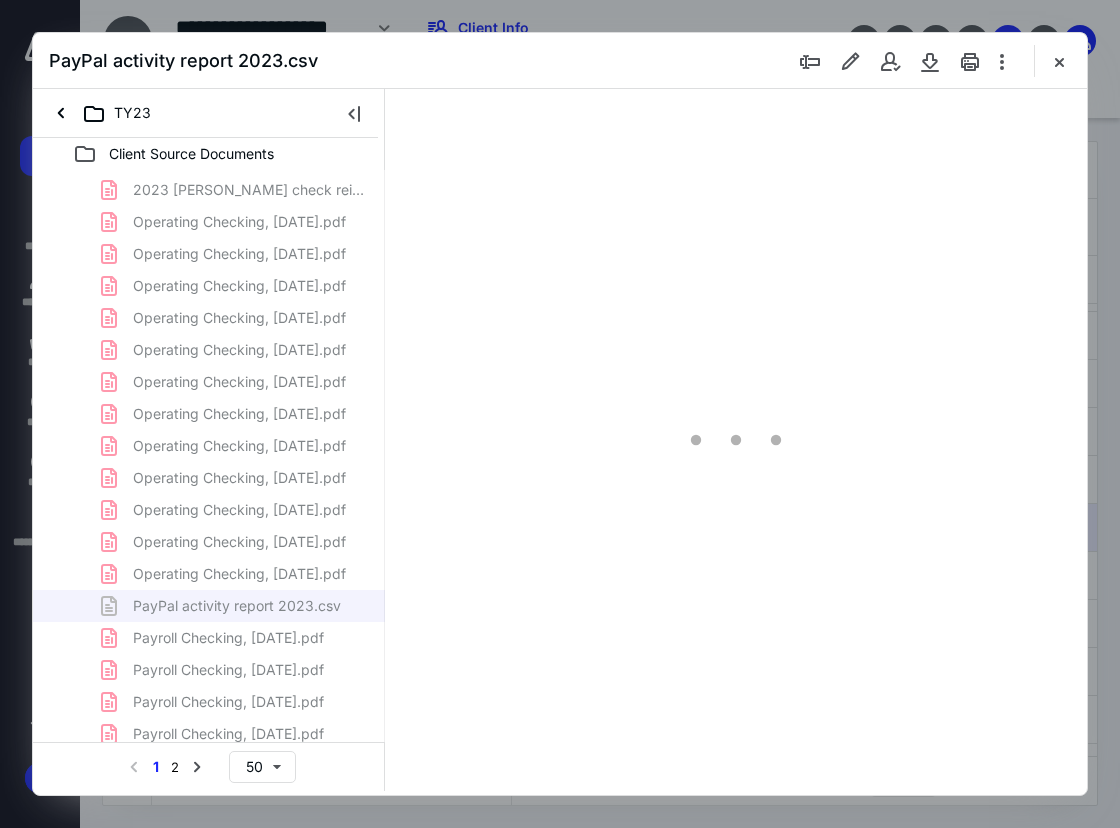 type on "75" 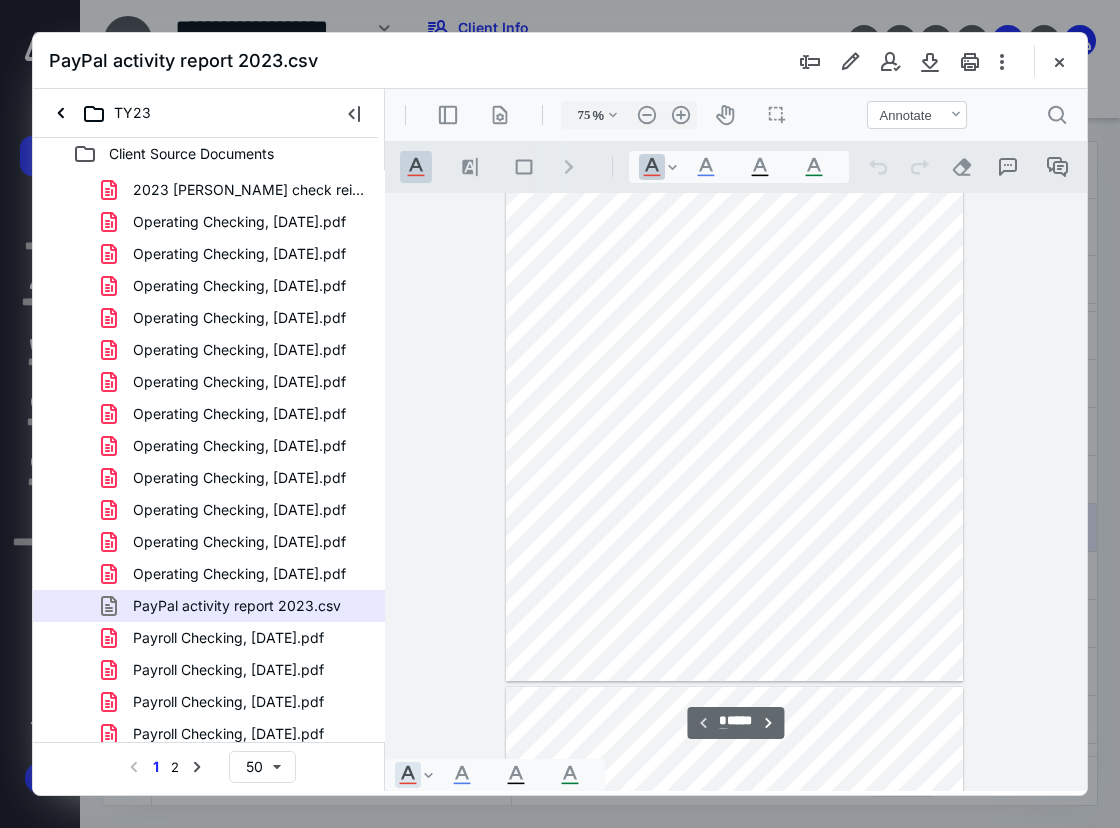 scroll, scrollTop: 0, scrollLeft: 0, axis: both 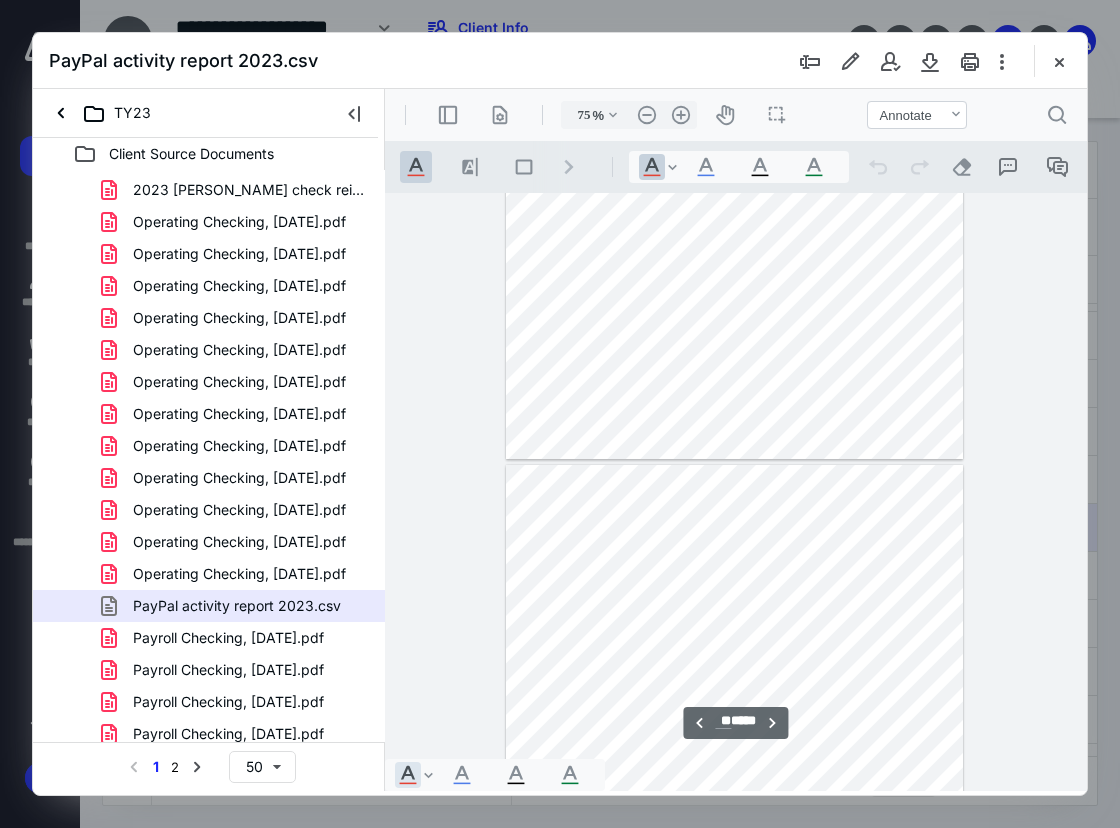 type on "**" 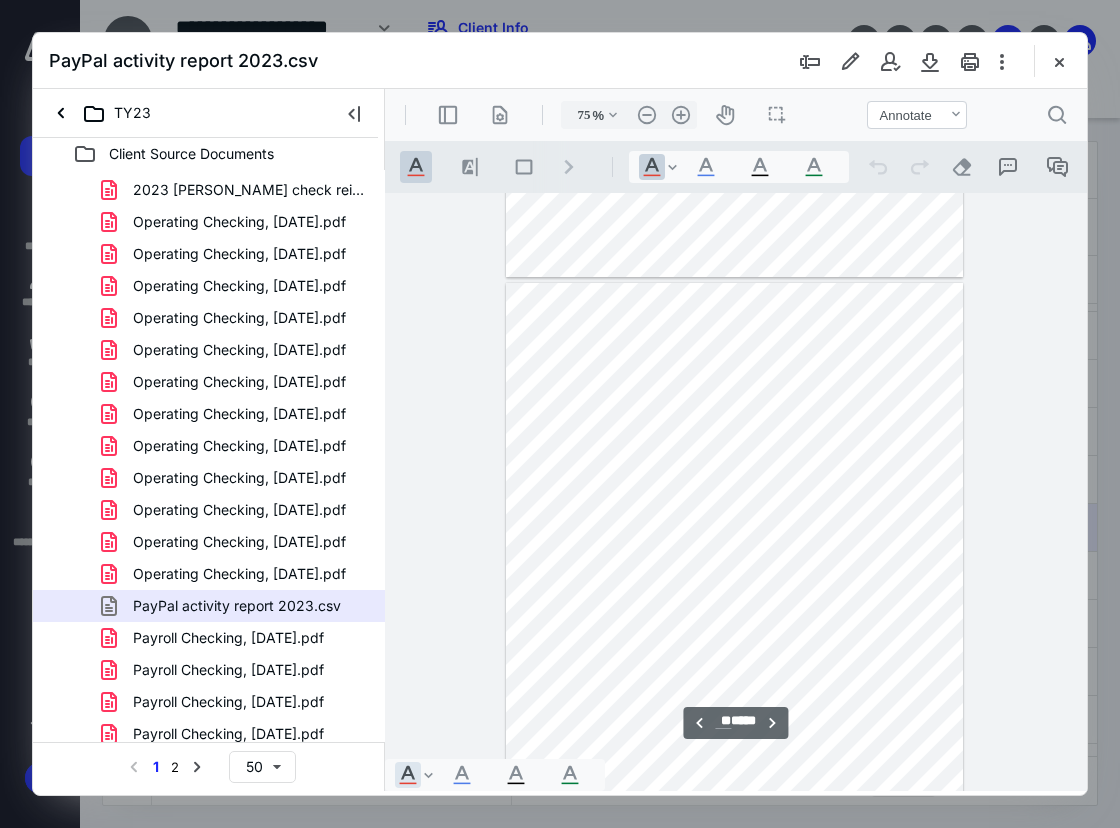 scroll, scrollTop: 6500, scrollLeft: 0, axis: vertical 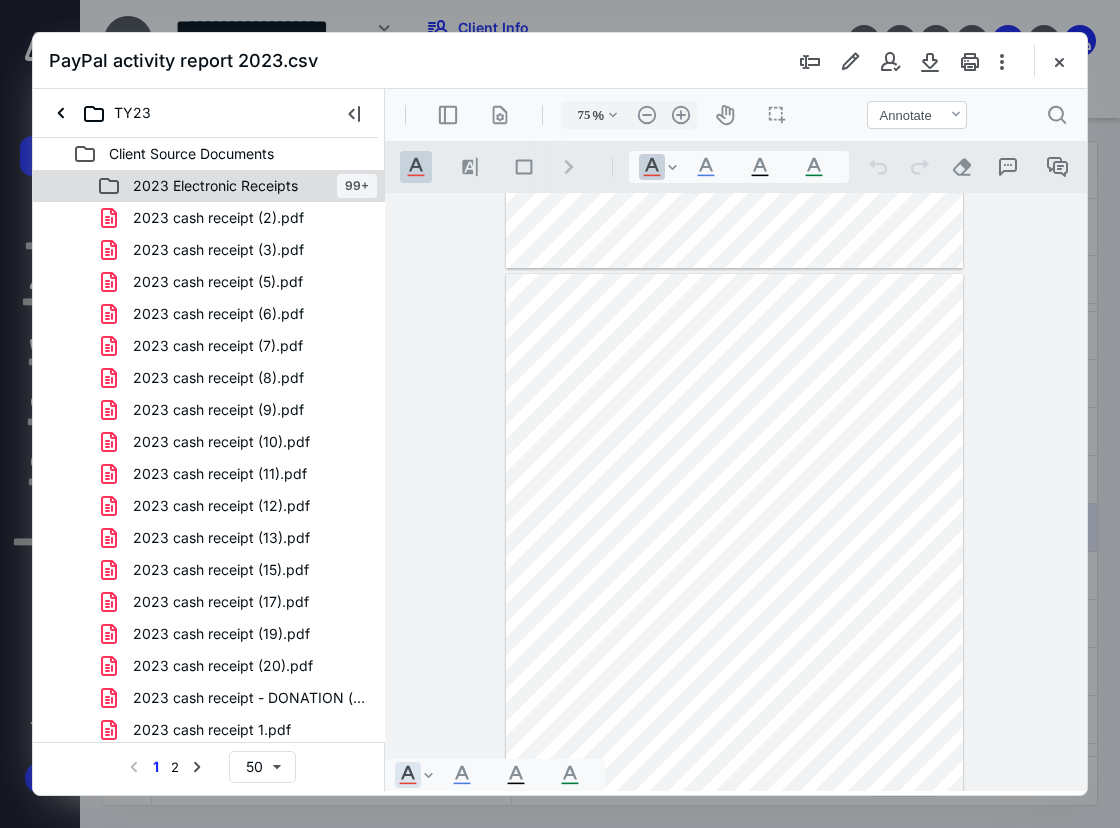 click on "2023 Electronic Receipts 99+" at bounding box center (209, 186) 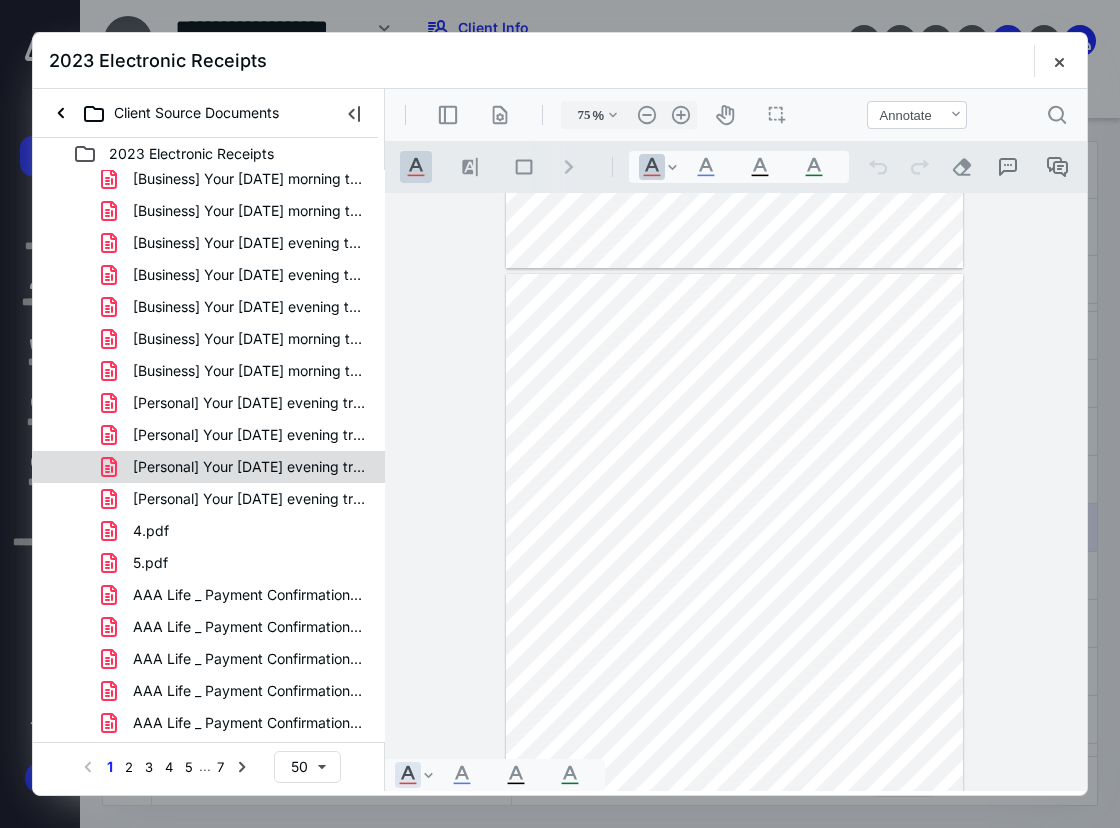 scroll, scrollTop: 300, scrollLeft: 0, axis: vertical 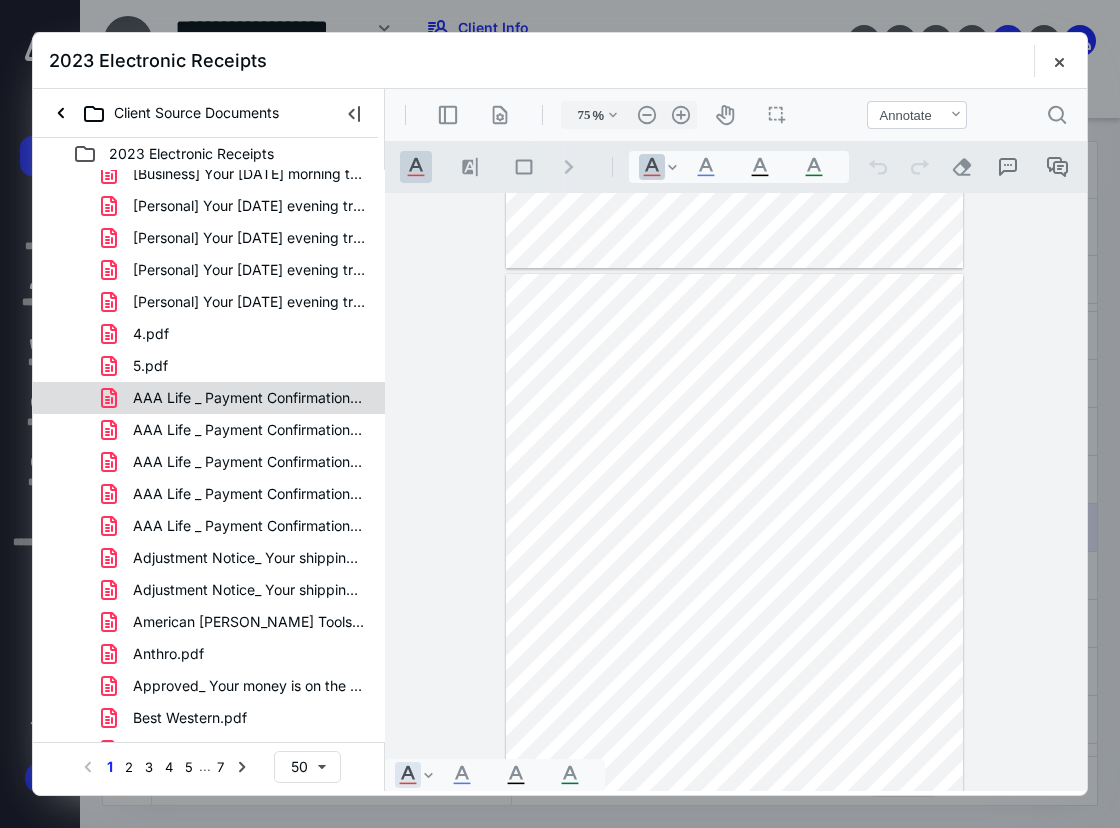 click on "AAA Life _ Payment Confirmation - Red Falcon - Outlook.pdf" at bounding box center (249, 398) 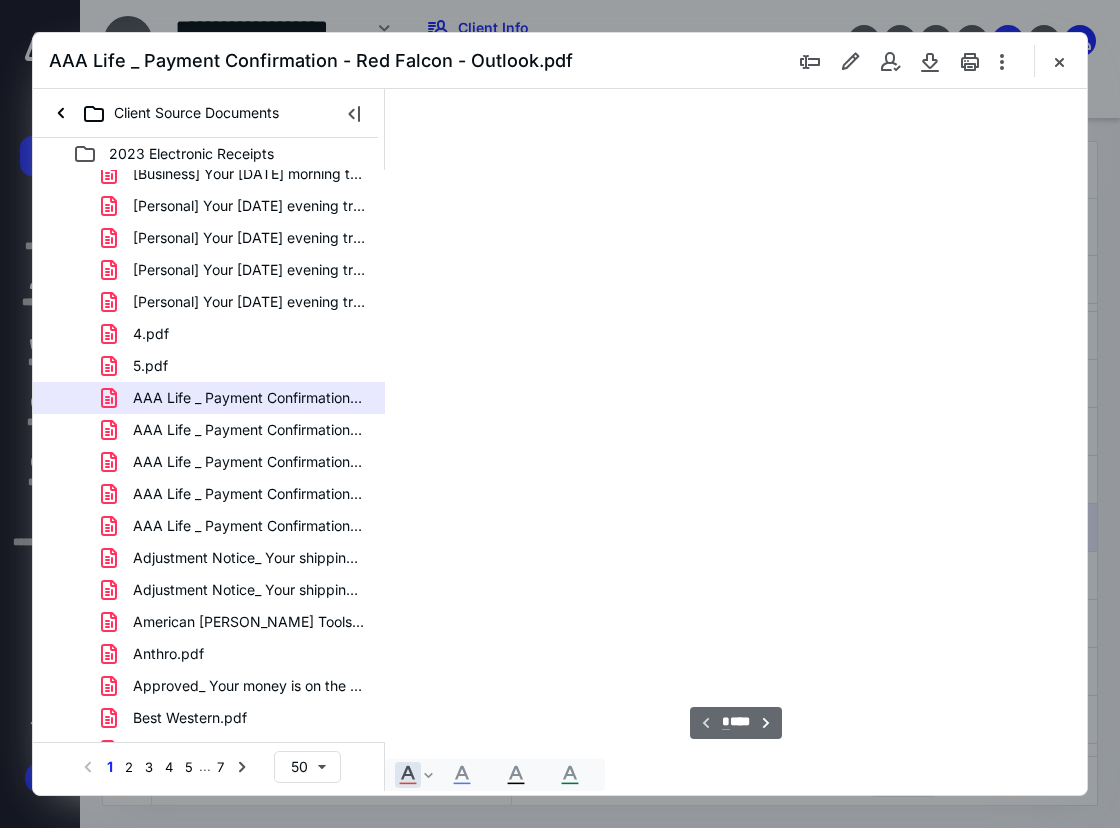 scroll, scrollTop: 107, scrollLeft: 0, axis: vertical 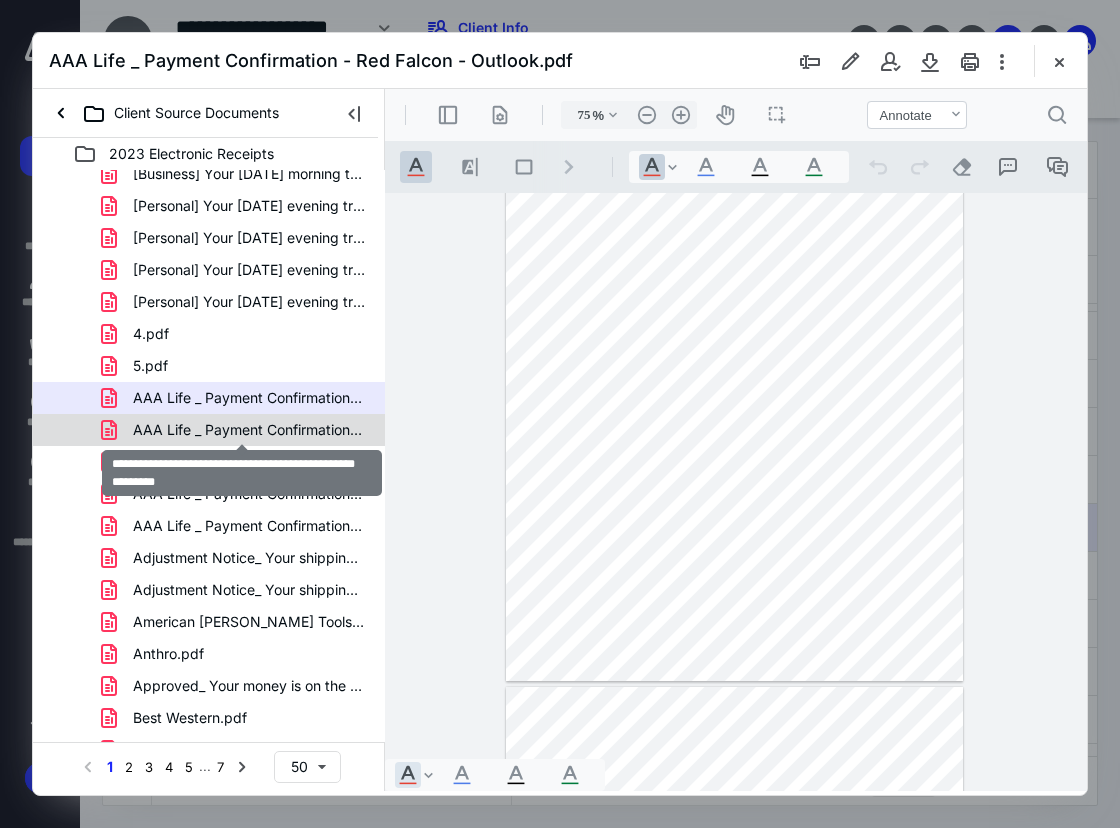 click on "AAA Life _ Payment Confirmation - Red Falcon - Outlook4.pdf" at bounding box center [249, 430] 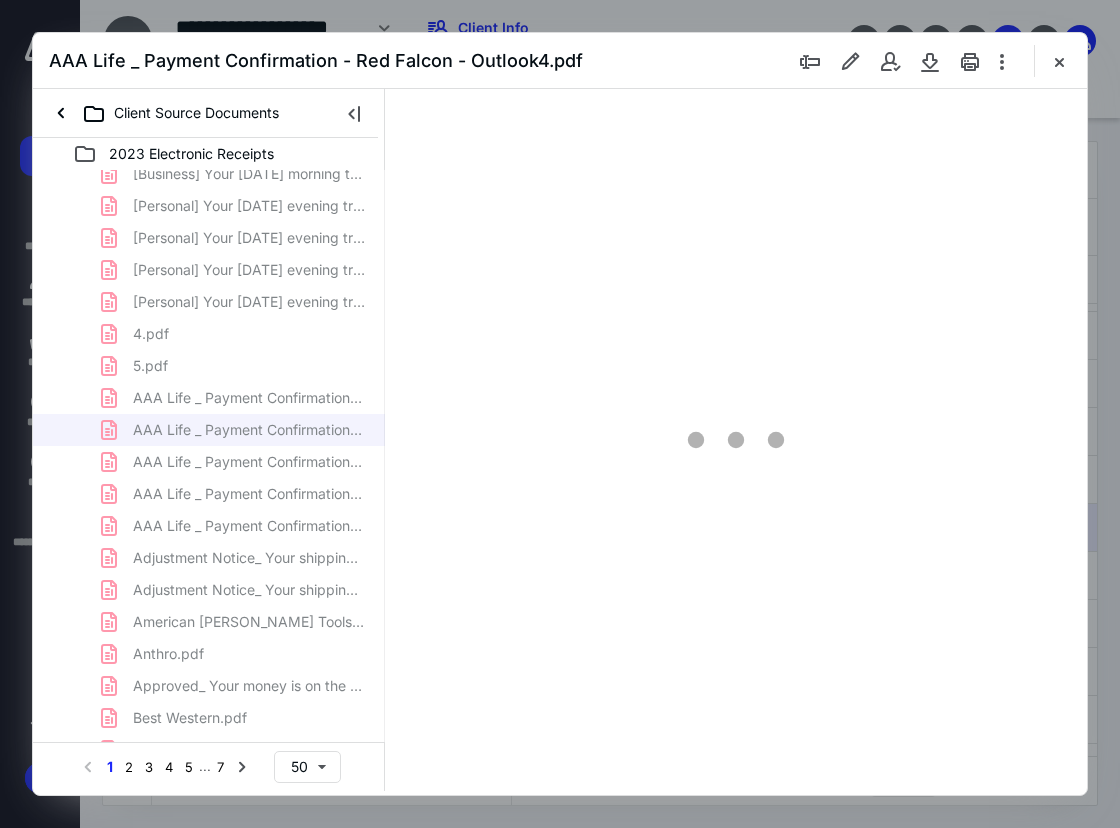 type on "75" 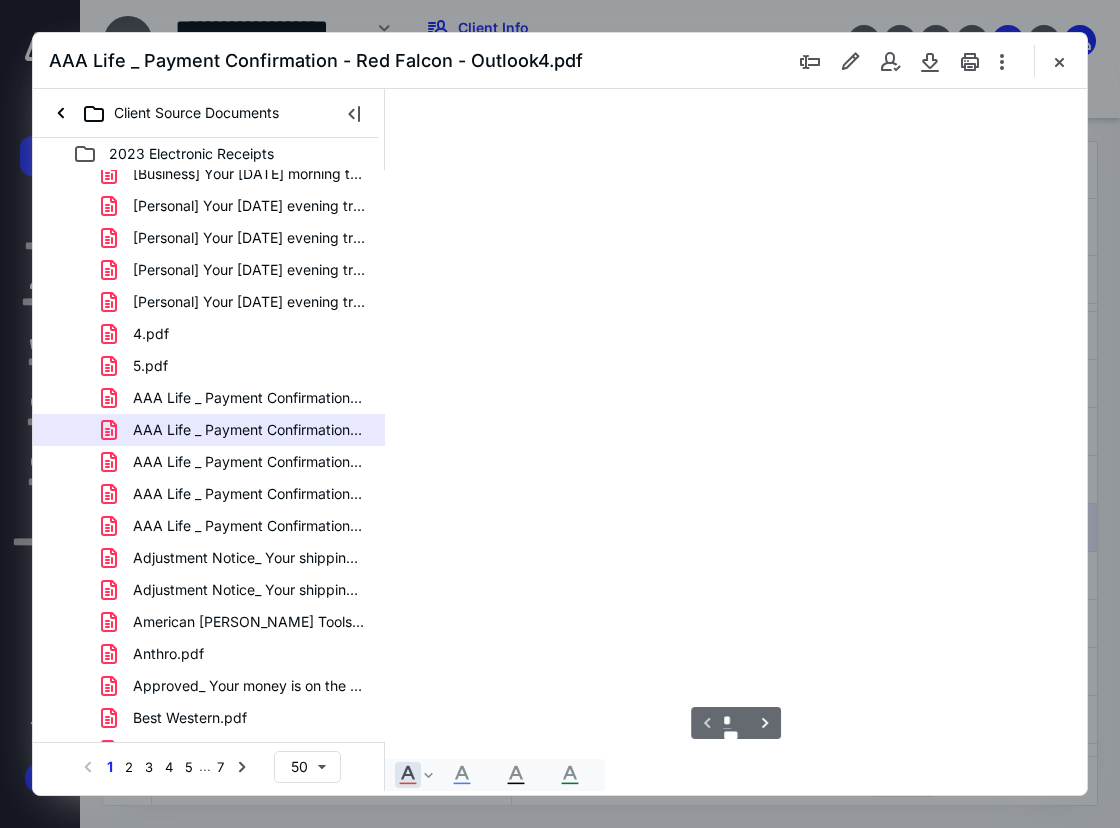 scroll, scrollTop: 107, scrollLeft: 0, axis: vertical 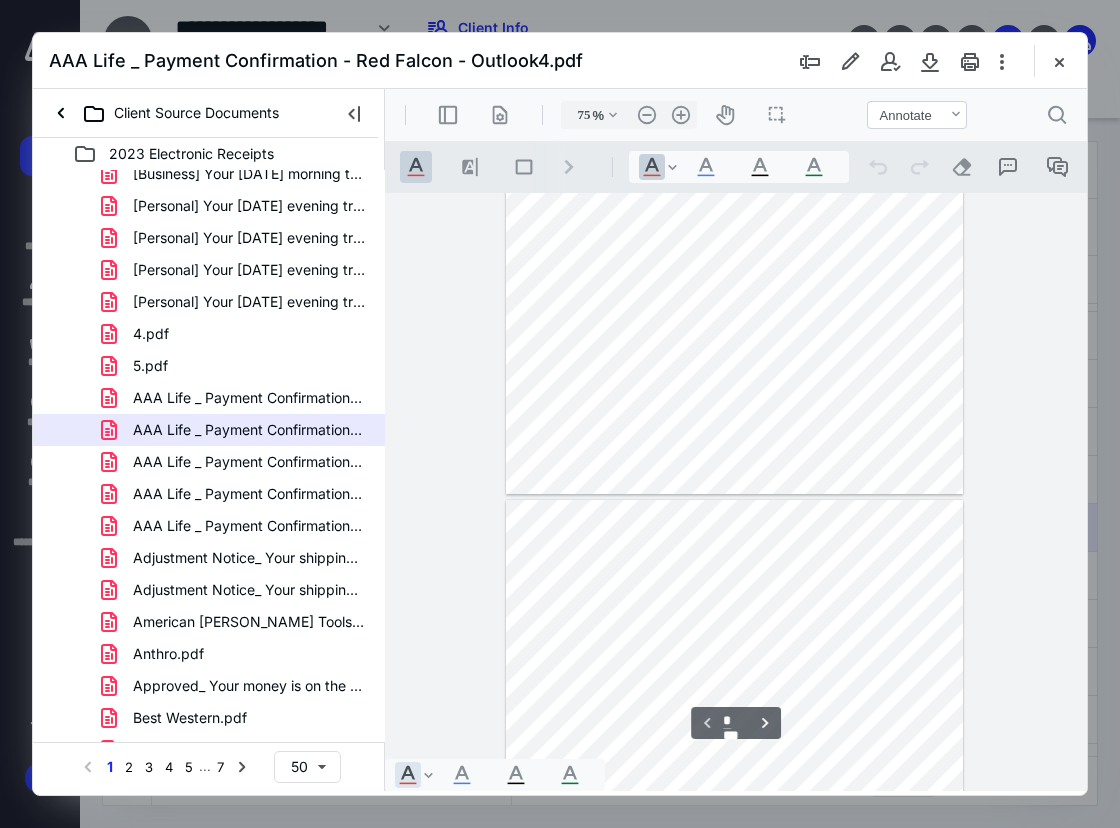 type on "*" 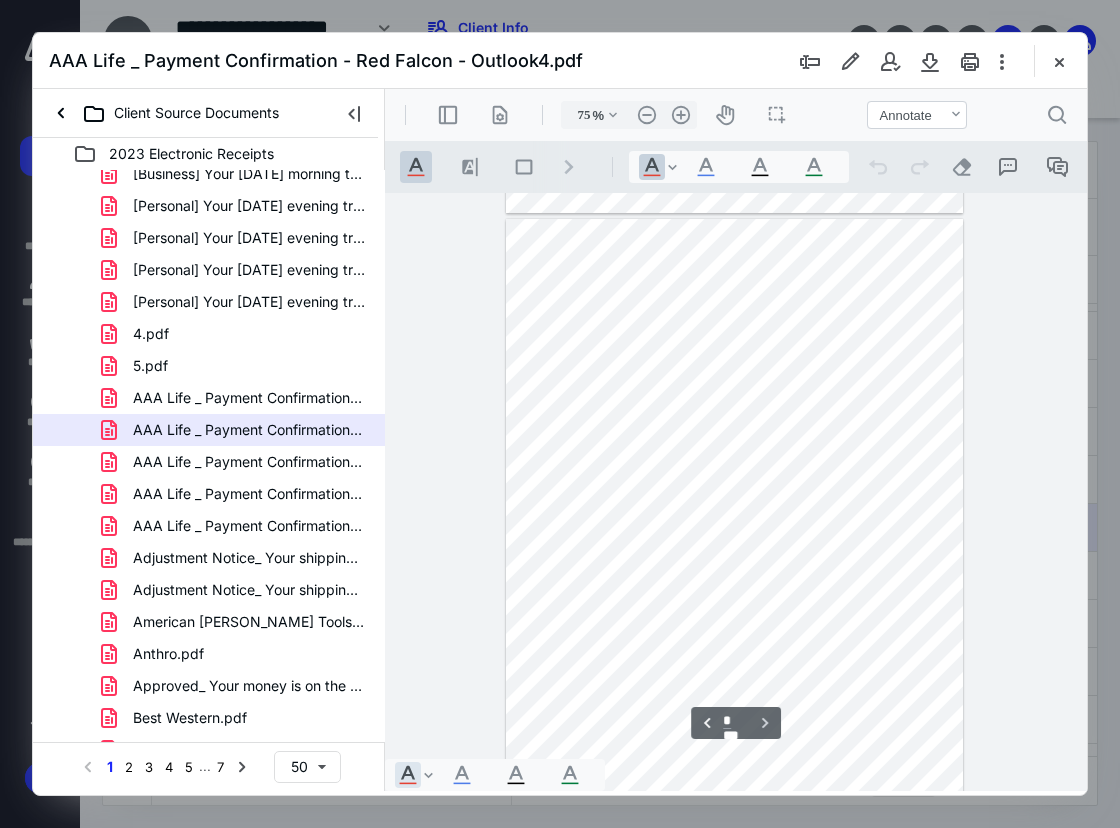 scroll, scrollTop: 598, scrollLeft: 0, axis: vertical 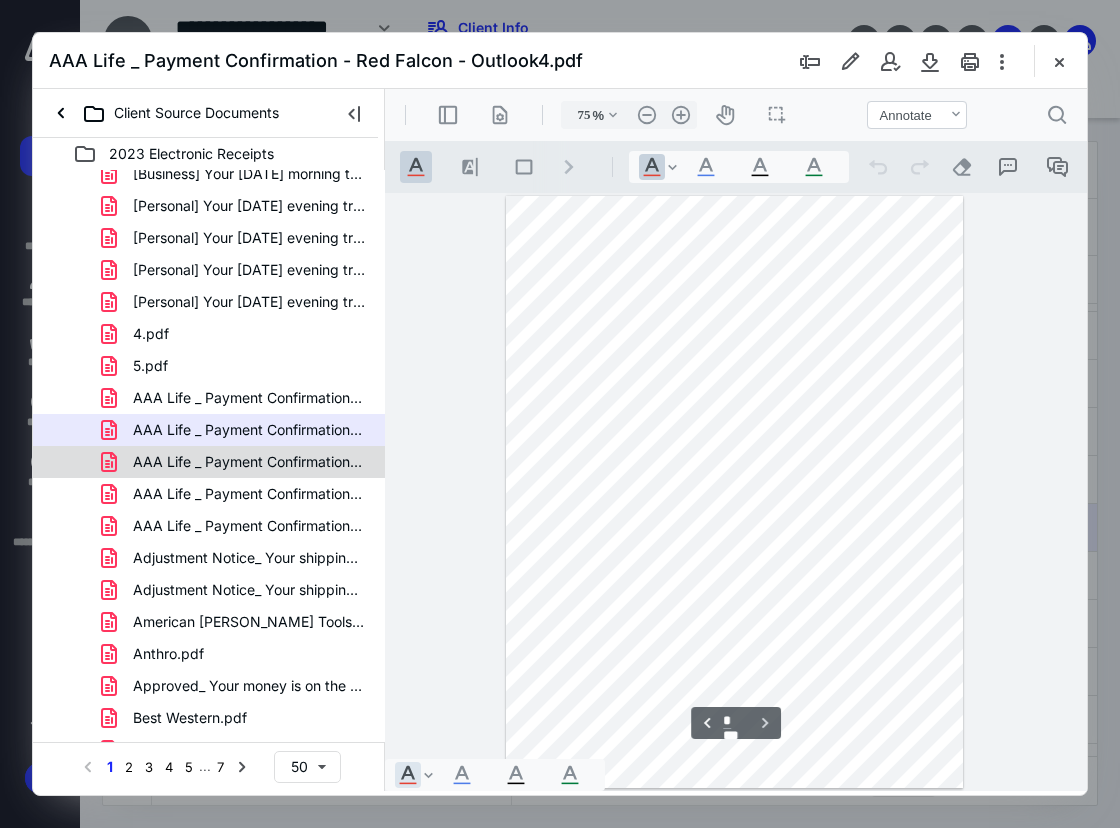 click on "AAA Life _ Payment Confirmation - Red Falcon - Outlook7.pdf" at bounding box center (249, 462) 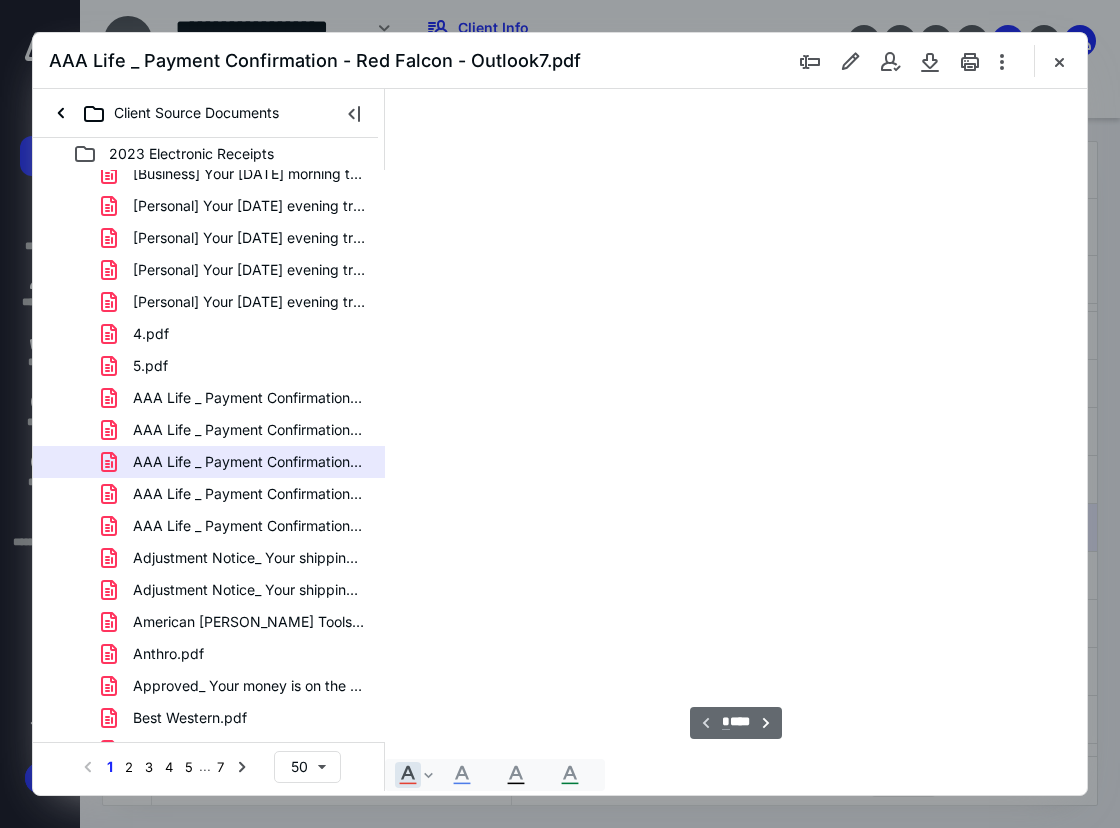 type on "75" 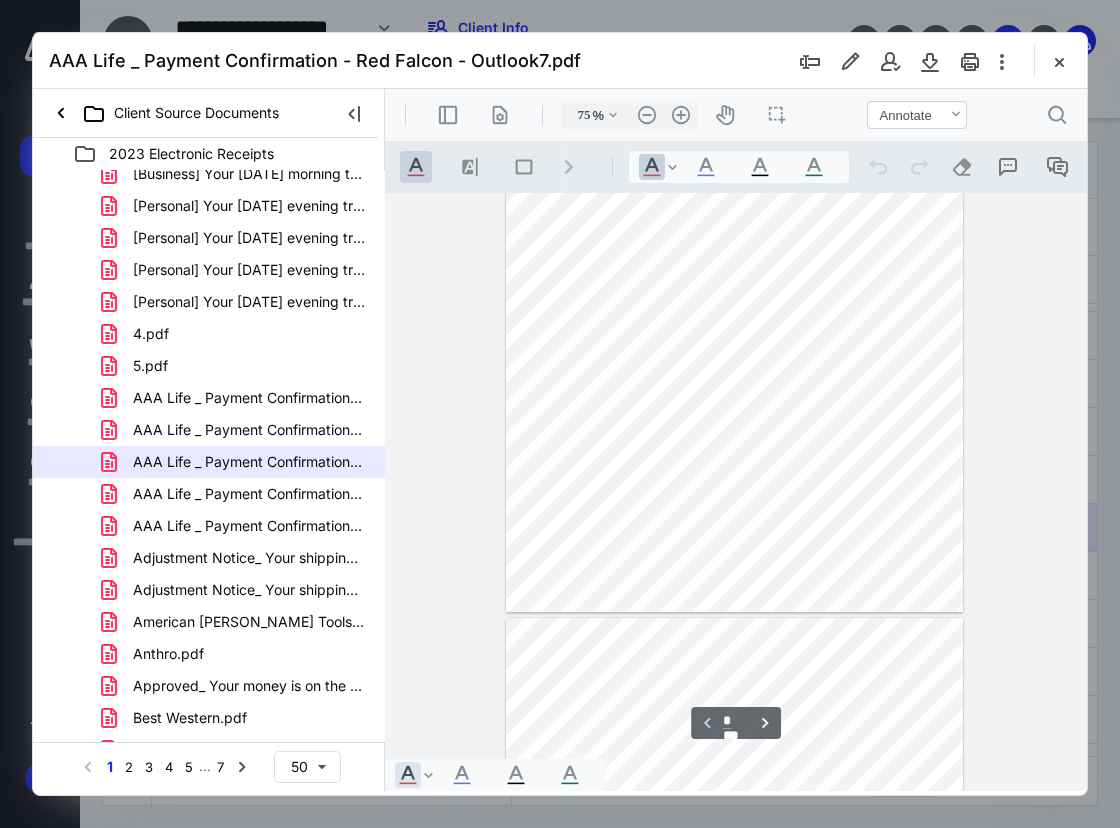 scroll, scrollTop: 207, scrollLeft: 0, axis: vertical 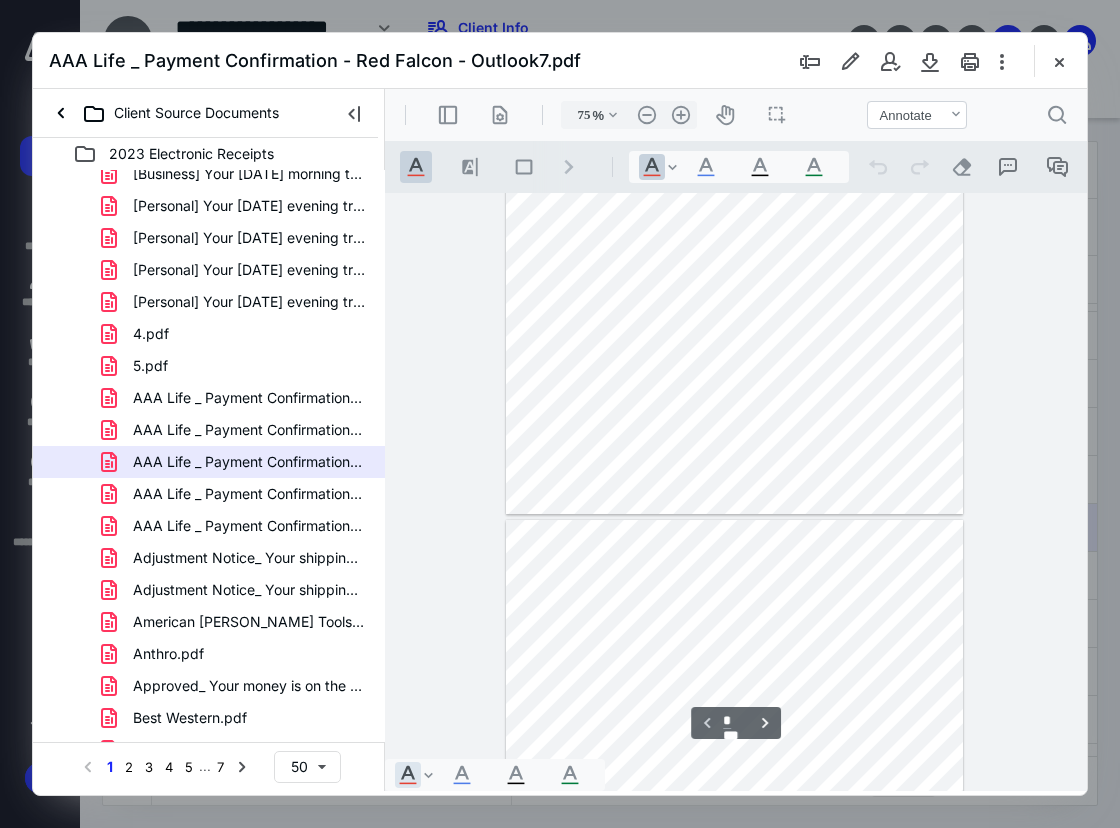 type on "*" 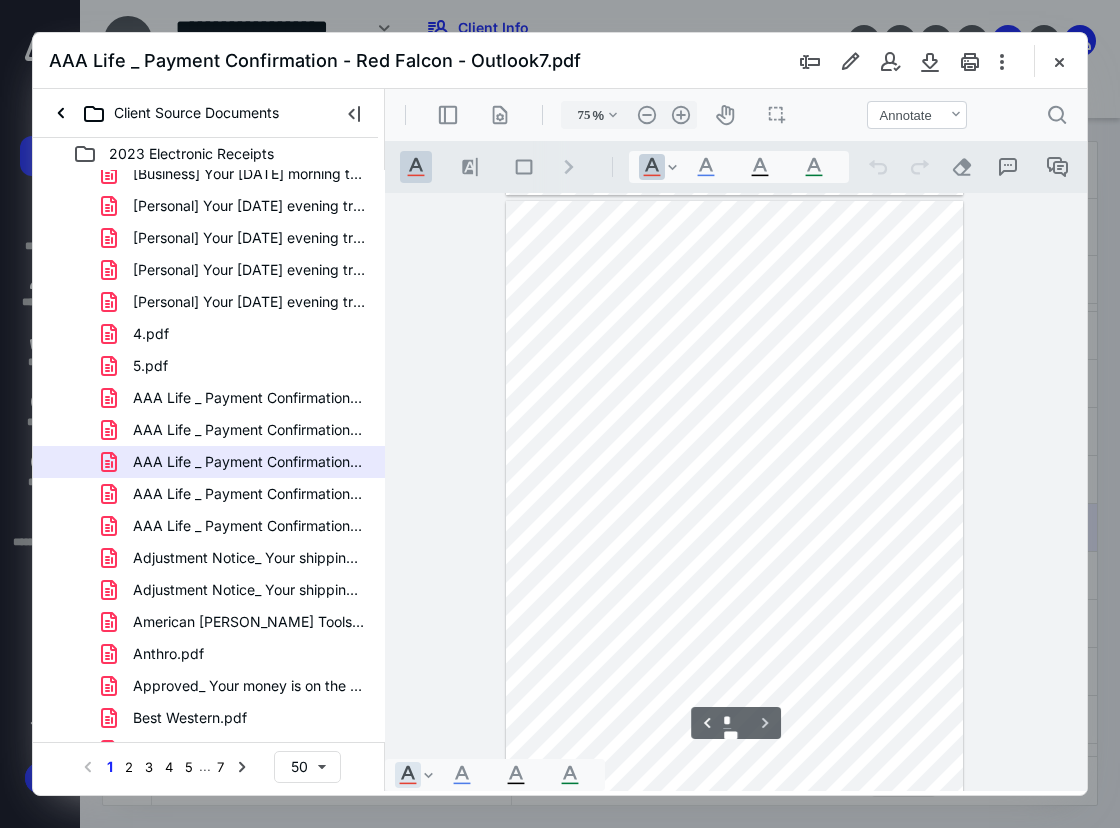 scroll, scrollTop: 598, scrollLeft: 0, axis: vertical 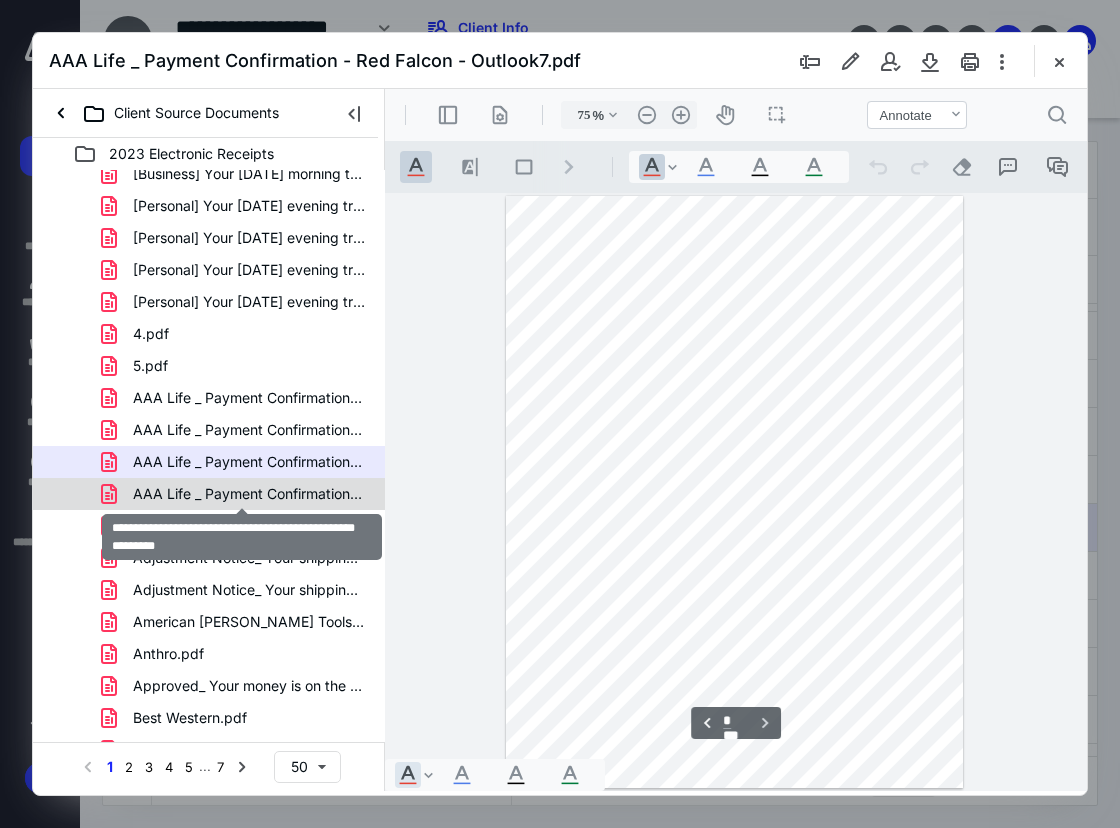 click on "AAA Life _ Payment Confirmation - Red Falcon - Outlookj.pdf" at bounding box center (249, 494) 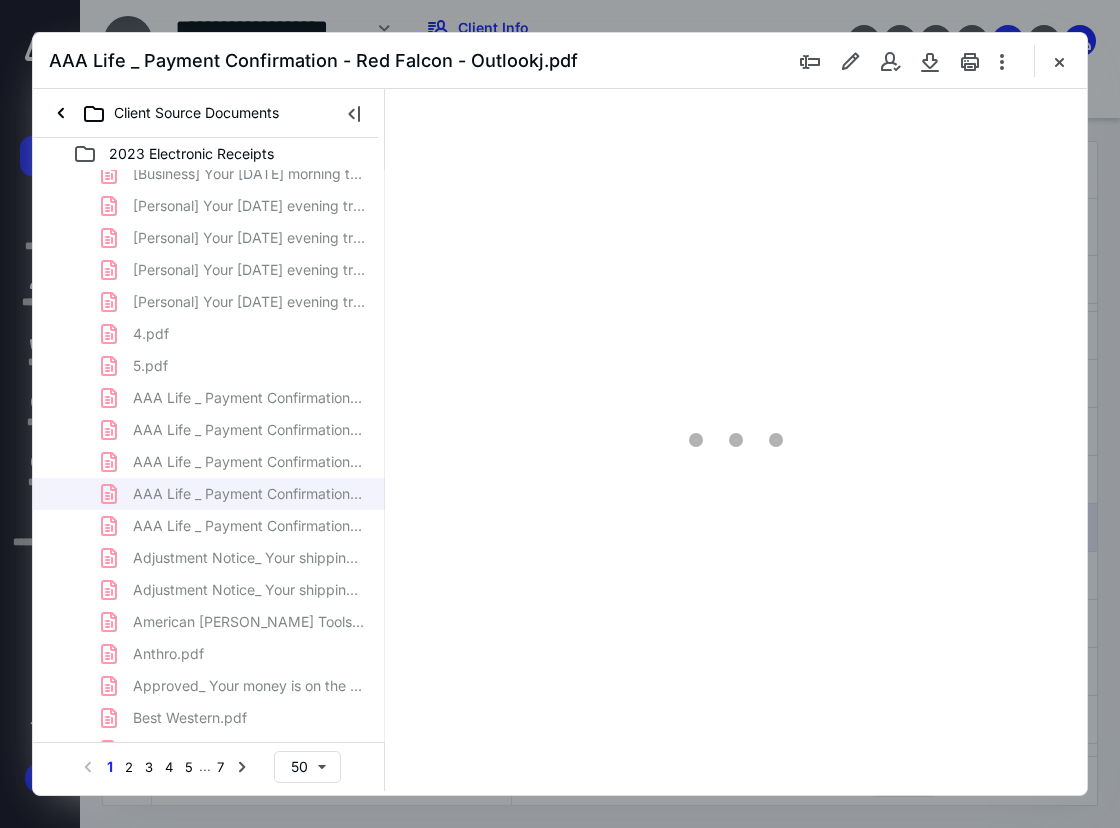 type on "75" 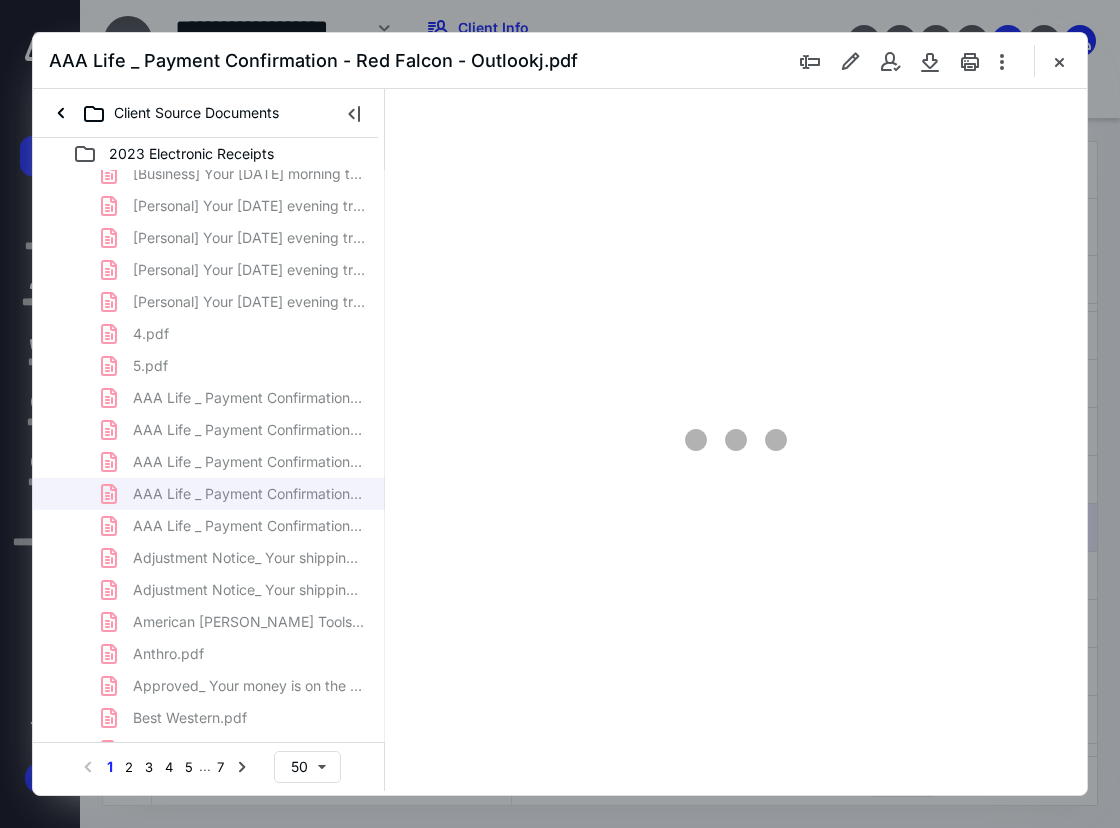 scroll, scrollTop: 107, scrollLeft: 0, axis: vertical 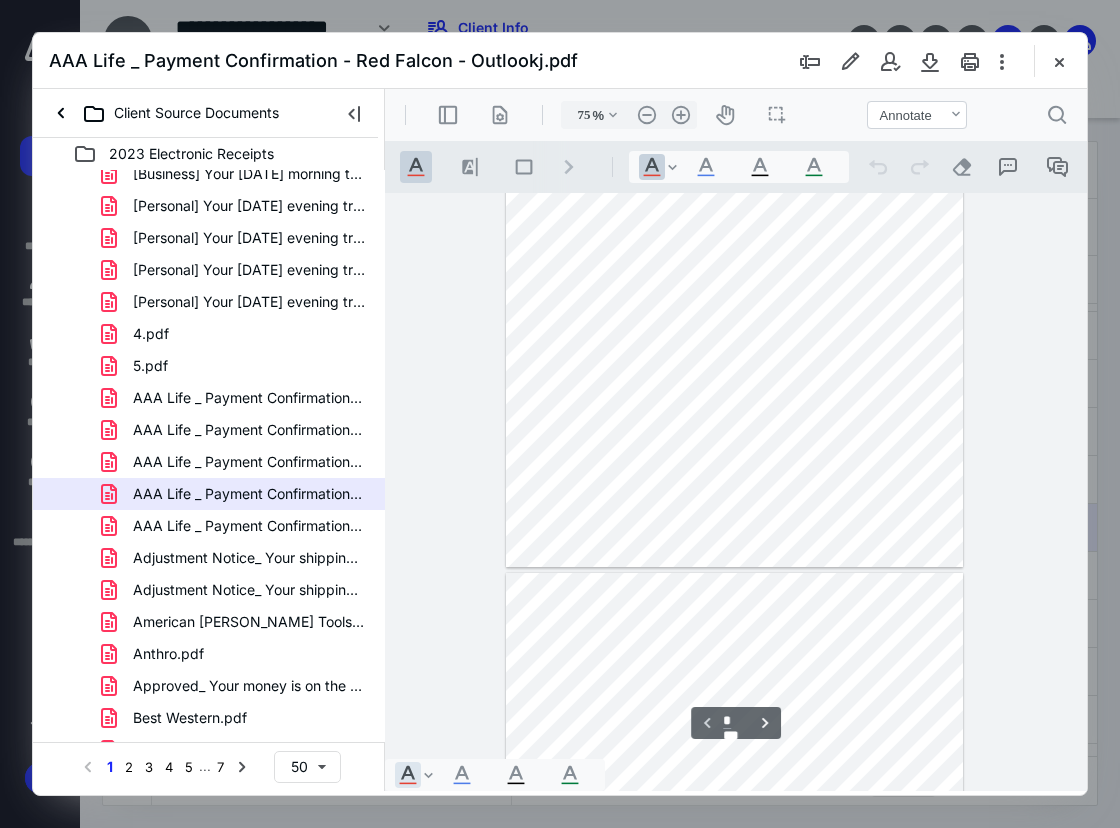 type on "*" 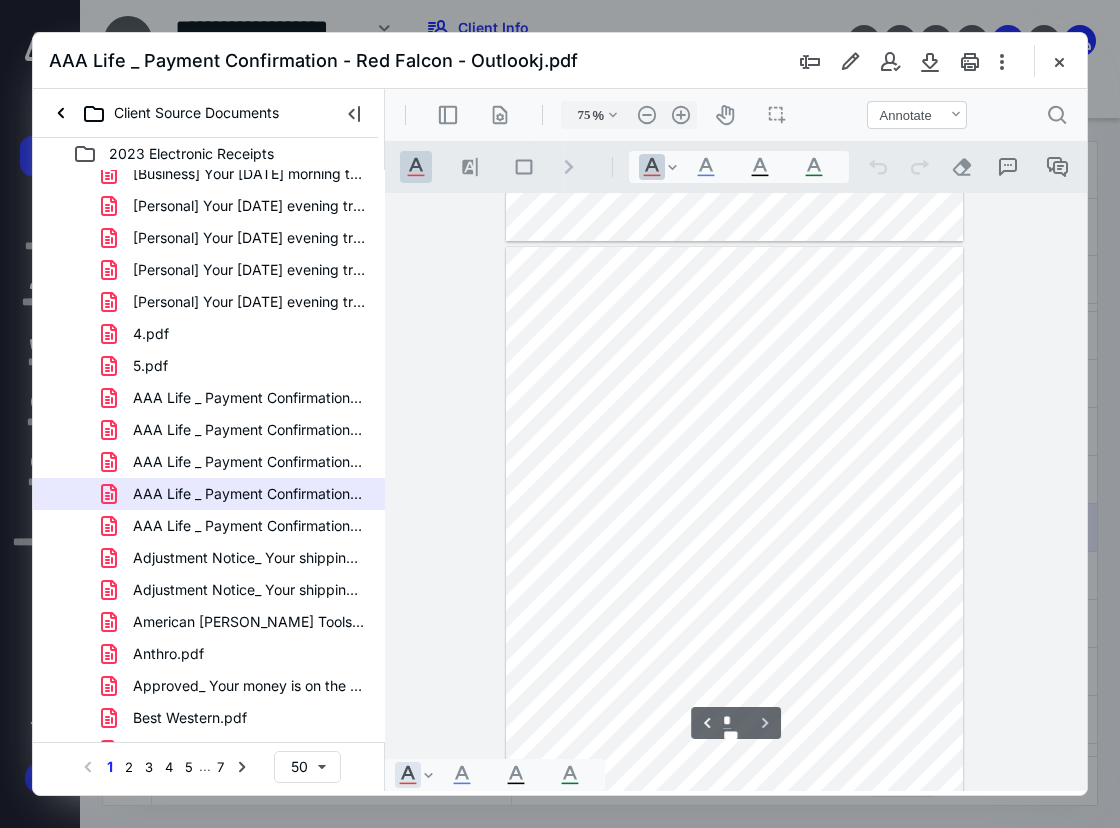 scroll, scrollTop: 598, scrollLeft: 0, axis: vertical 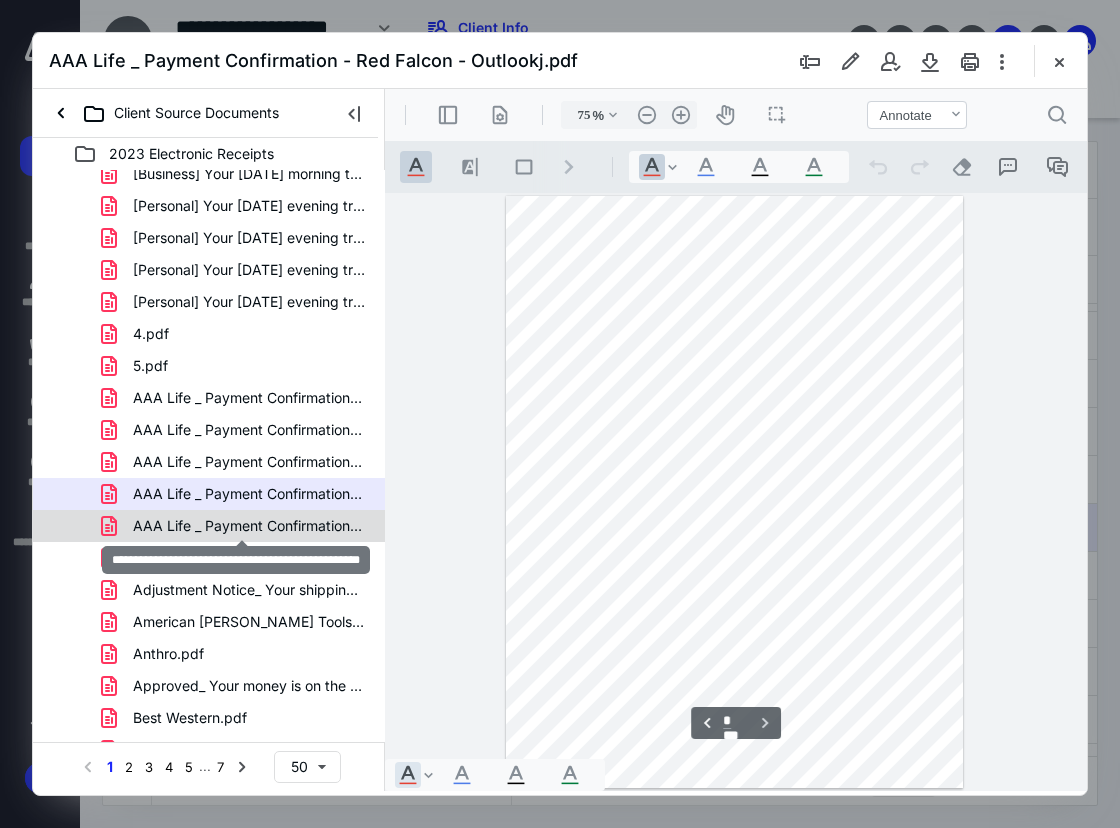 click on "AAA Life _ Payment Confirmation - Red Falcon 4.pdf" at bounding box center (249, 526) 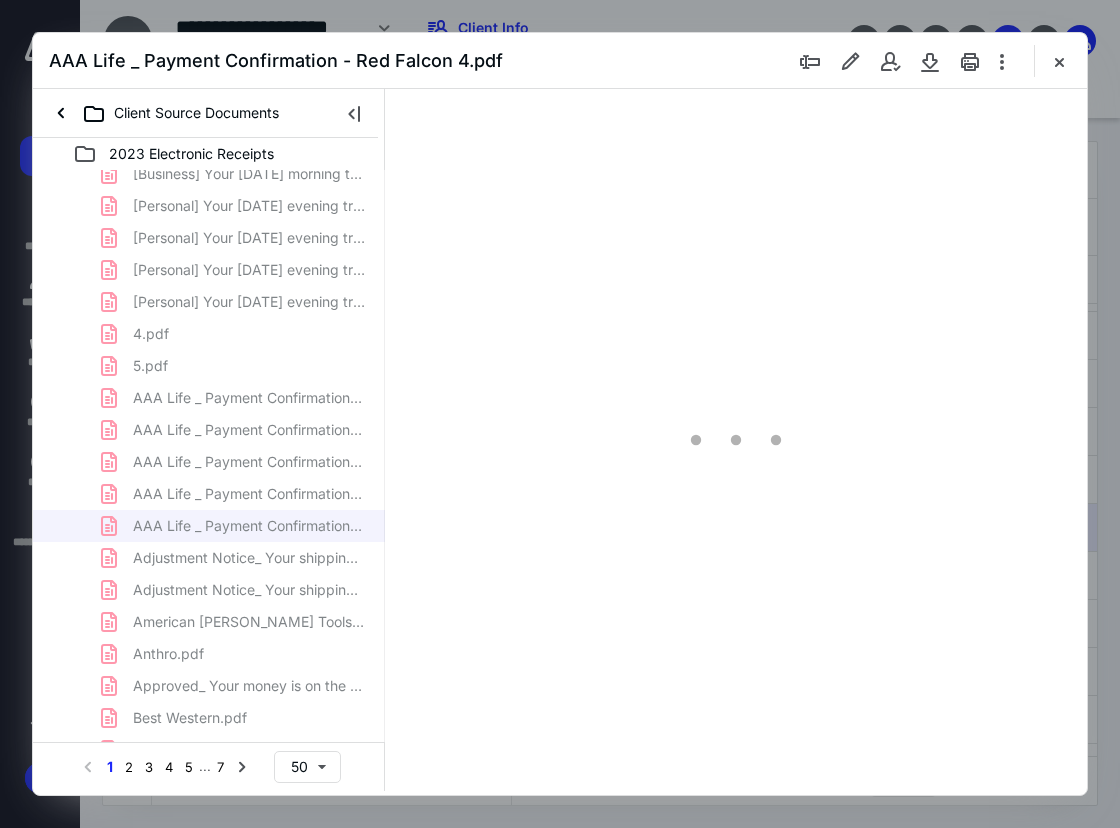 type on "75" 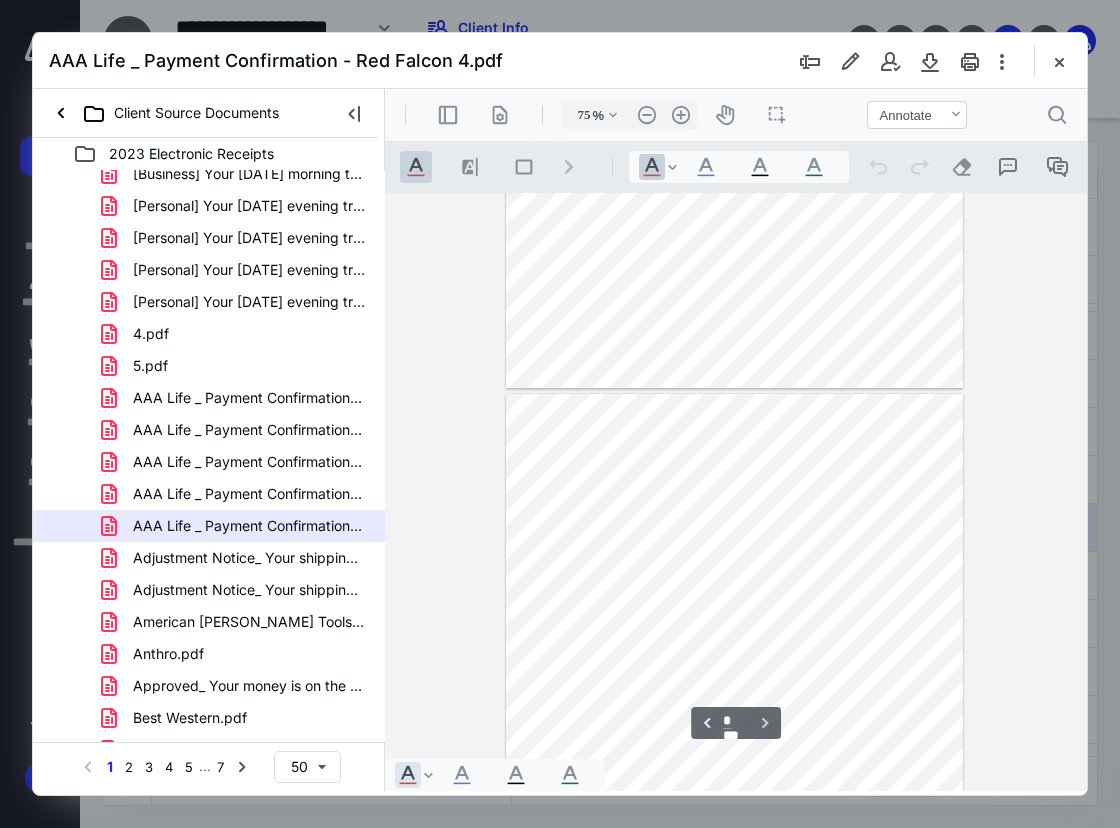 scroll, scrollTop: 598, scrollLeft: 0, axis: vertical 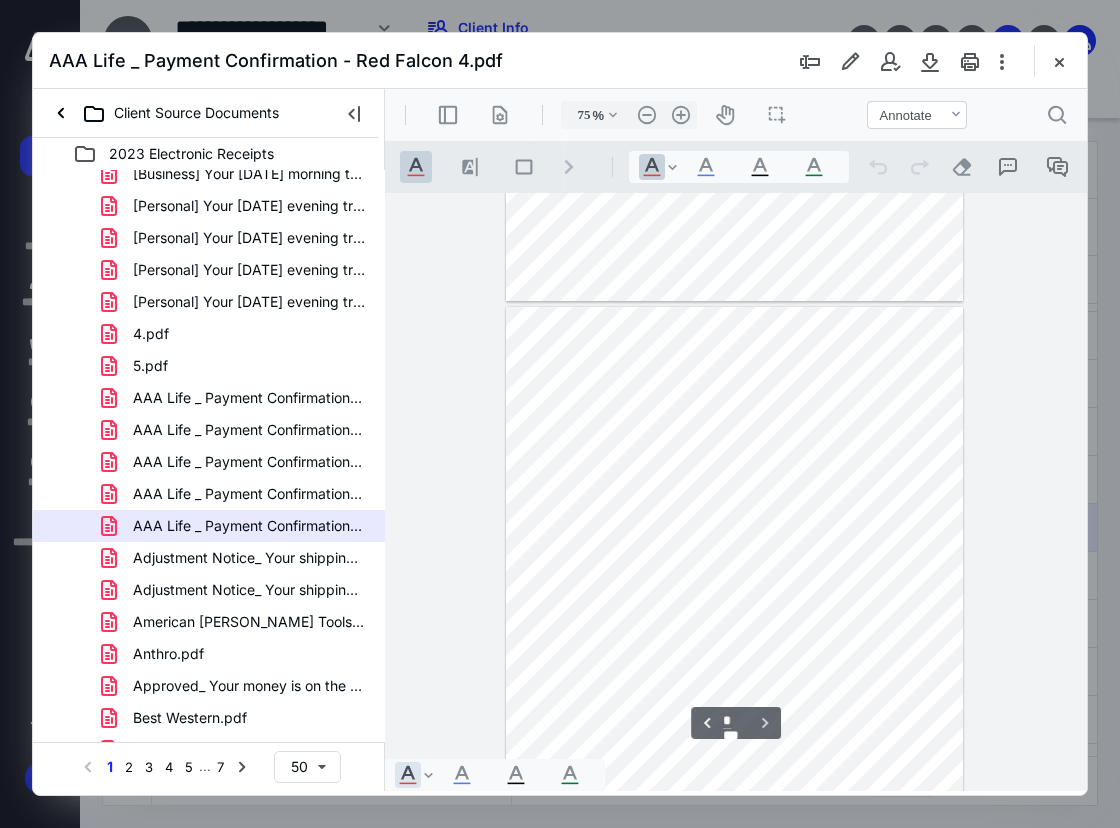 type on "*" 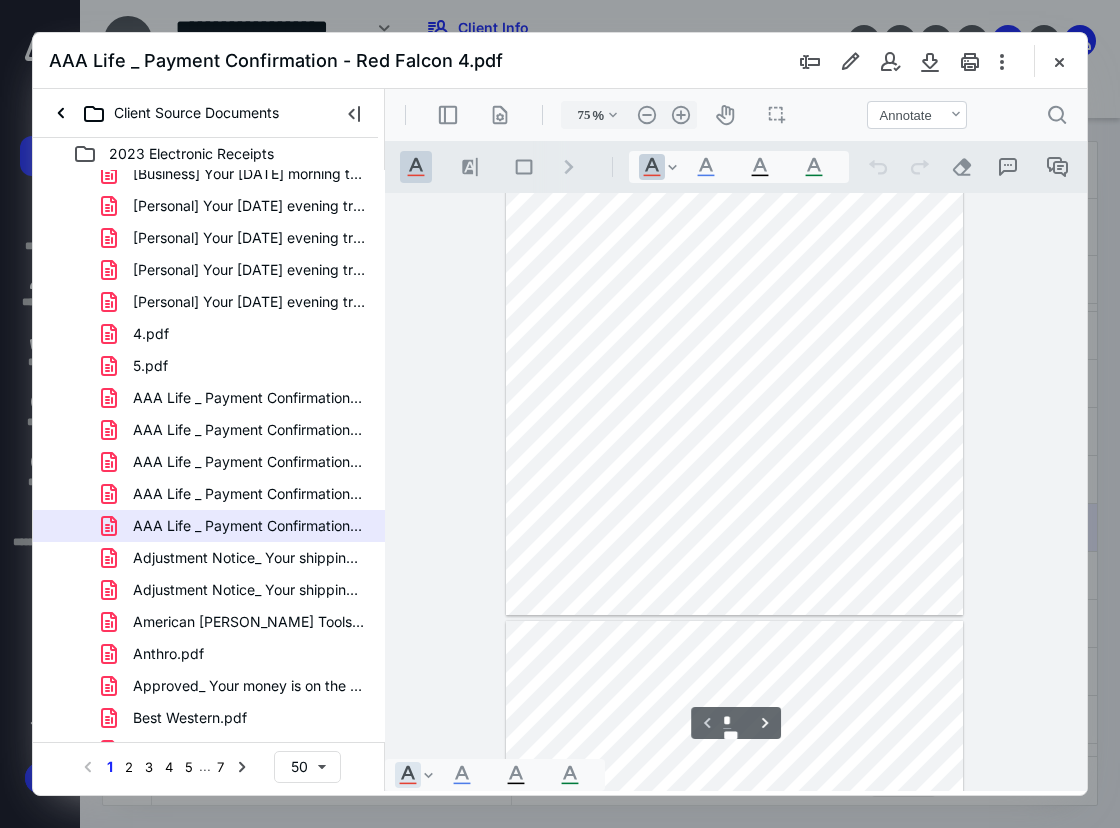 scroll, scrollTop: 0, scrollLeft: 0, axis: both 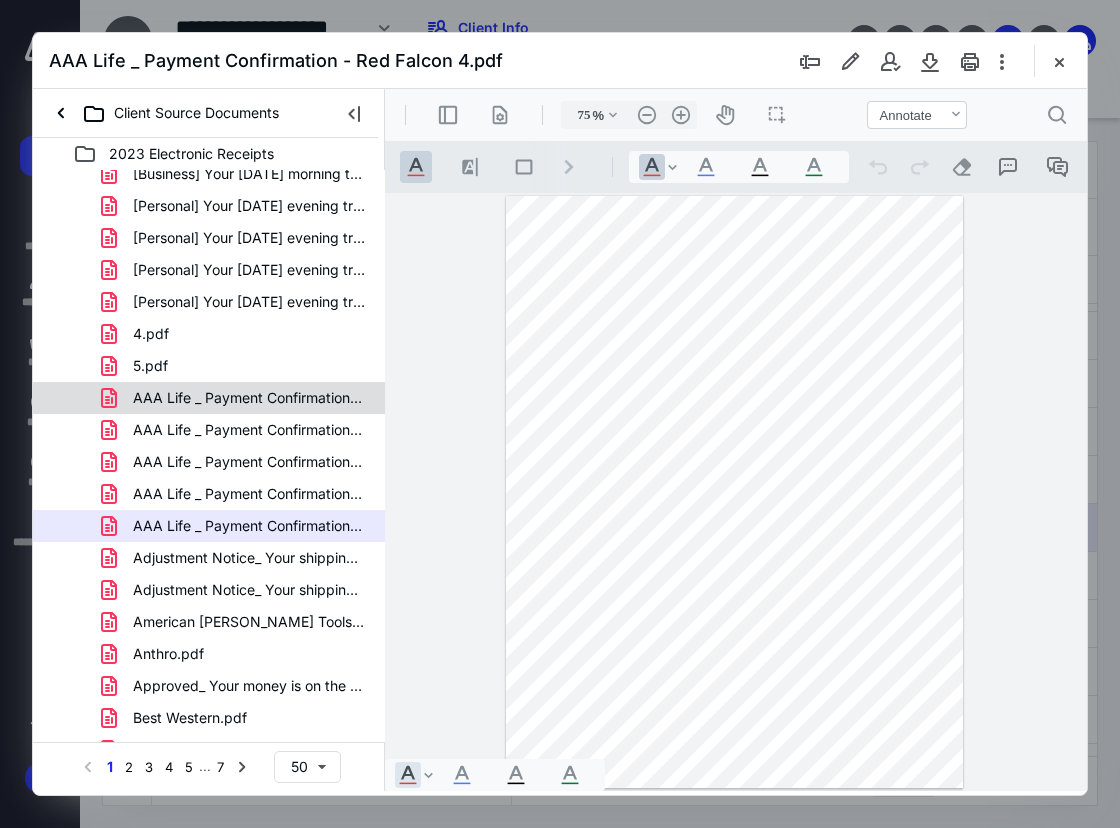 click on "AAA Life _ Payment Confirmation - Red Falcon - Outlook.pdf" at bounding box center [249, 398] 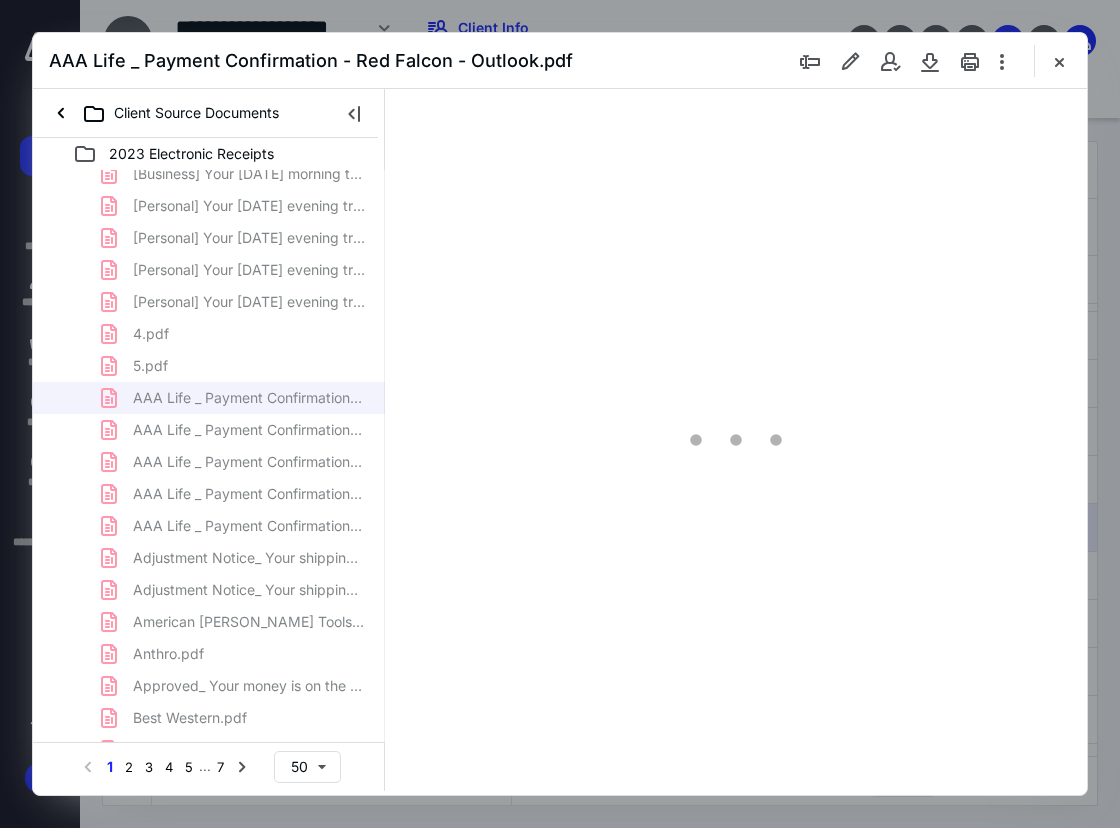 type on "75" 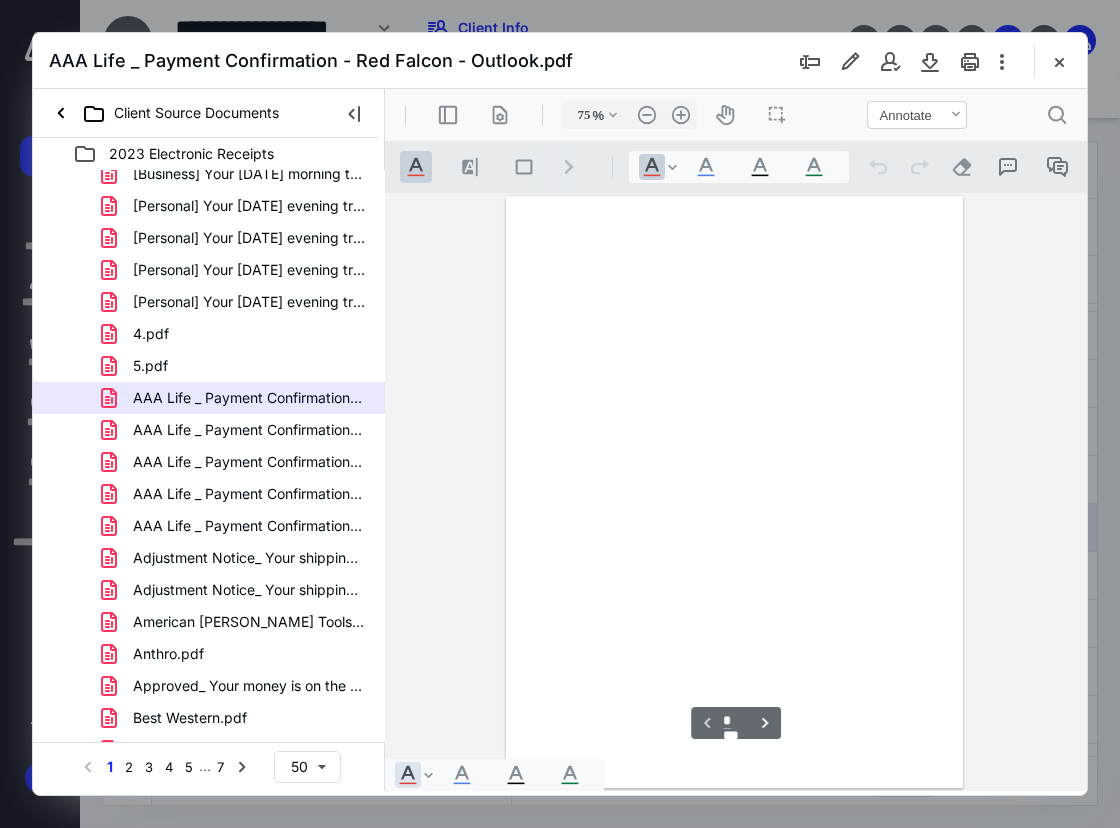 scroll, scrollTop: 107, scrollLeft: 0, axis: vertical 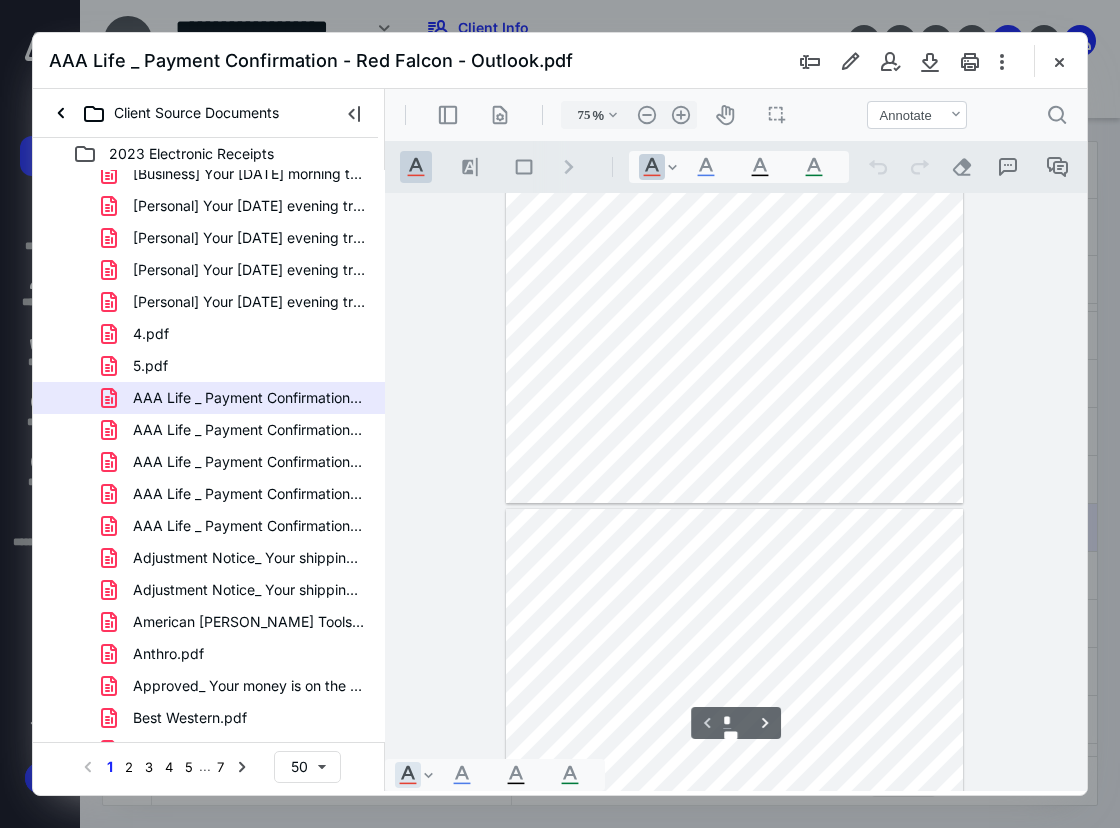 type on "*" 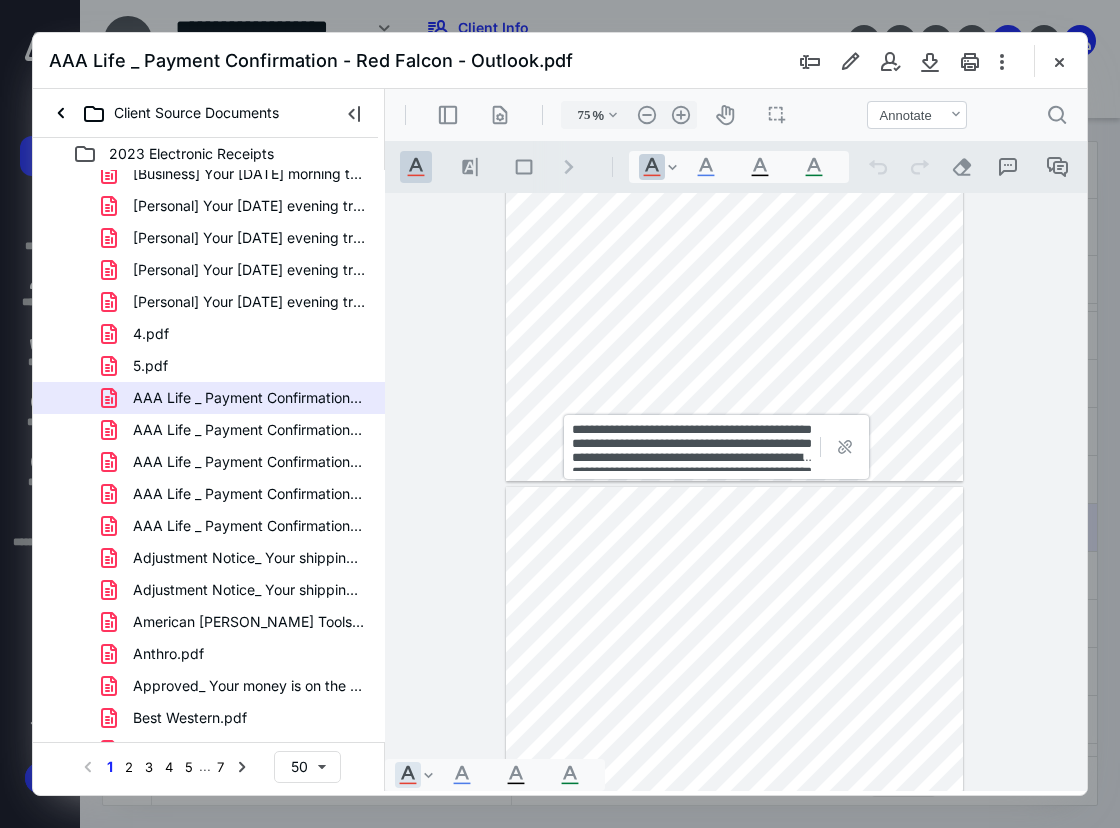 click at bounding box center (734, 783) 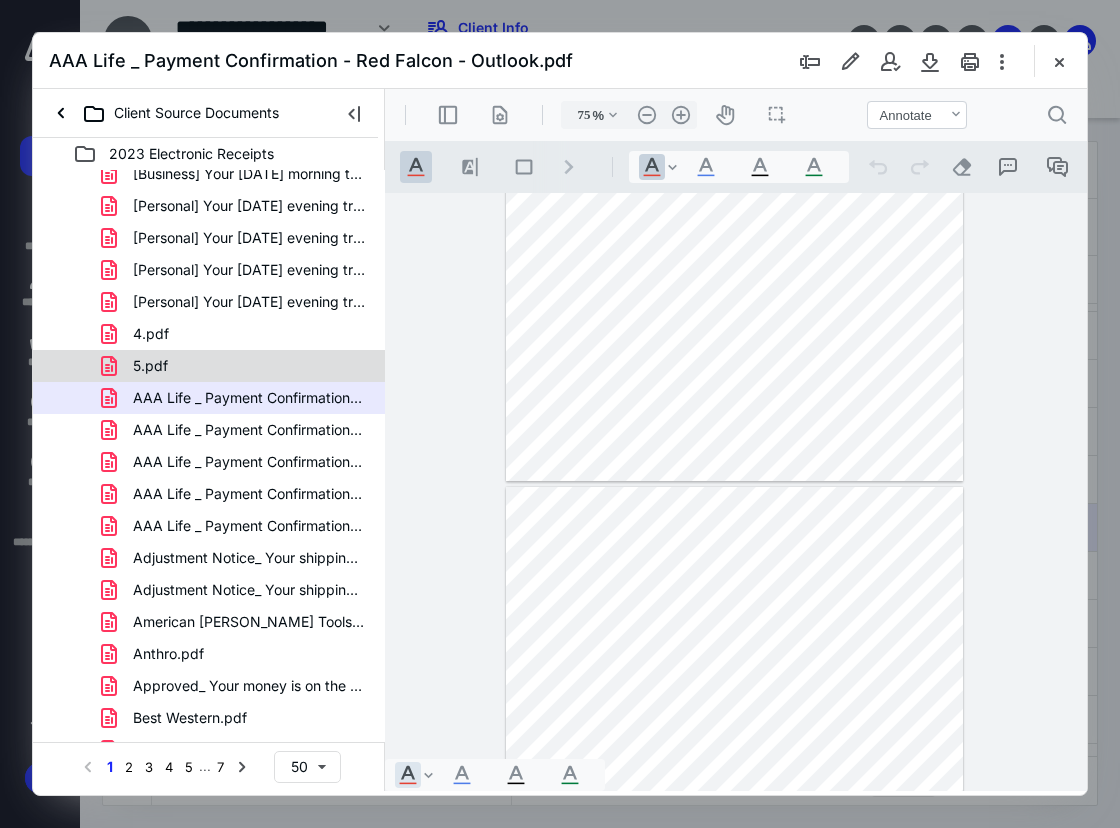 click on "5.pdf" at bounding box center (237, 366) 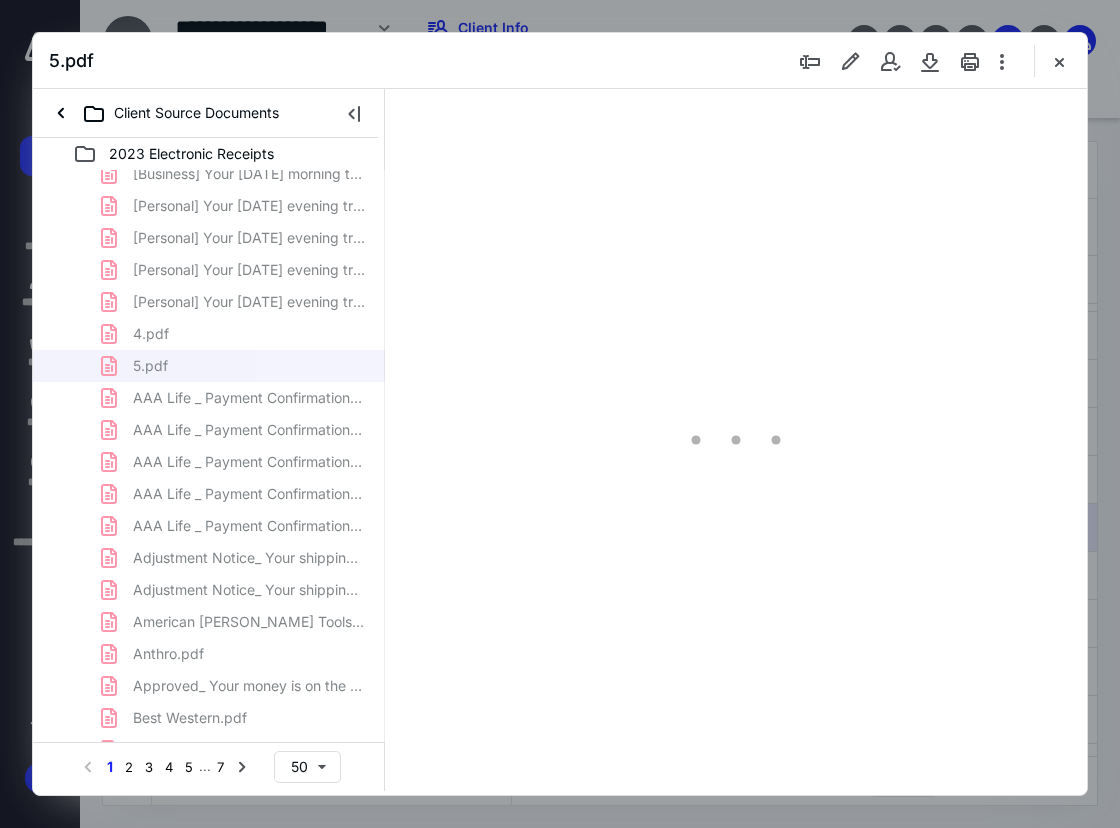 scroll, scrollTop: 0, scrollLeft: 0, axis: both 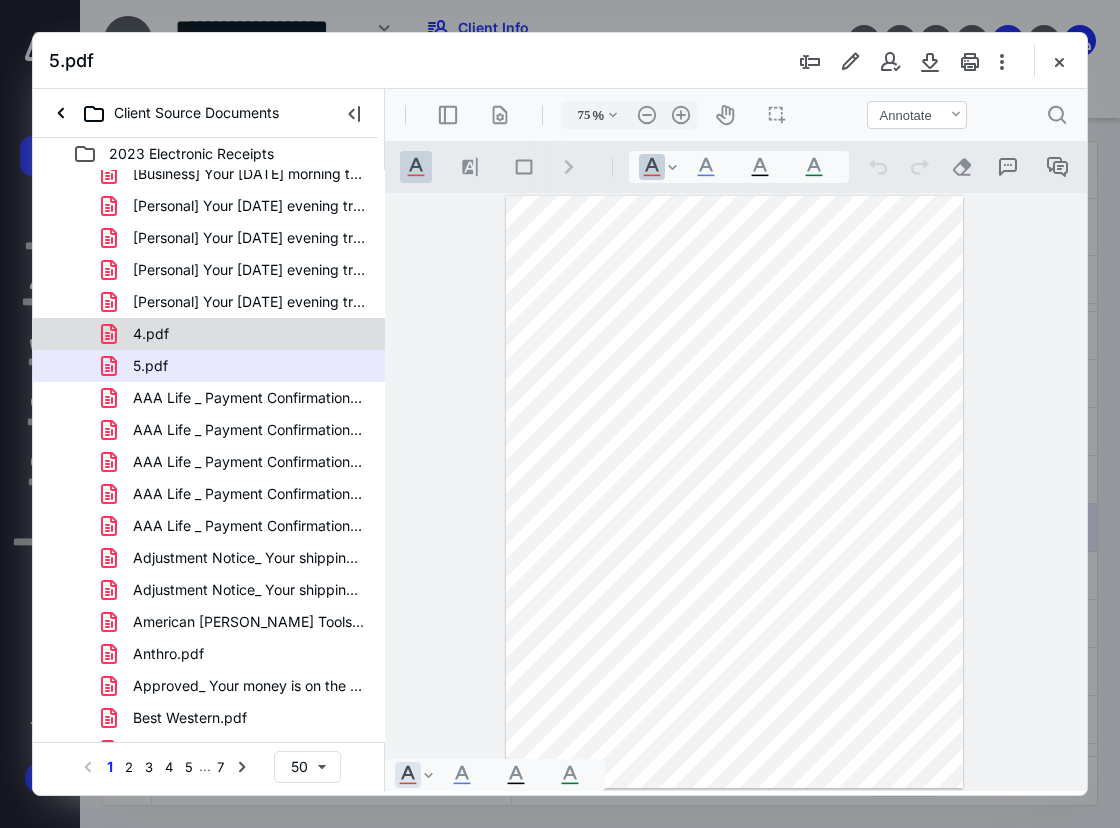 click on "4.pdf" at bounding box center (209, 334) 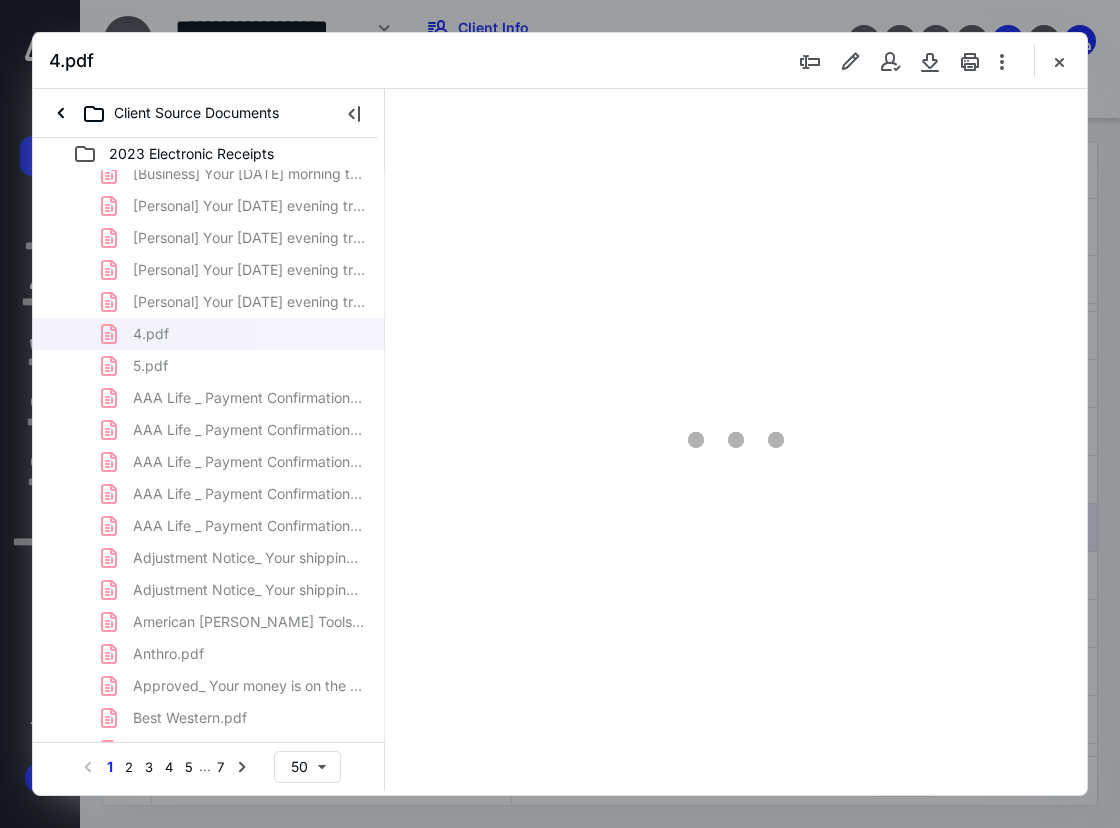 scroll, scrollTop: 107, scrollLeft: 0, axis: vertical 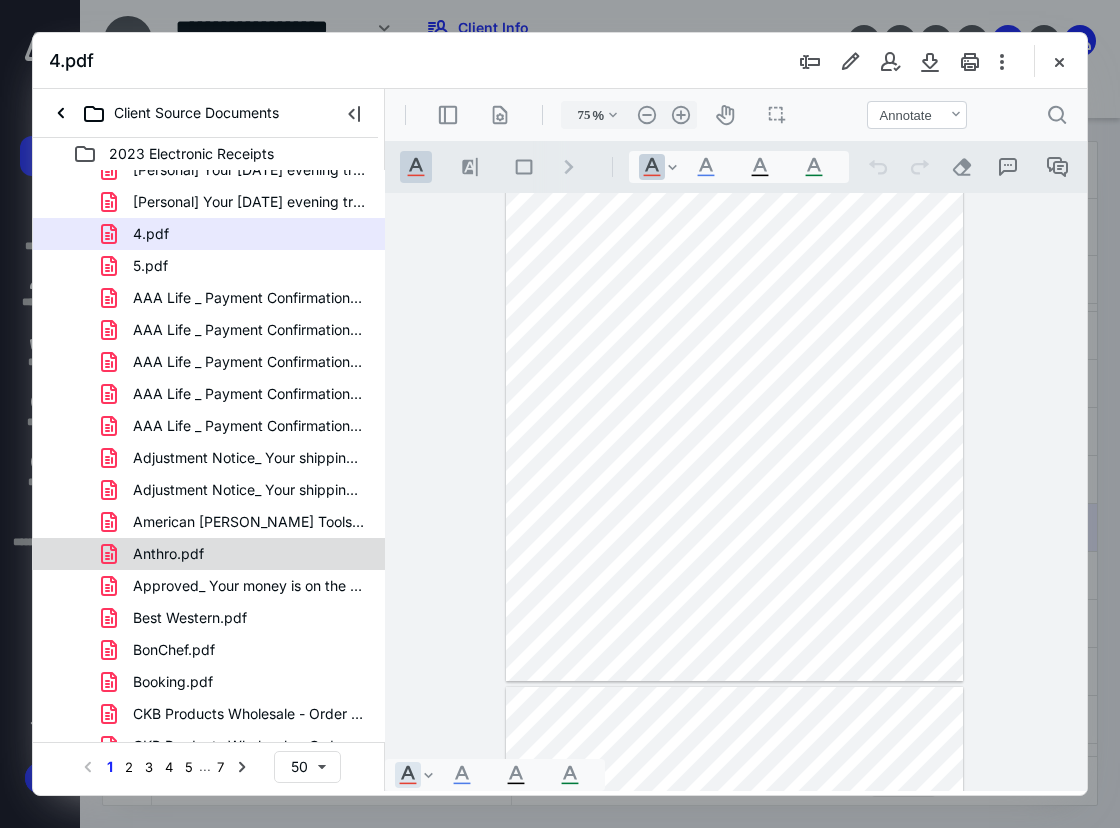 click on "Anthro.pdf" at bounding box center (237, 554) 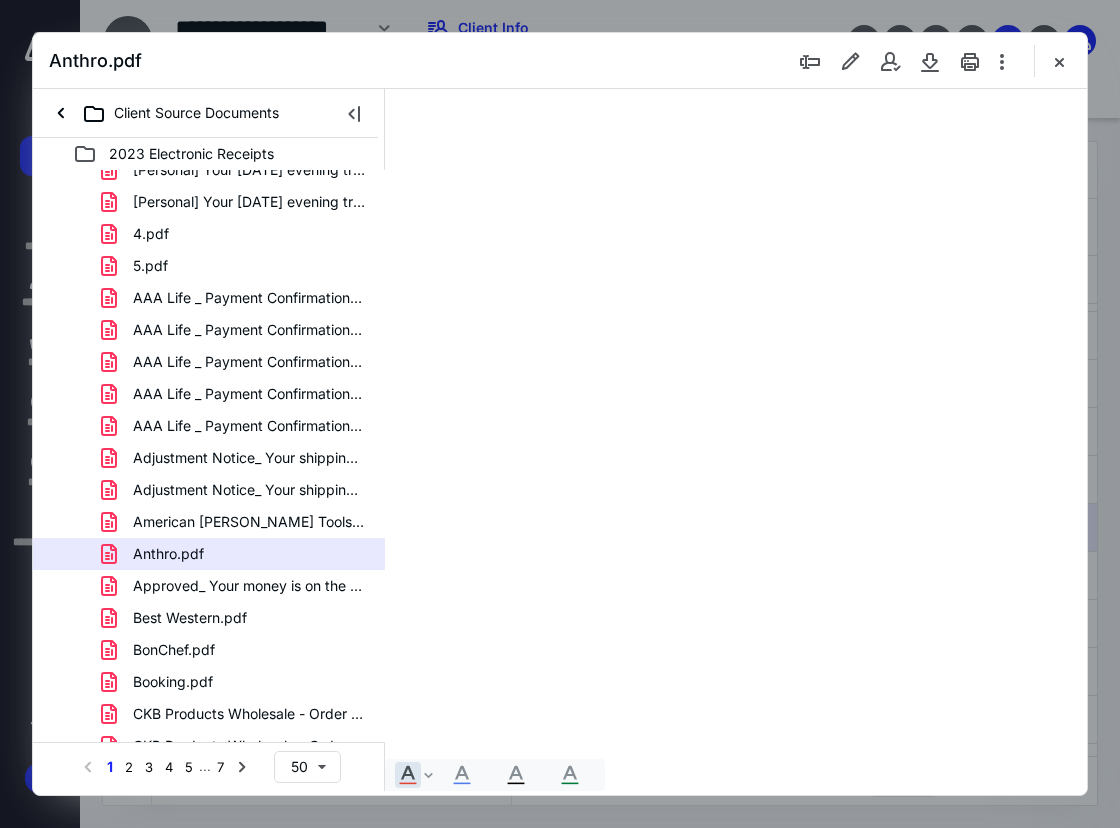 scroll, scrollTop: 0, scrollLeft: 0, axis: both 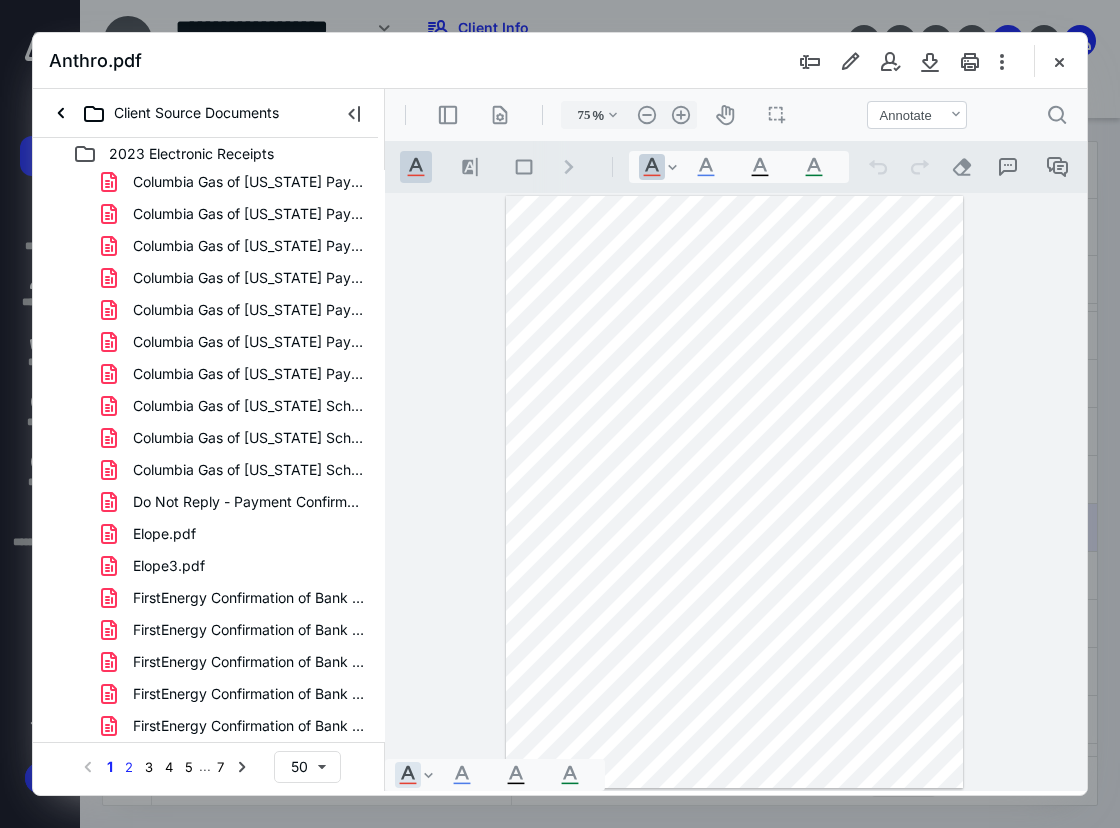 click on "2" at bounding box center (129, 767) 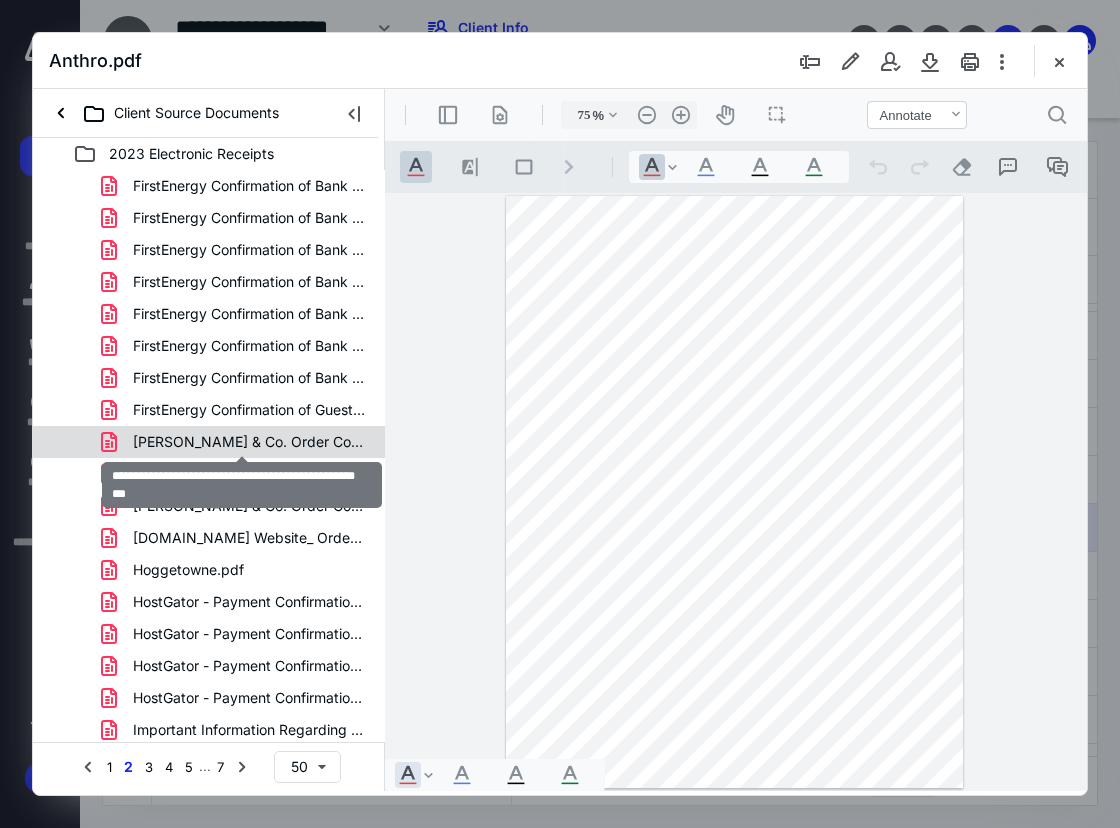 click on "[PERSON_NAME] & Co. Order Confirmation - Red Falco.pdf" at bounding box center (249, 442) 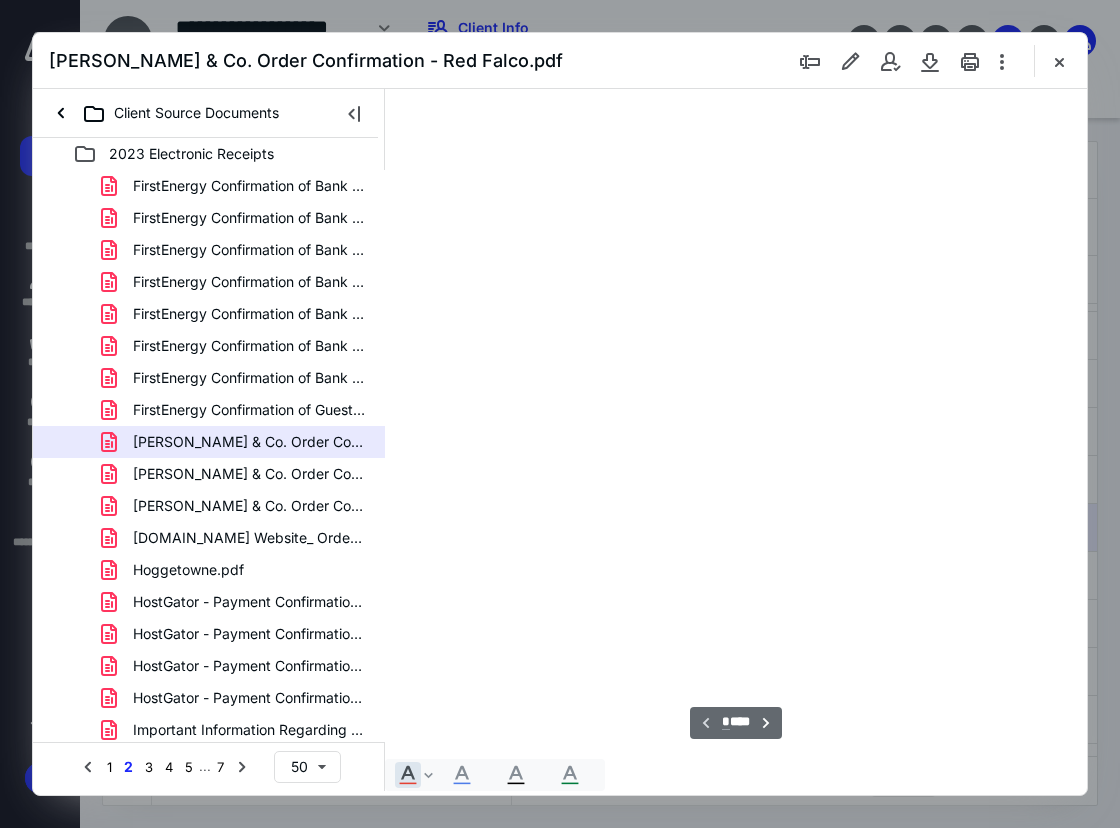 scroll, scrollTop: 107, scrollLeft: 0, axis: vertical 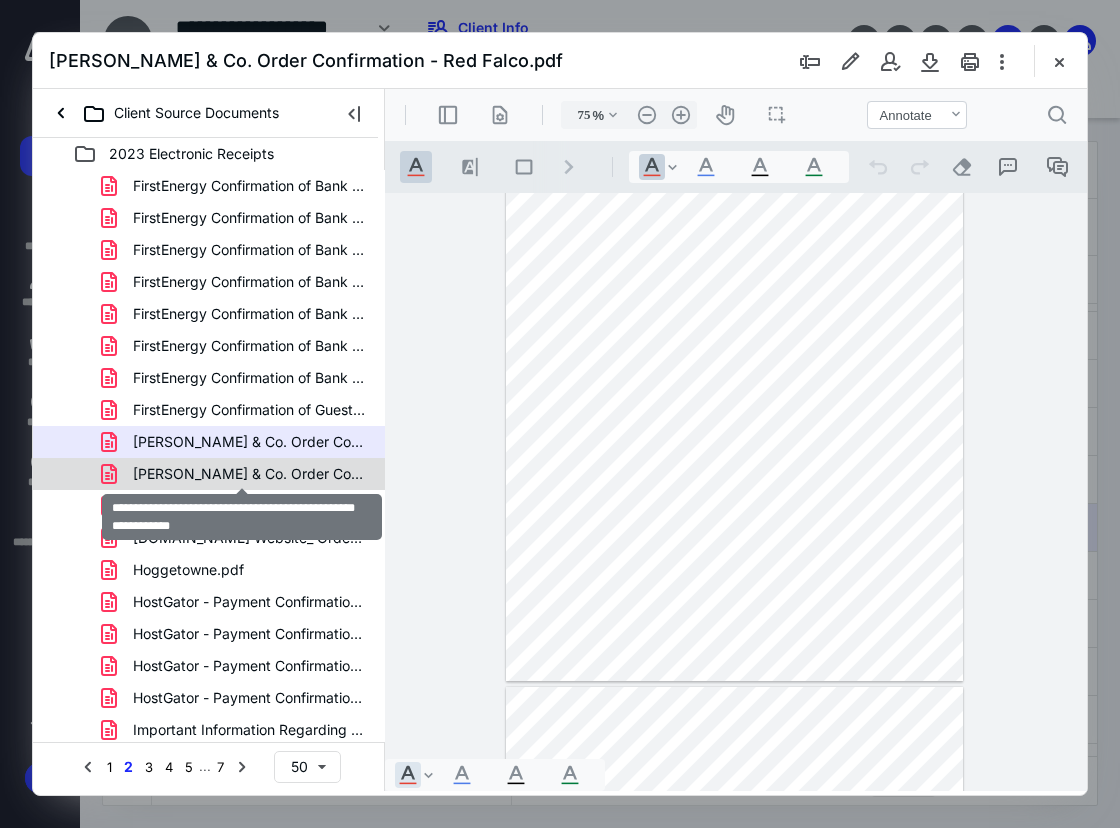 click on "[PERSON_NAME] & Co. Order Confirmation - Red Falcon - Outlo.pdf" at bounding box center (249, 474) 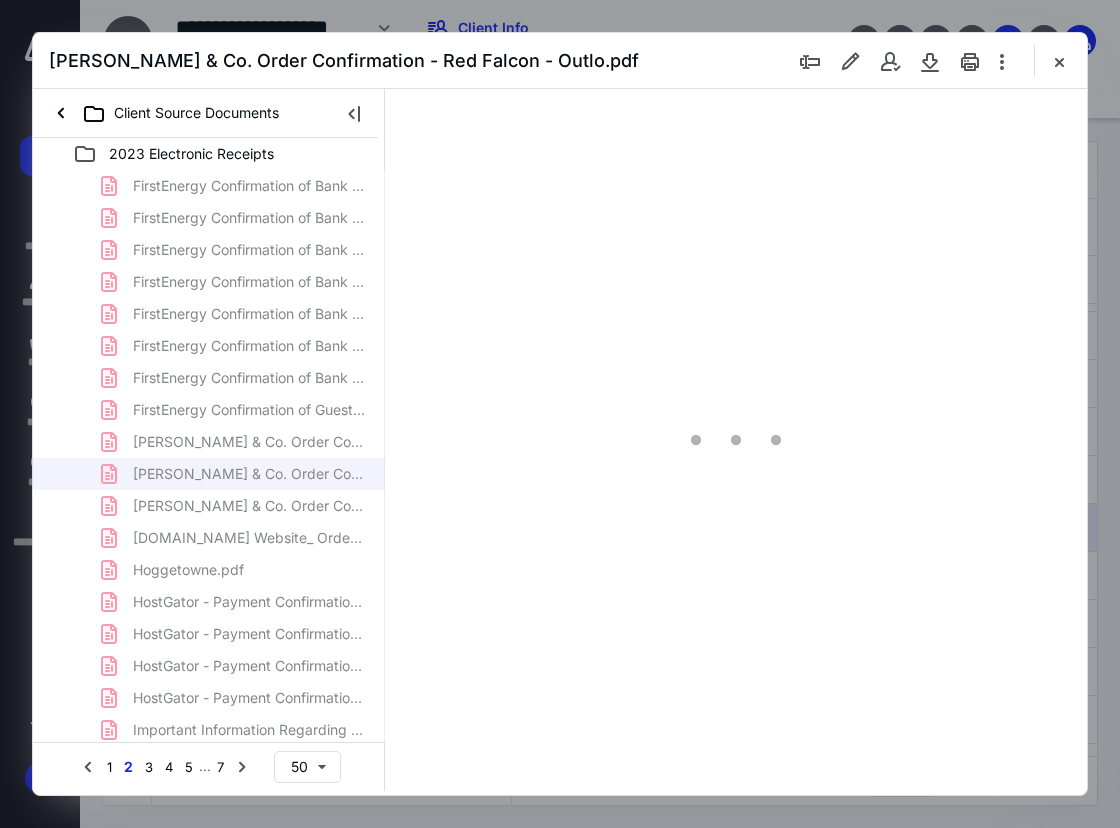 scroll, scrollTop: 107, scrollLeft: 0, axis: vertical 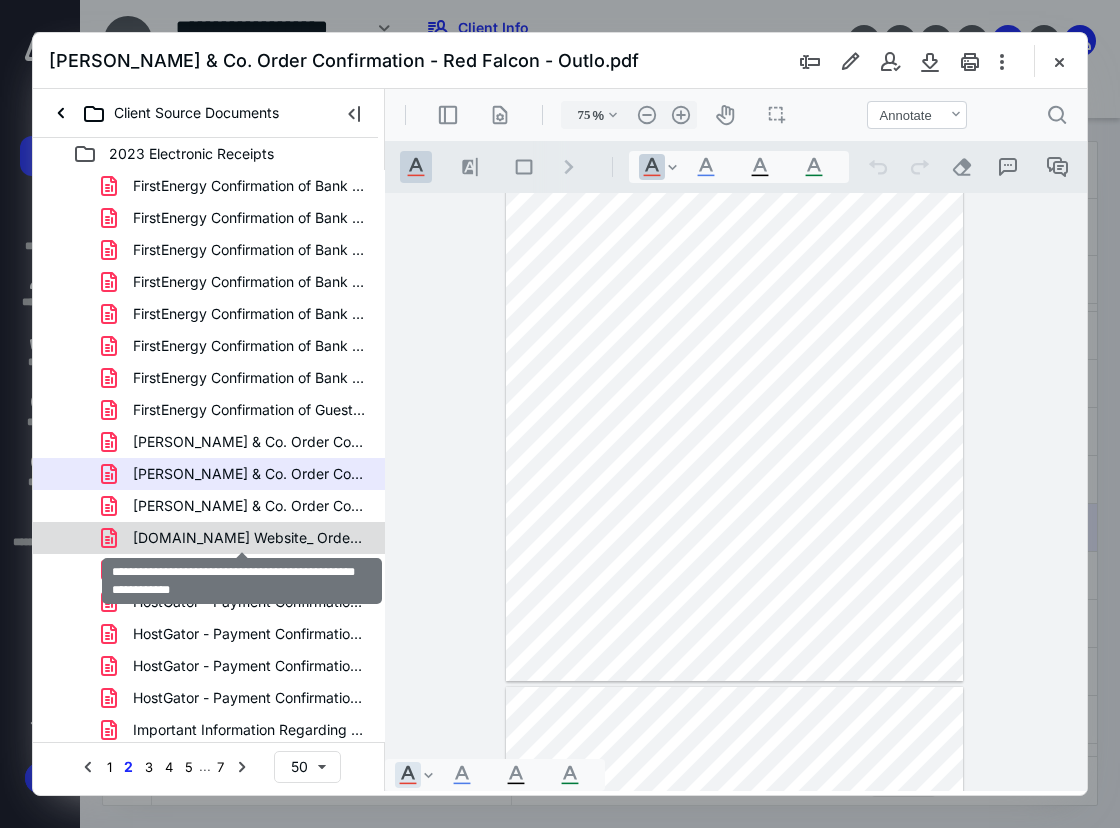 click on "[DOMAIN_NAME] Website_ Order #474625 Items Shipped - Red.pdf" at bounding box center (249, 538) 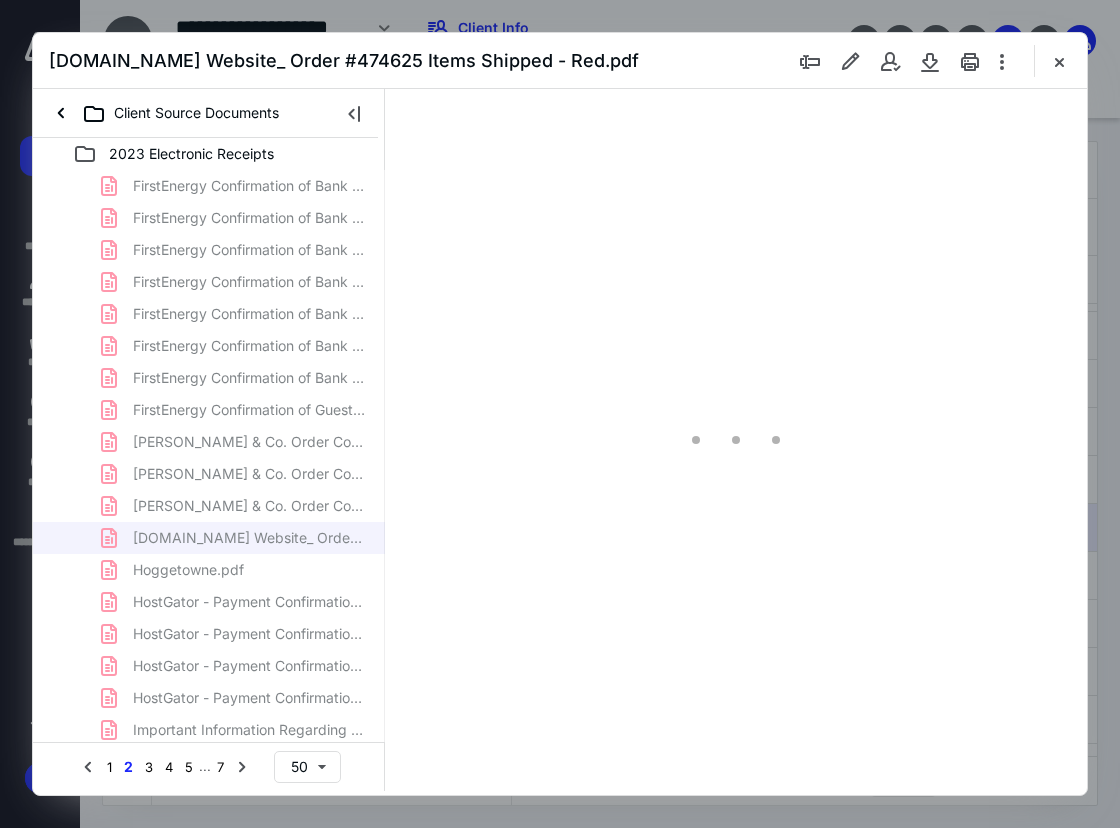 type on "75" 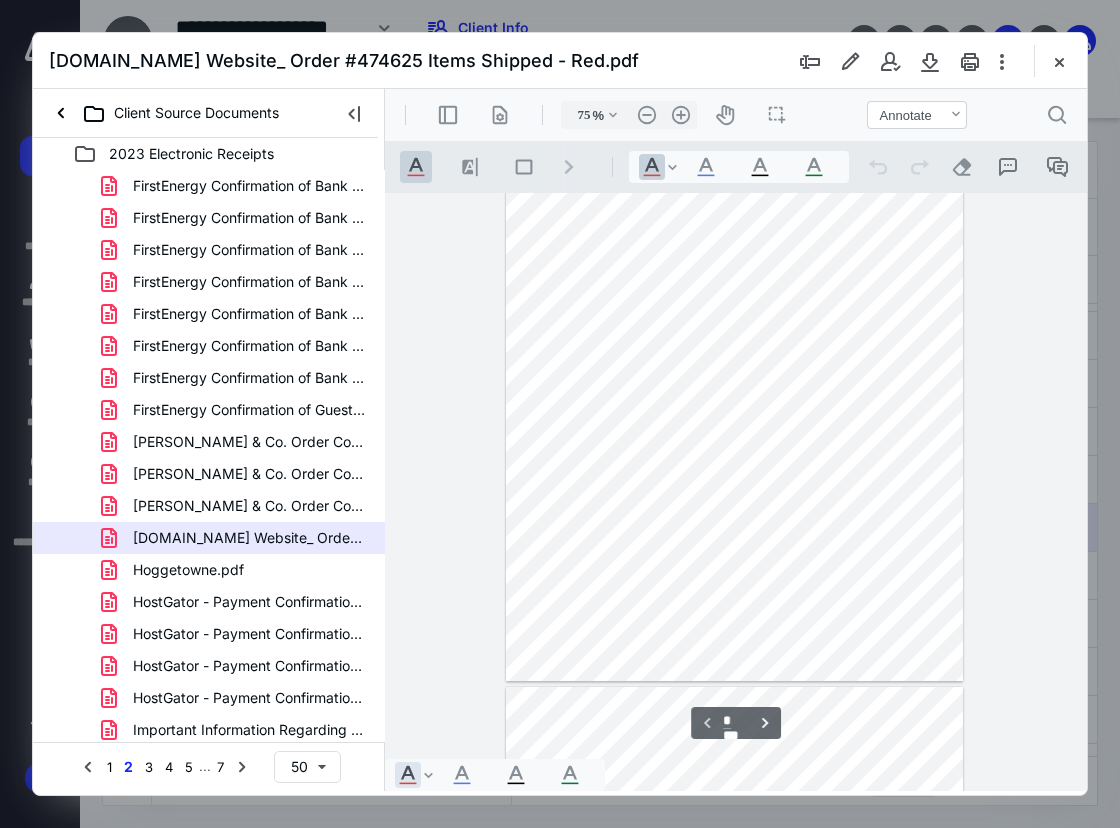 scroll, scrollTop: 0, scrollLeft: 0, axis: both 